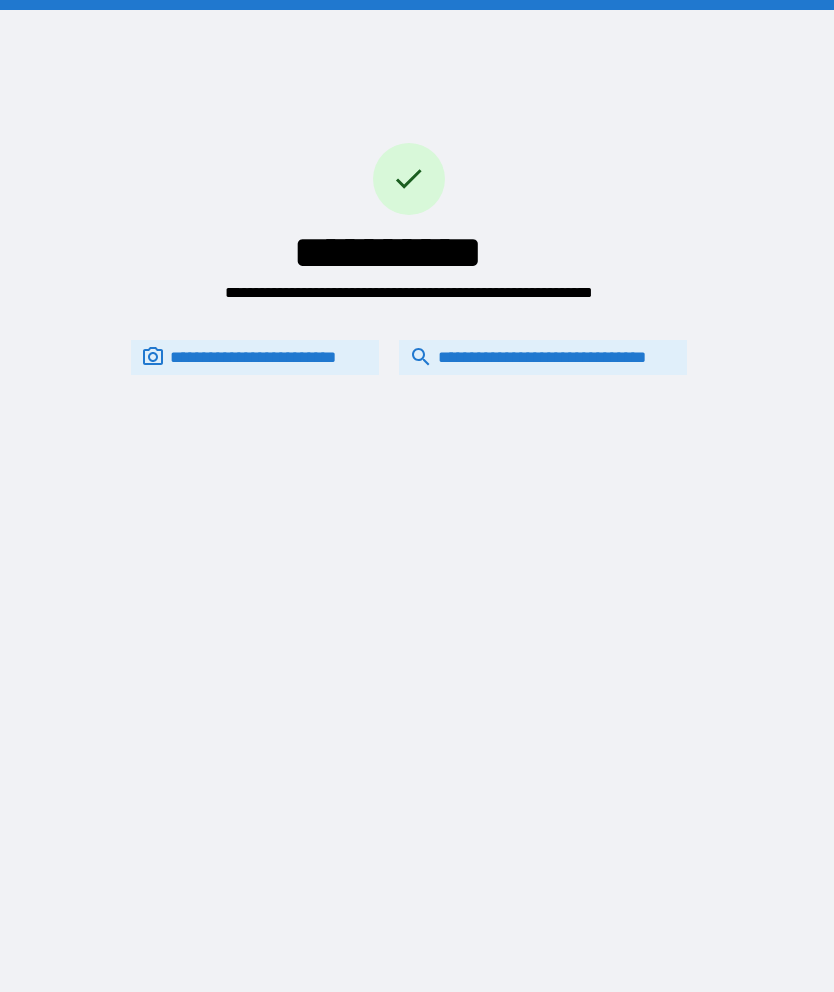 scroll, scrollTop: 0, scrollLeft: 0, axis: both 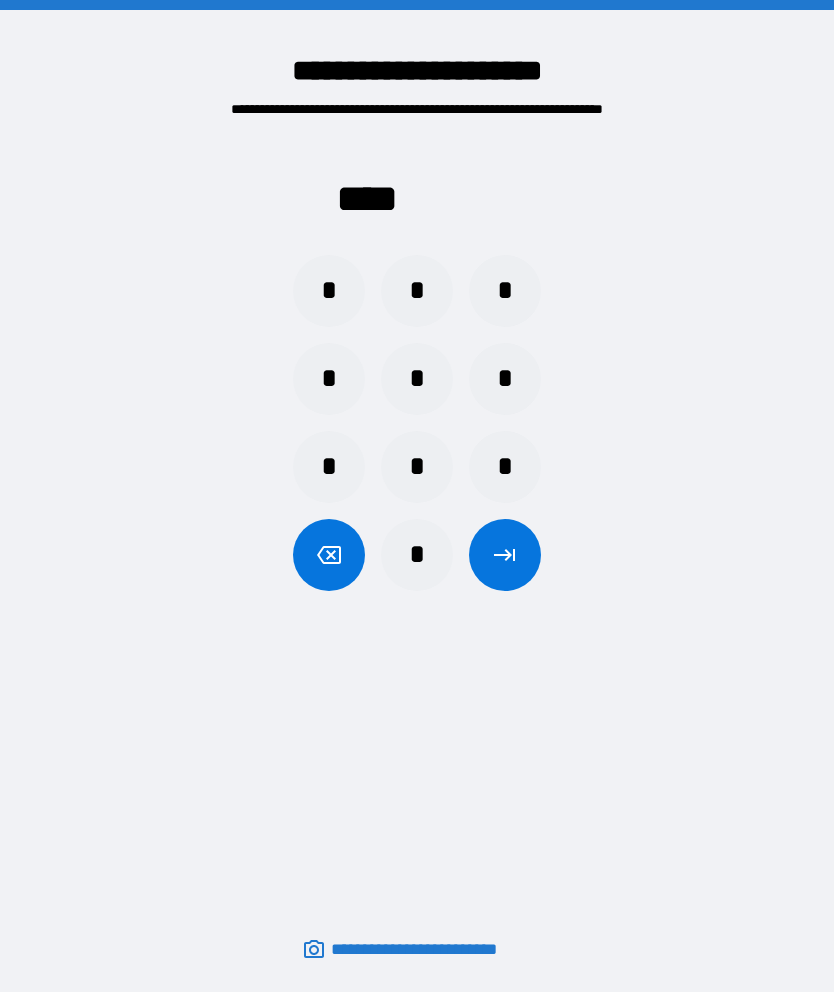 click on "*" at bounding box center [505, 291] 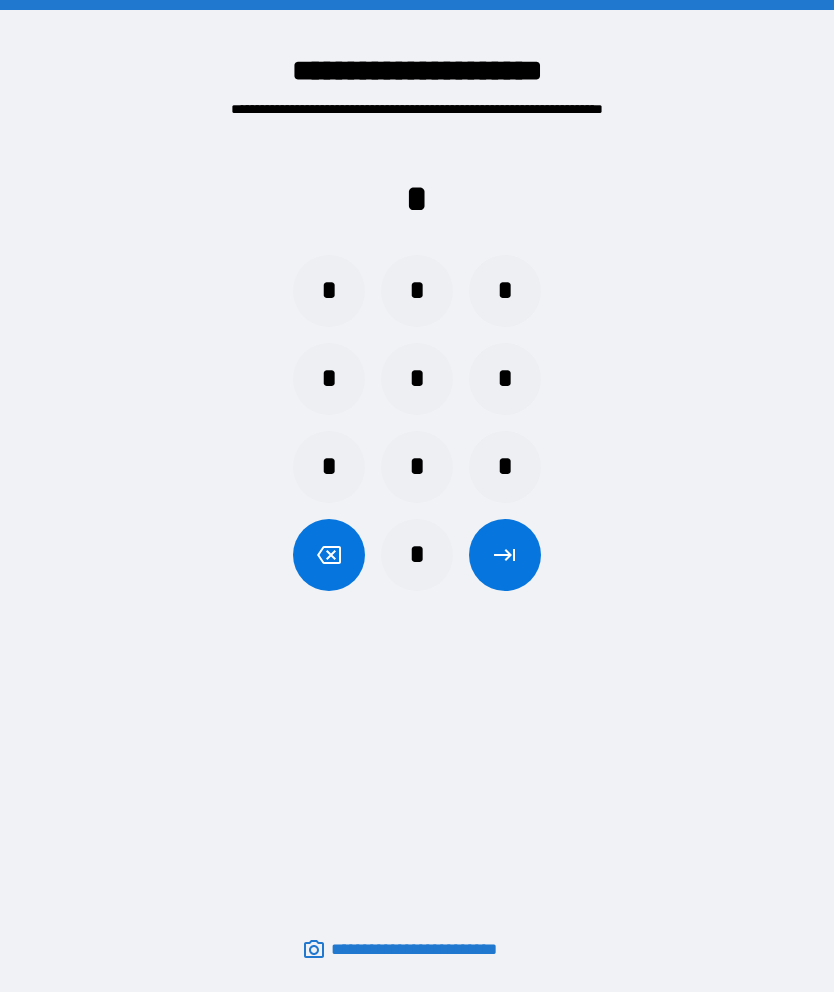 click on "*" at bounding box center (329, 291) 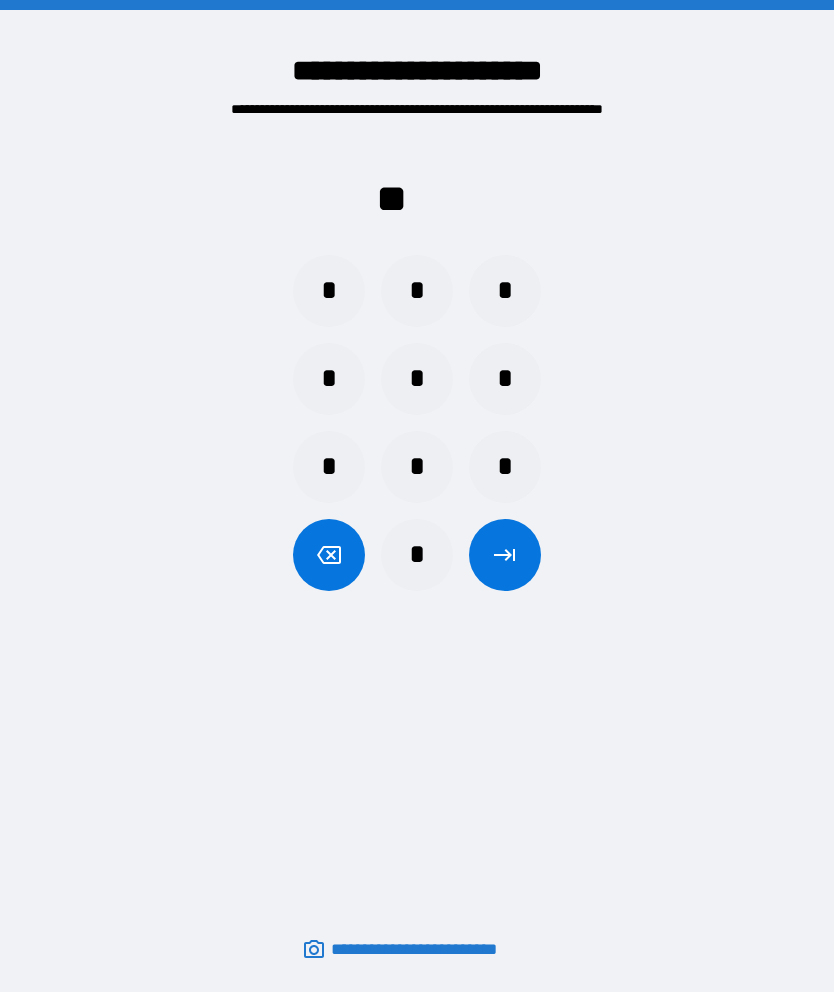 click on "*" at bounding box center (417, 291) 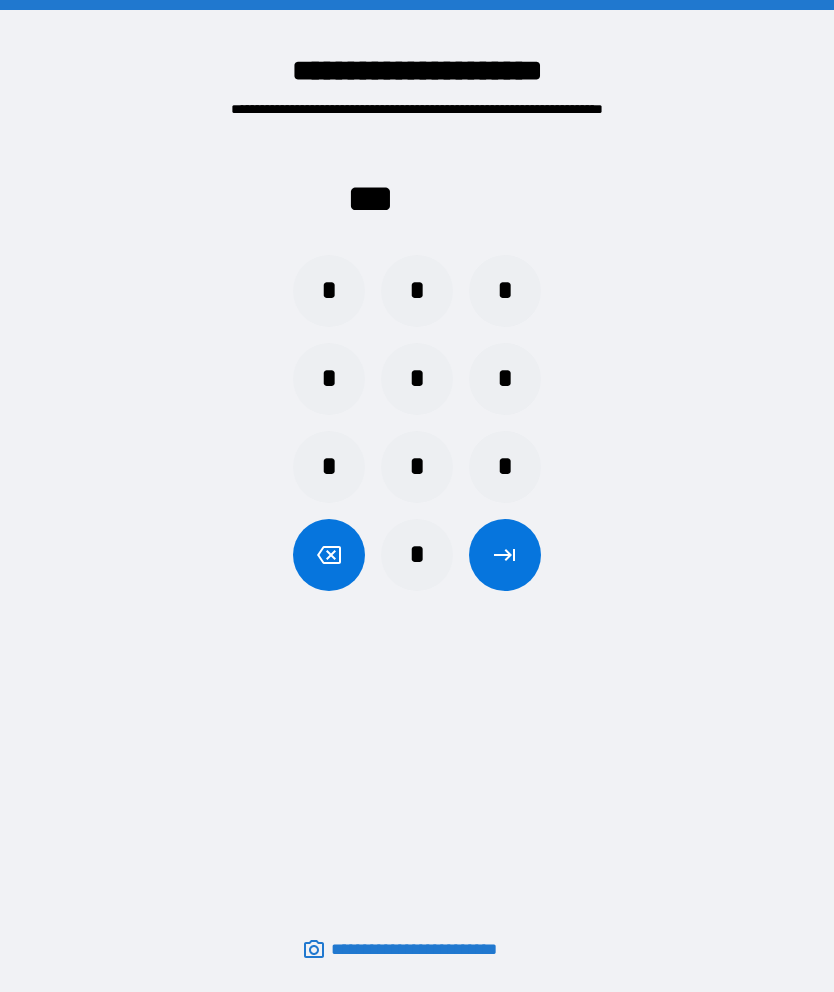 click on "*" at bounding box center (417, 467) 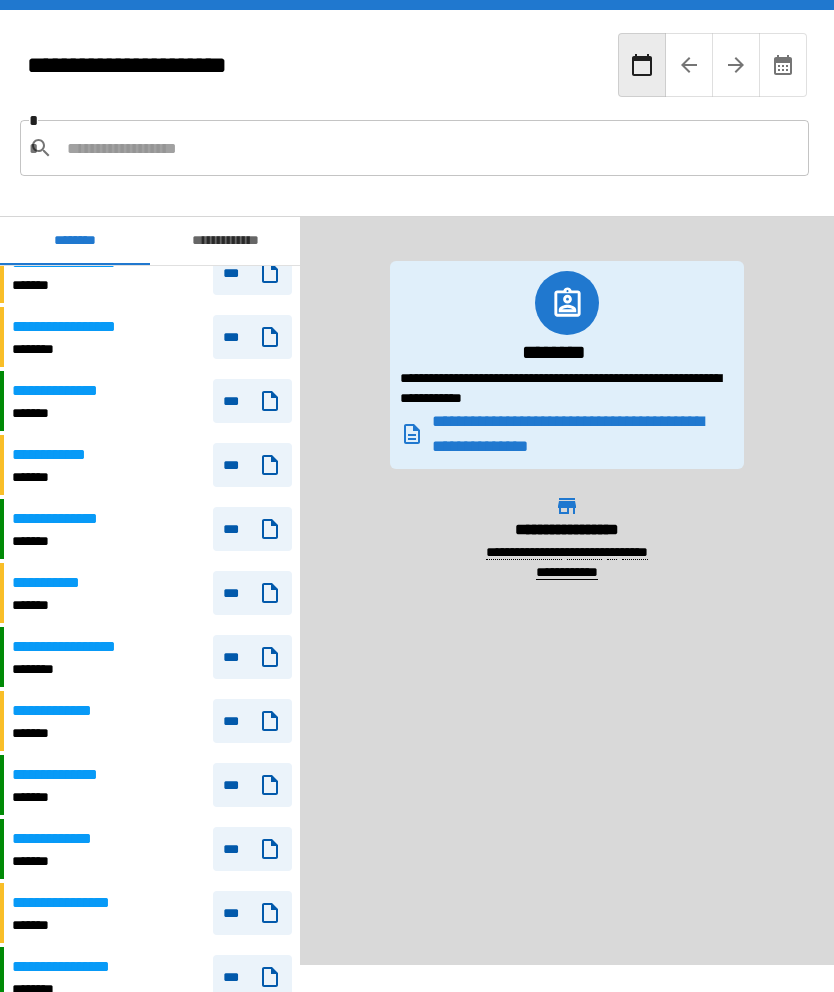 scroll, scrollTop: 768, scrollLeft: 0, axis: vertical 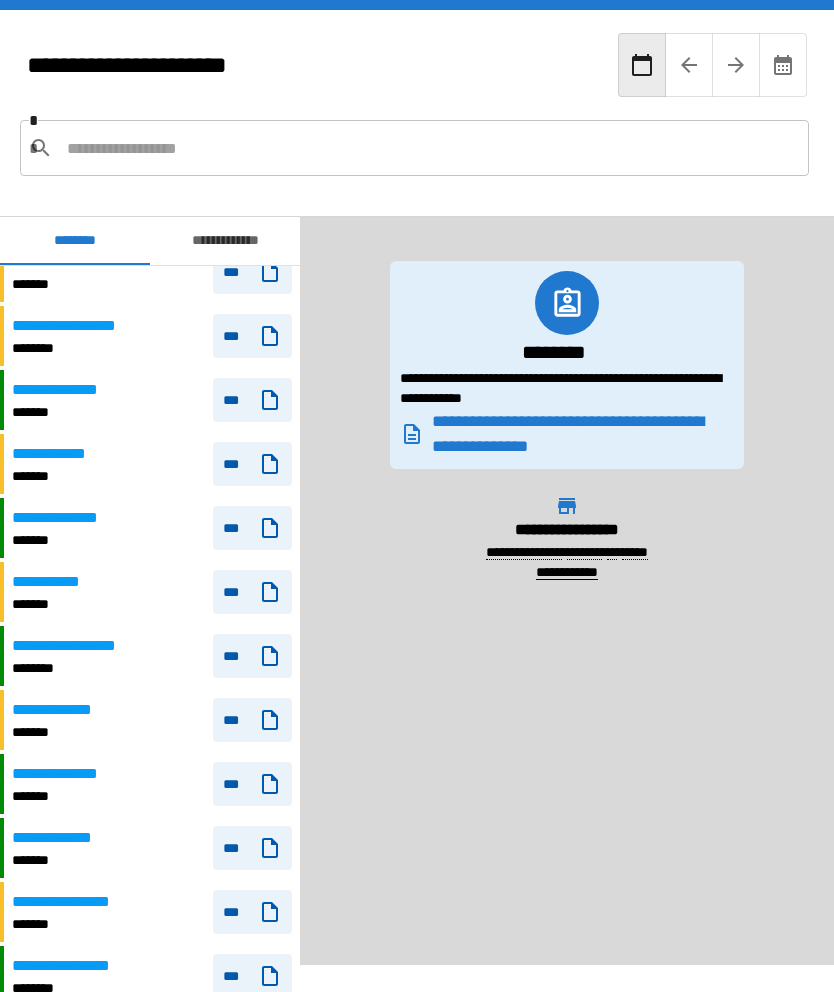 click on "***" at bounding box center (252, 592) 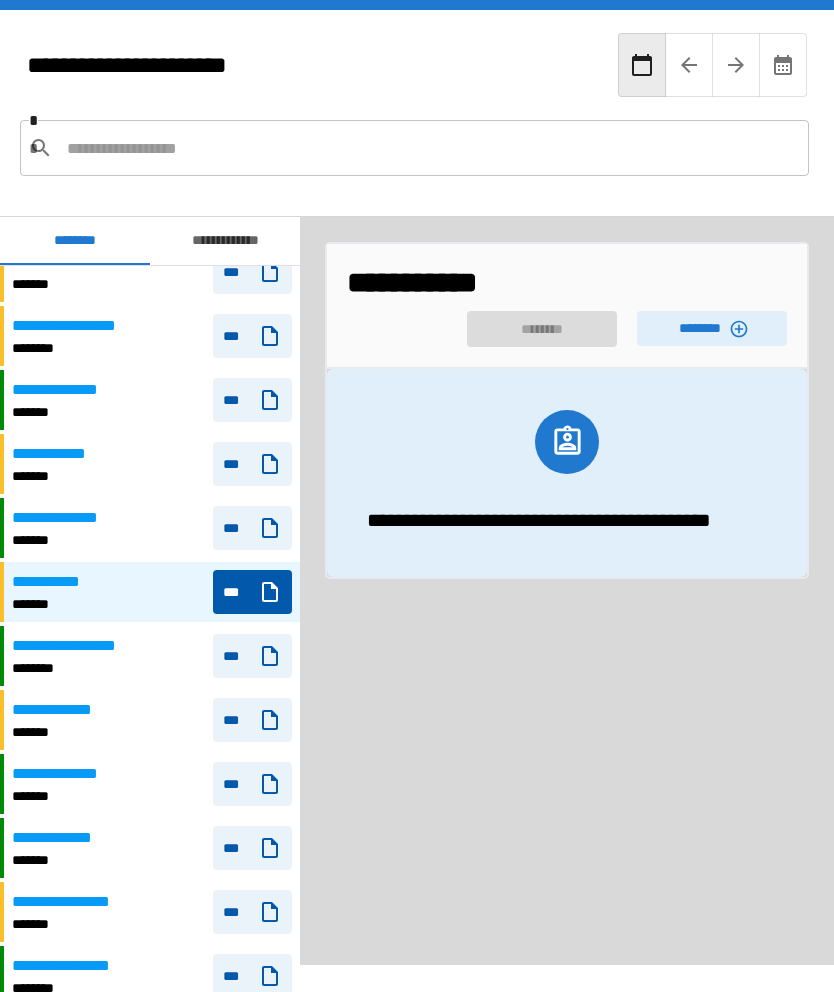 click on "********" at bounding box center (712, 328) 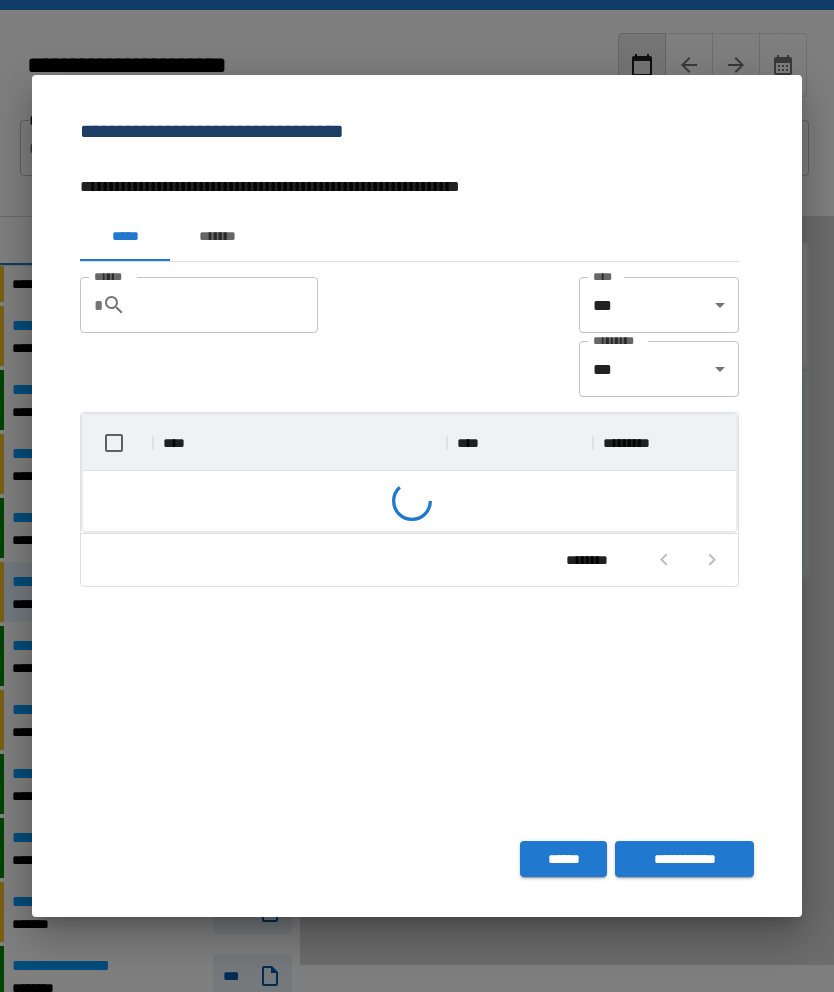 scroll, scrollTop: 296, scrollLeft: 653, axis: both 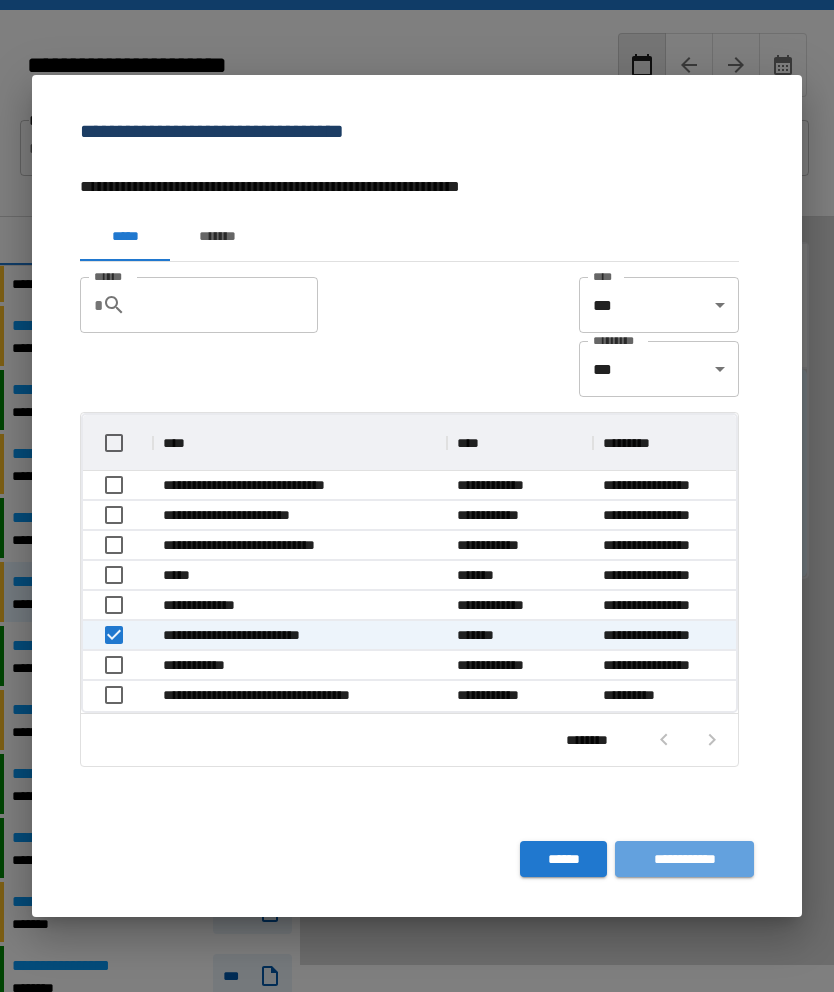 click on "**********" at bounding box center [684, 859] 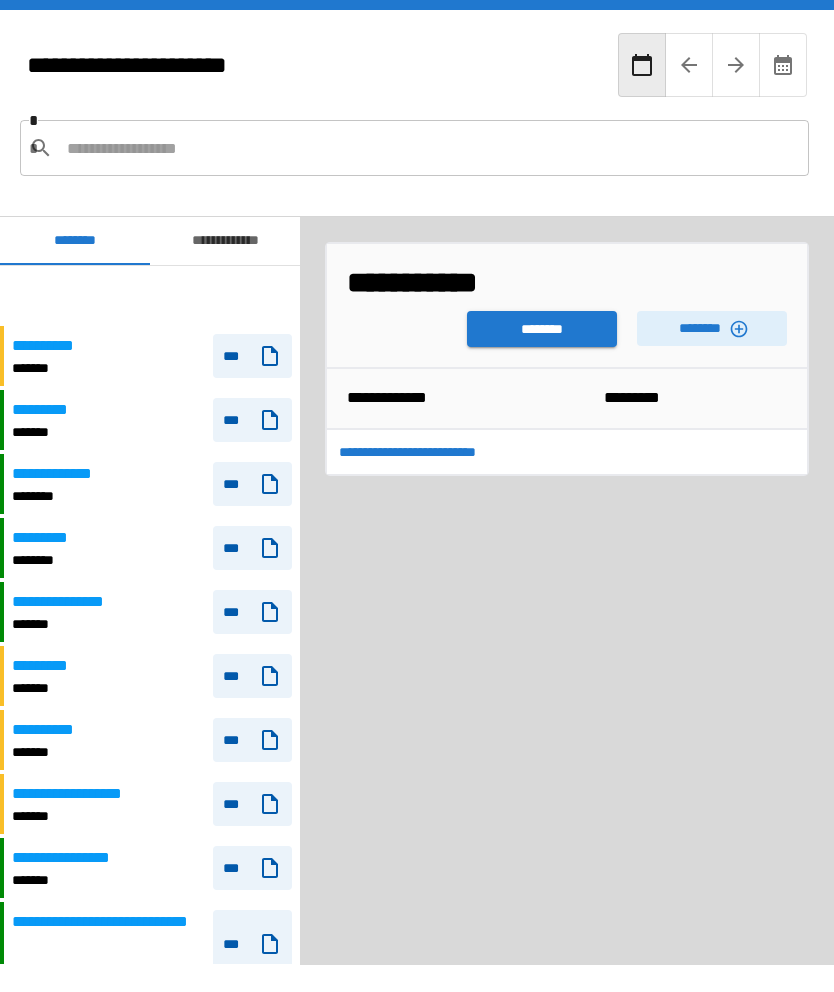 scroll, scrollTop: 60, scrollLeft: 0, axis: vertical 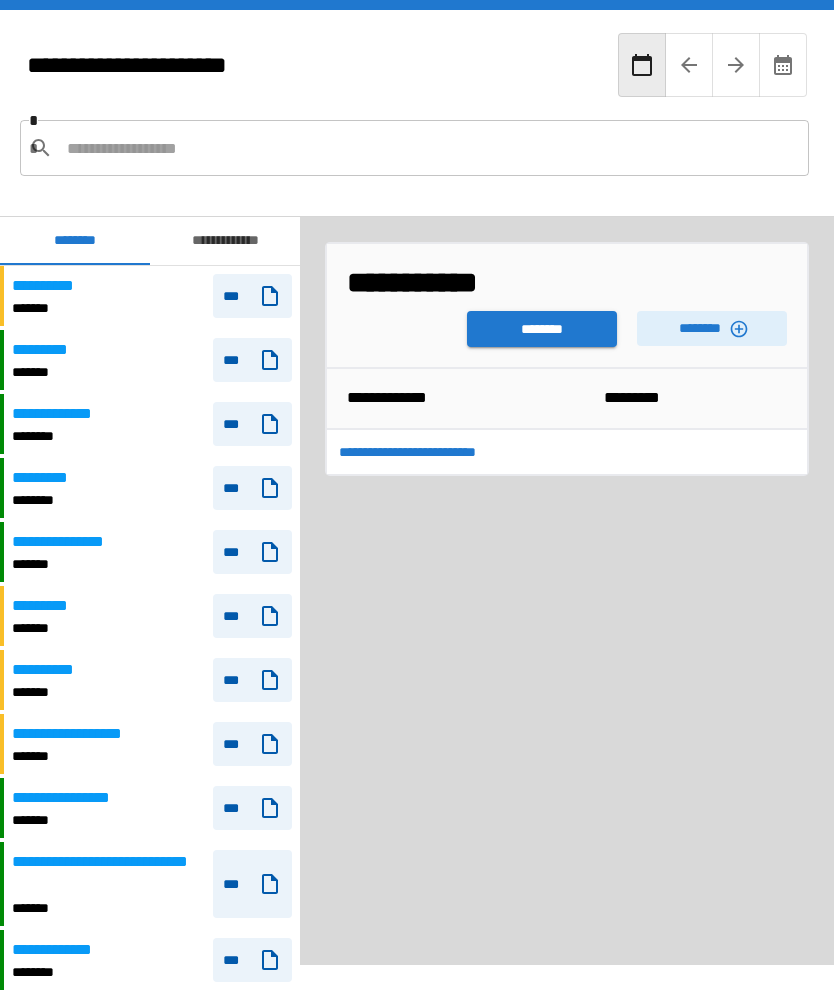 click on "********" at bounding box center (542, 329) 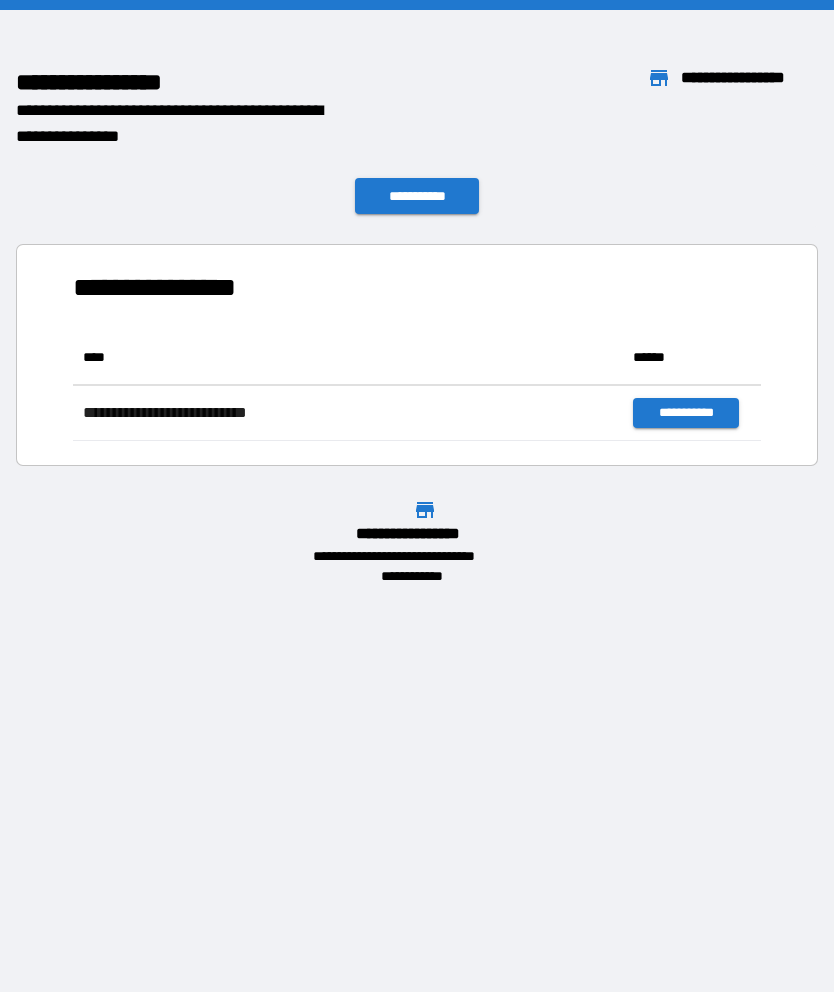 scroll, scrollTop: 1, scrollLeft: 1, axis: both 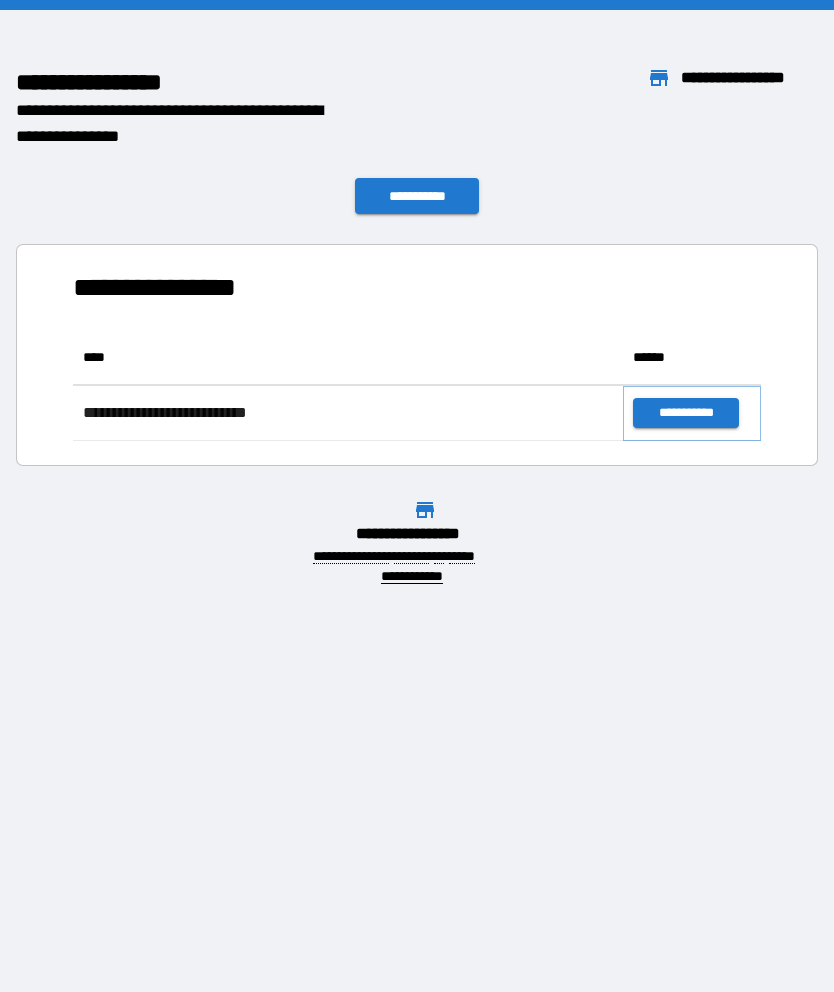 click on "**********" at bounding box center (685, 413) 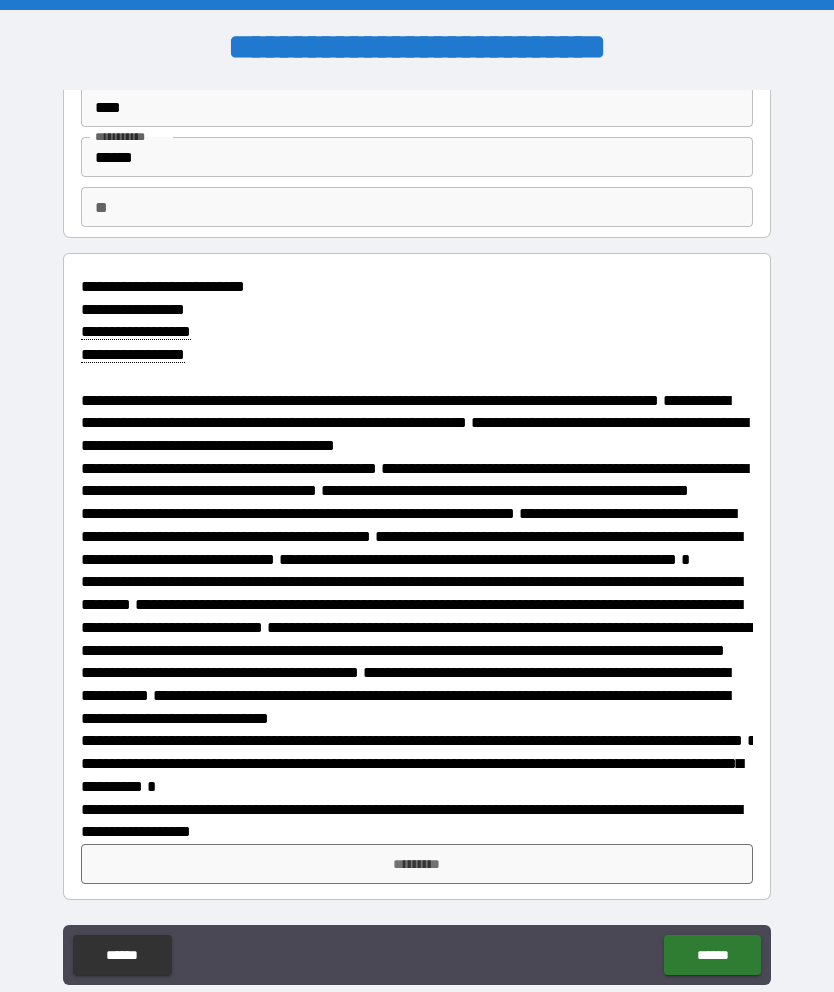 scroll, scrollTop: 144, scrollLeft: 0, axis: vertical 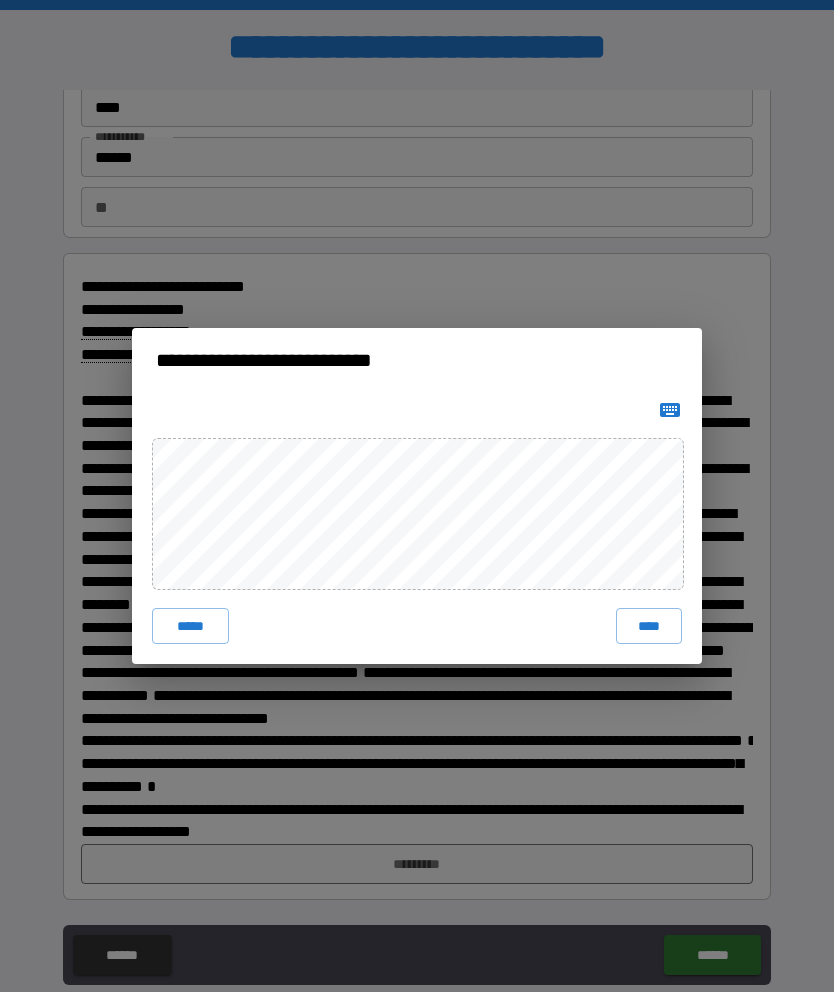 click on "****" at bounding box center (649, 626) 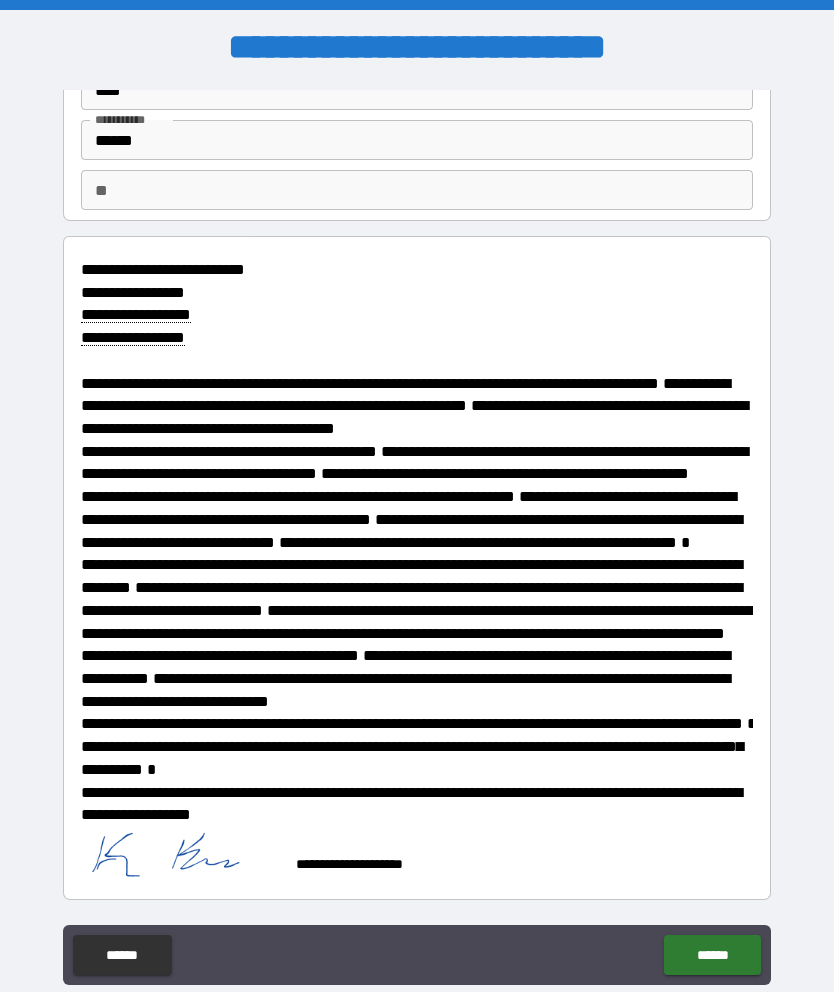 scroll, scrollTop: 162, scrollLeft: 0, axis: vertical 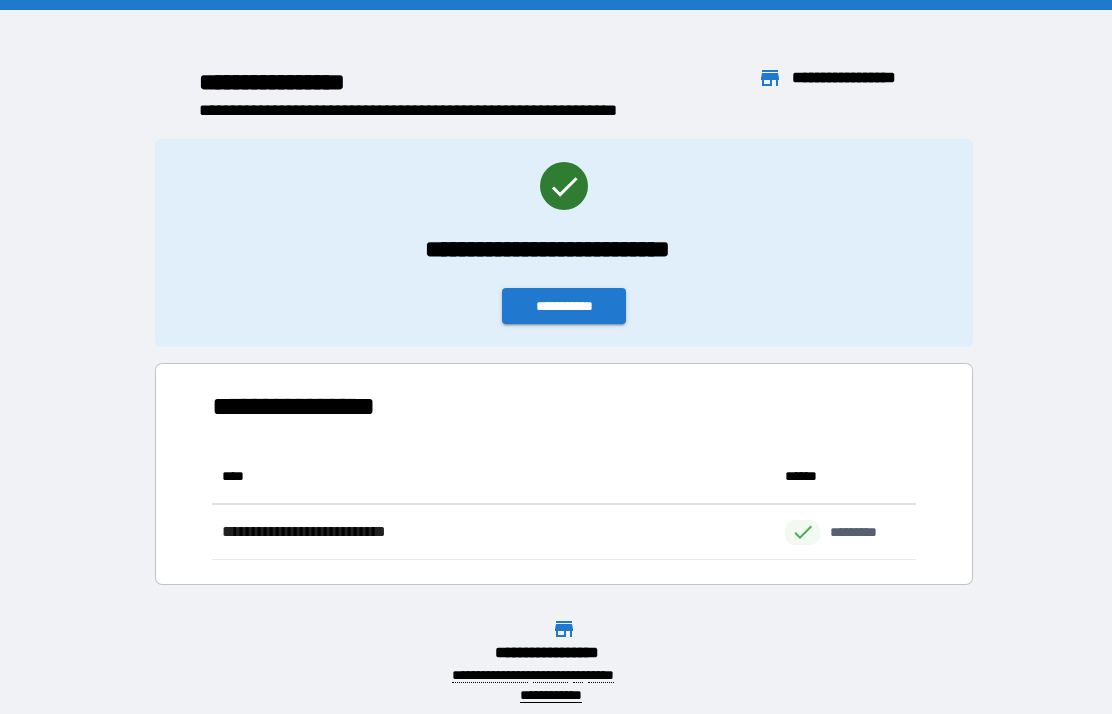 click on "**********" at bounding box center (564, 306) 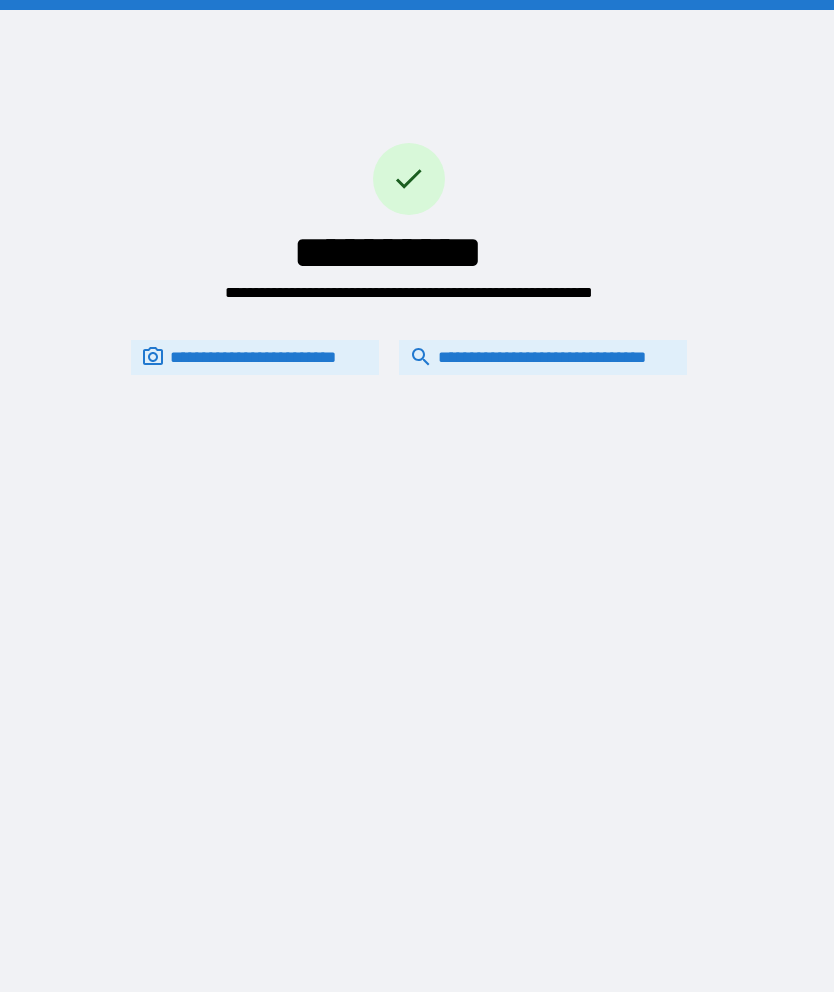 click on "**********" at bounding box center [543, 357] 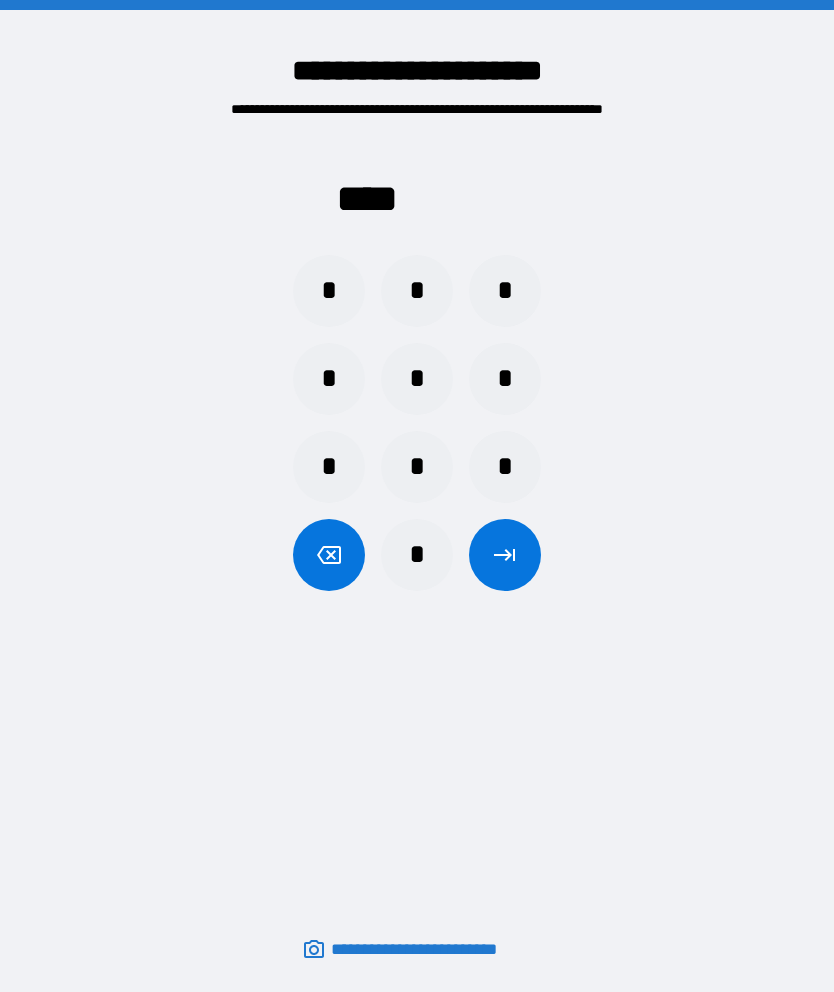 click on "*" at bounding box center [505, 291] 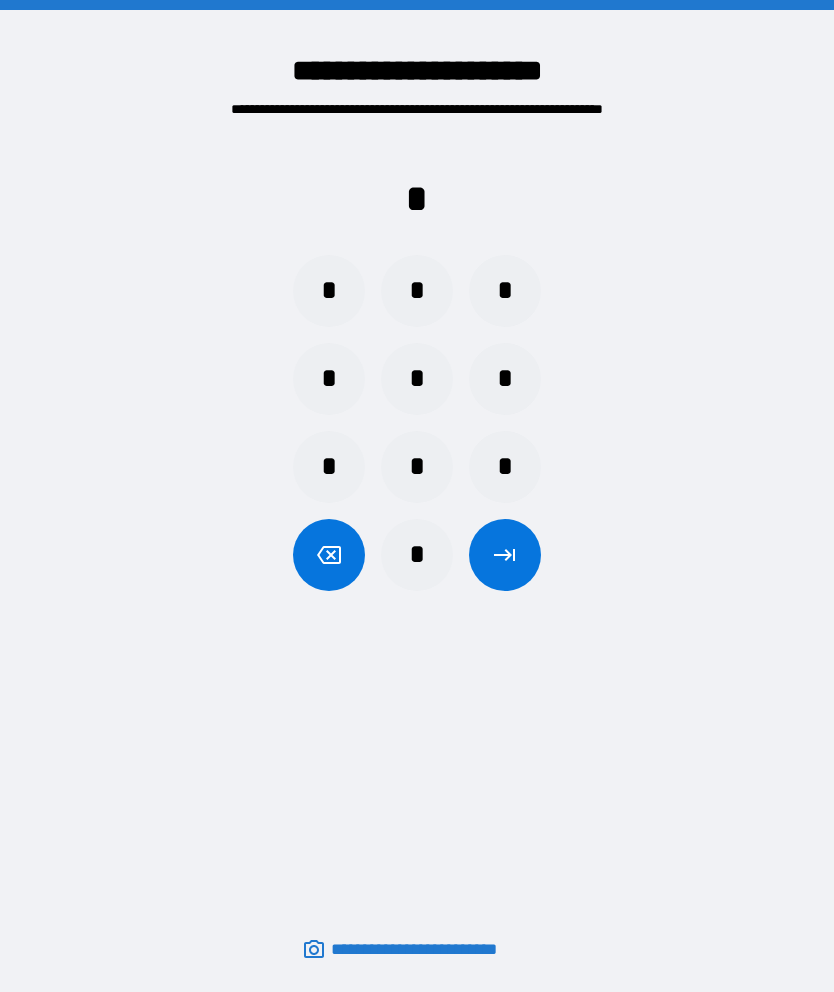 click on "*" at bounding box center (329, 291) 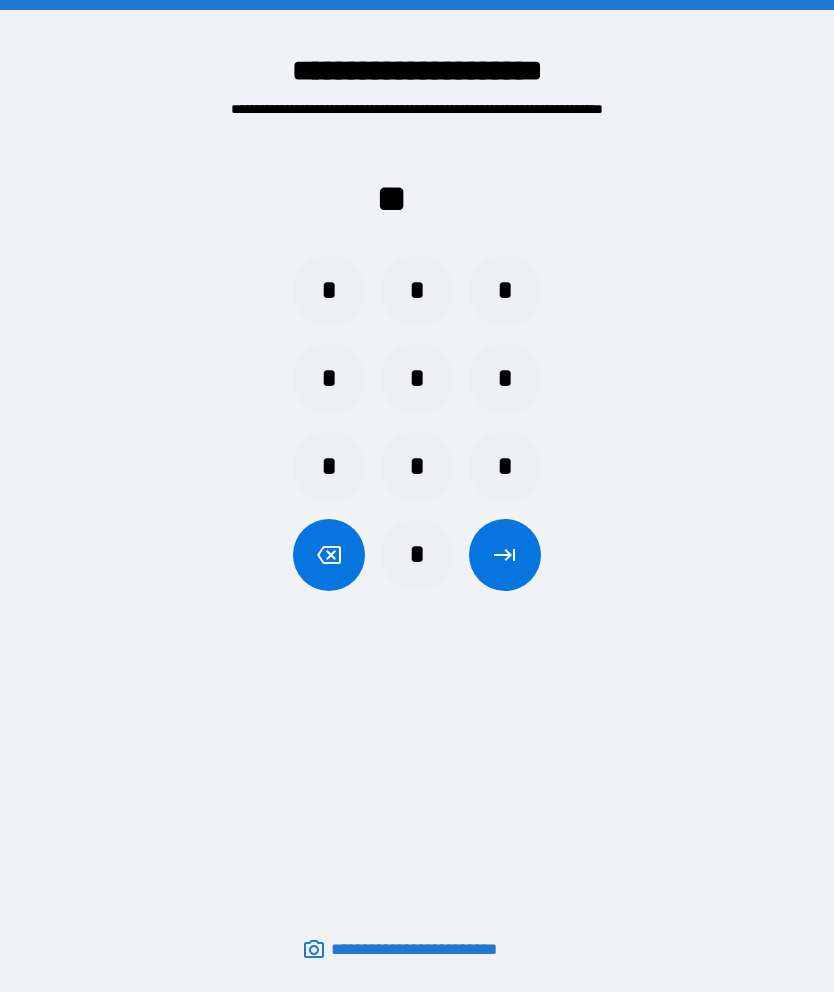 click on "*" at bounding box center [417, 291] 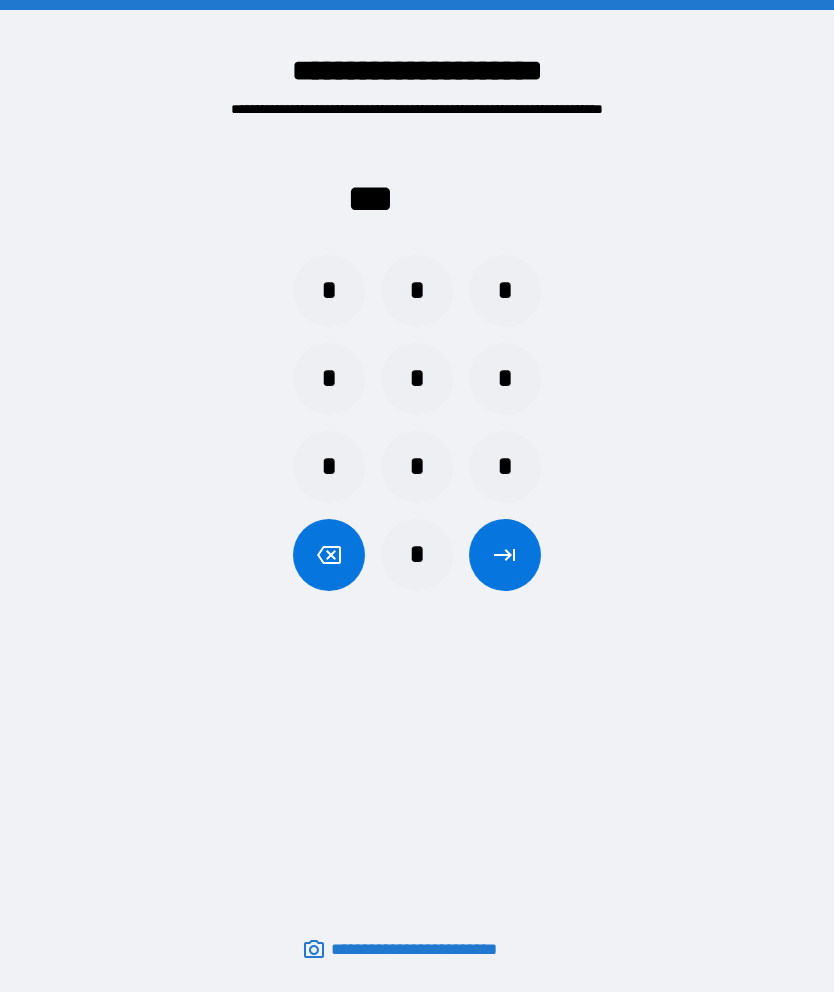 click on "*" at bounding box center (417, 467) 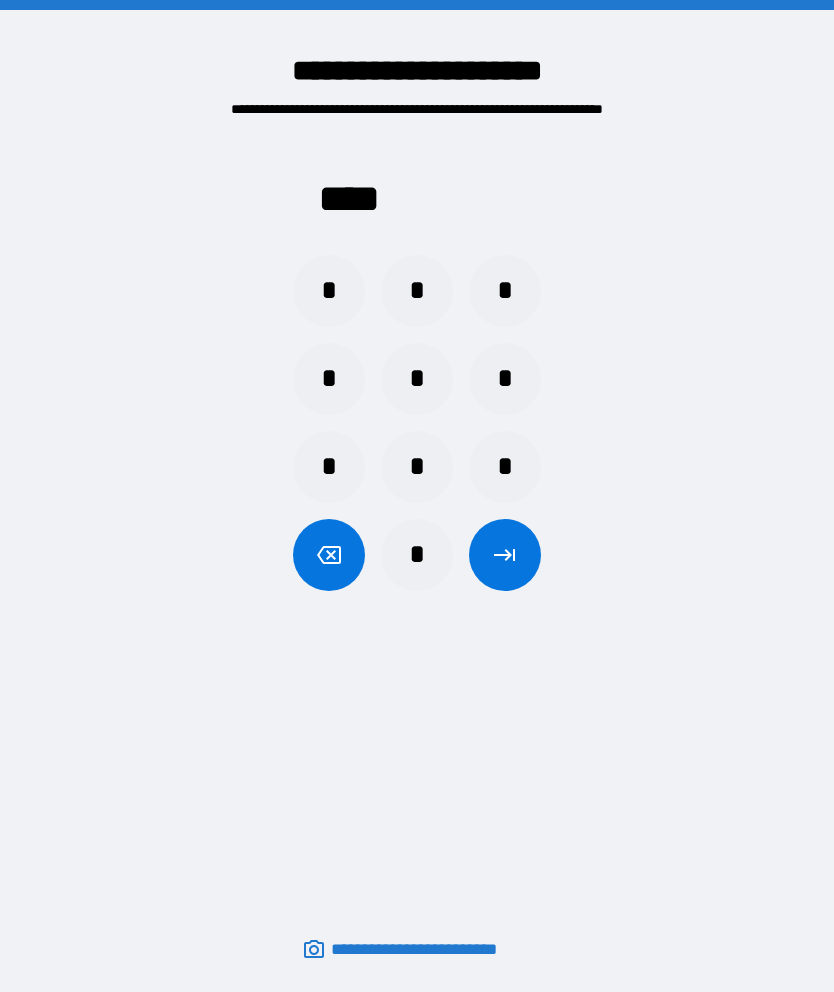 click at bounding box center (505, 555) 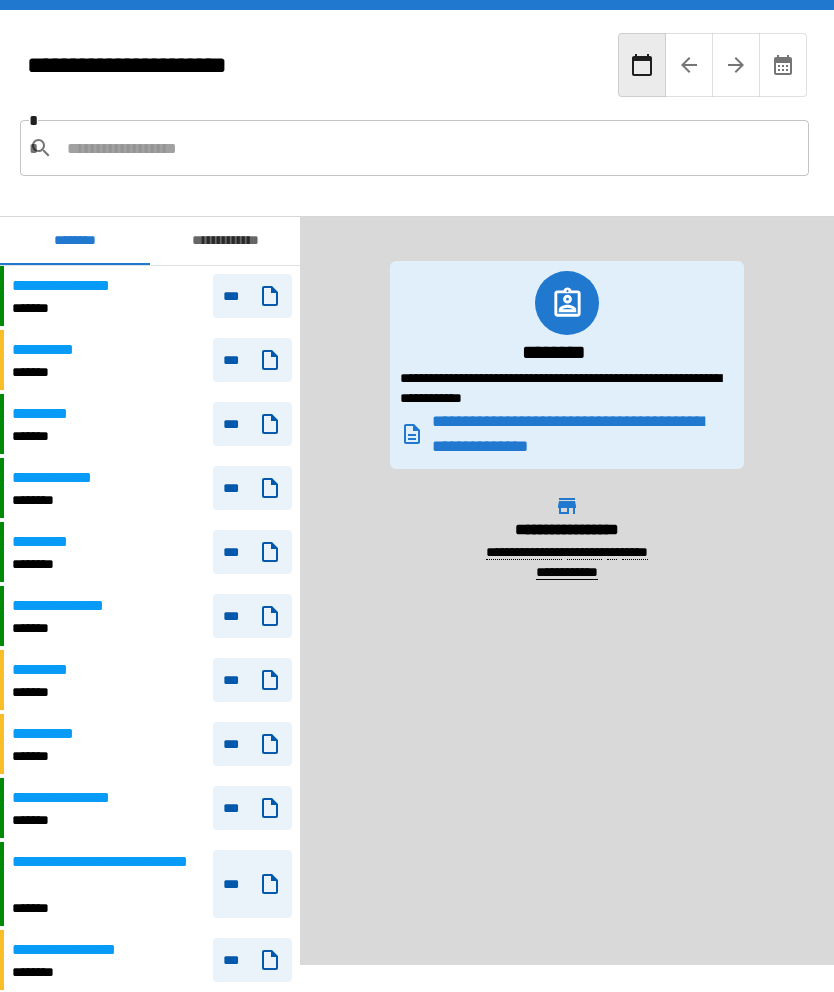 scroll, scrollTop: 0, scrollLeft: 0, axis: both 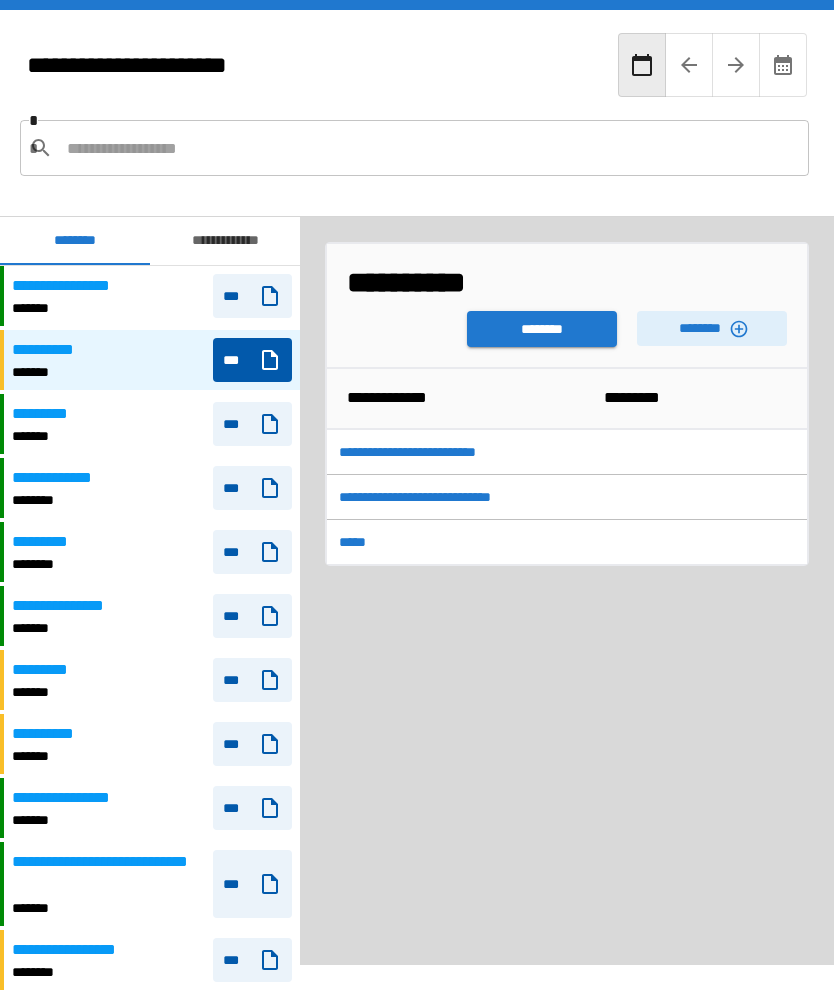click on "********" at bounding box center [542, 329] 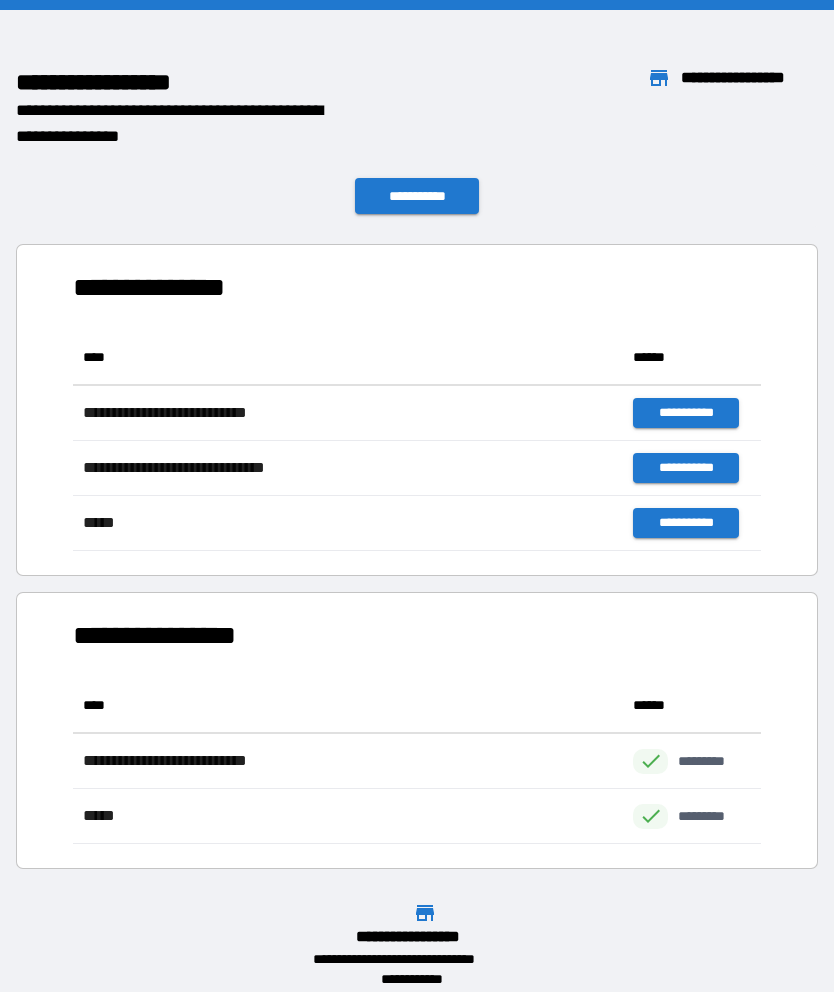 scroll, scrollTop: 221, scrollLeft: 688, axis: both 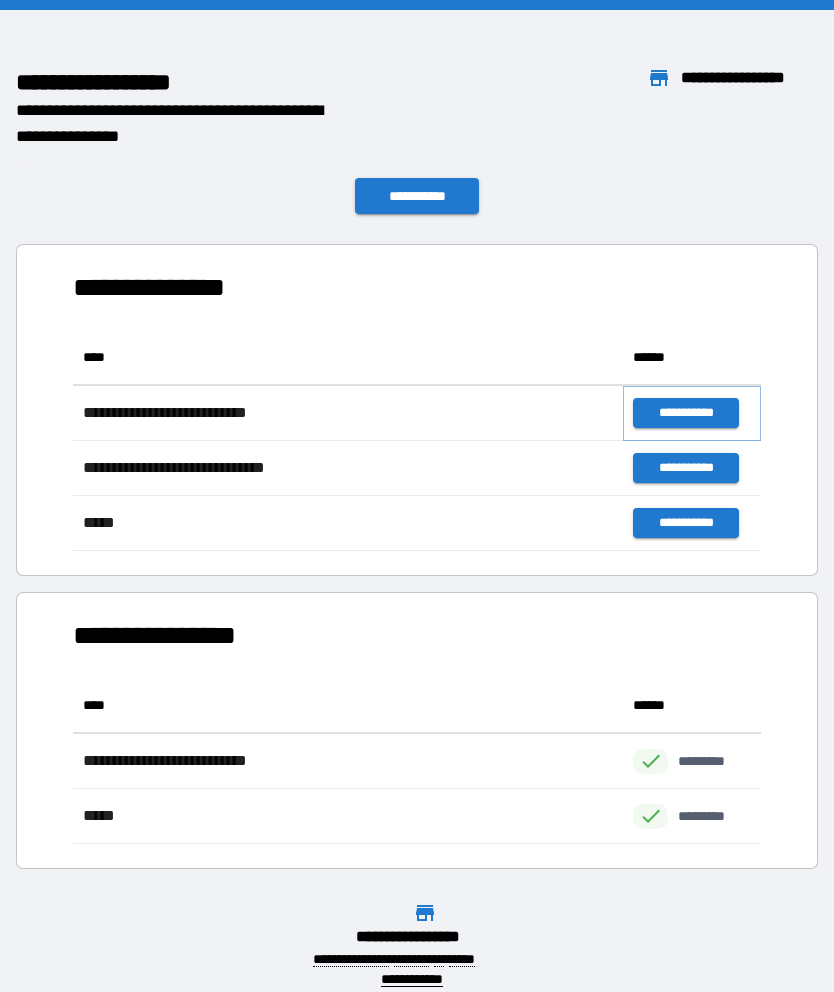 click on "**********" at bounding box center (685, 413) 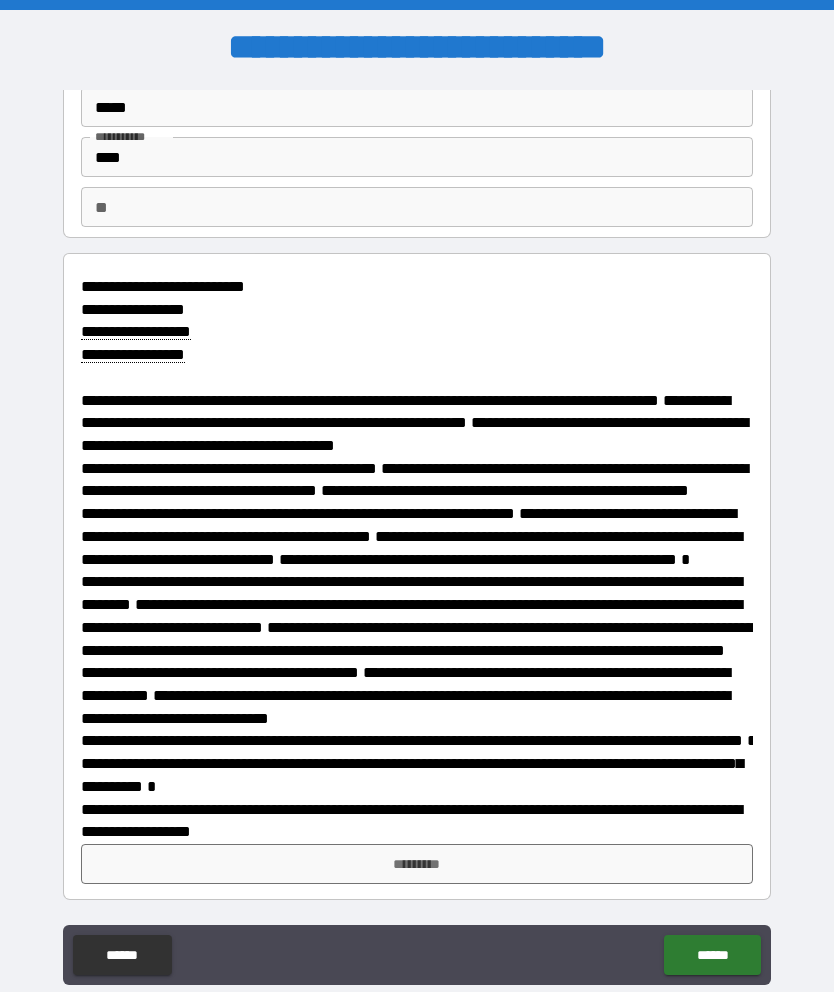 scroll, scrollTop: 141, scrollLeft: 0, axis: vertical 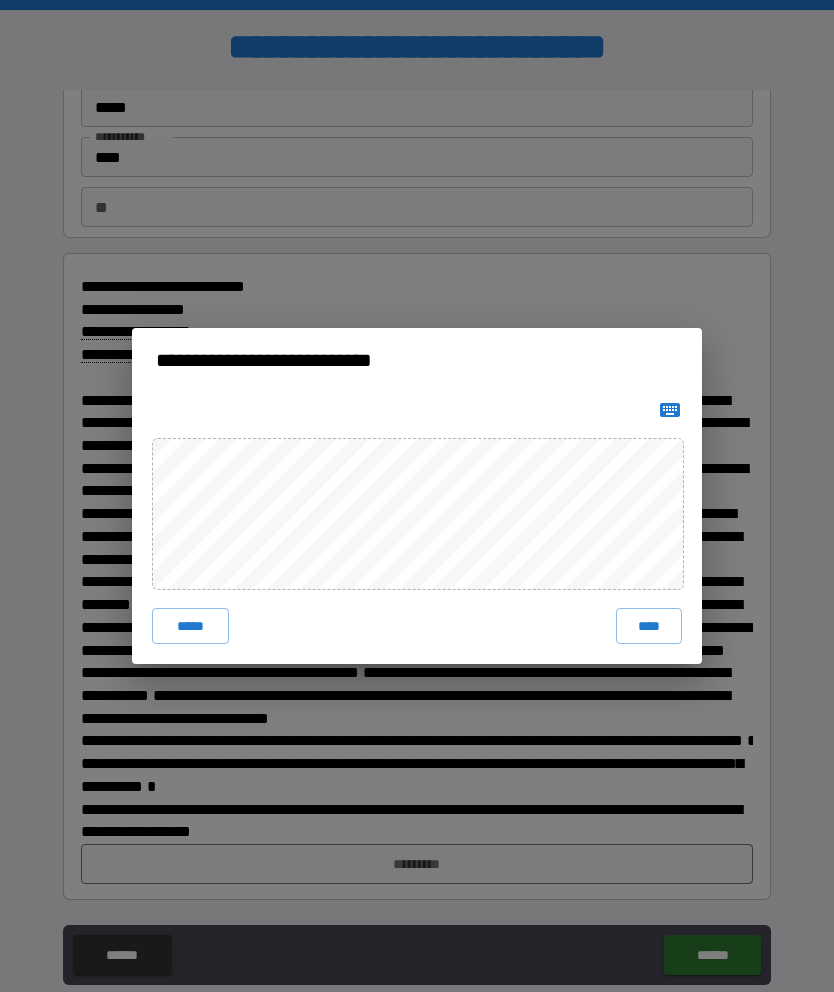 click on "****" at bounding box center [649, 626] 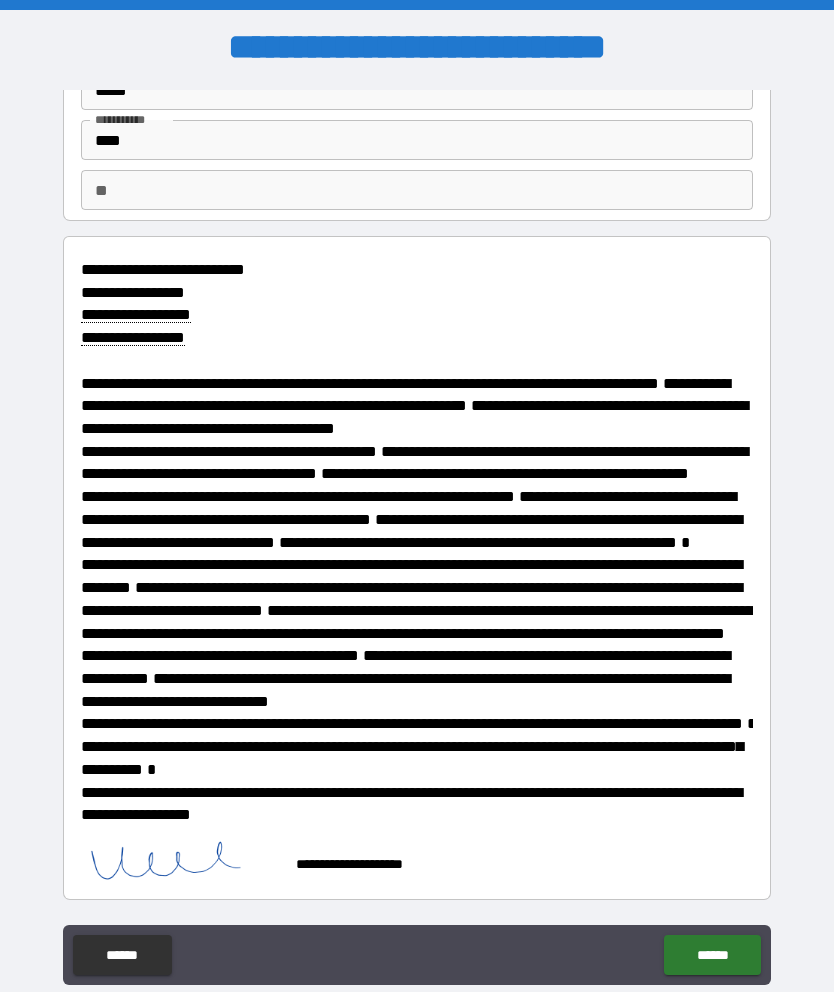 scroll, scrollTop: 161, scrollLeft: 0, axis: vertical 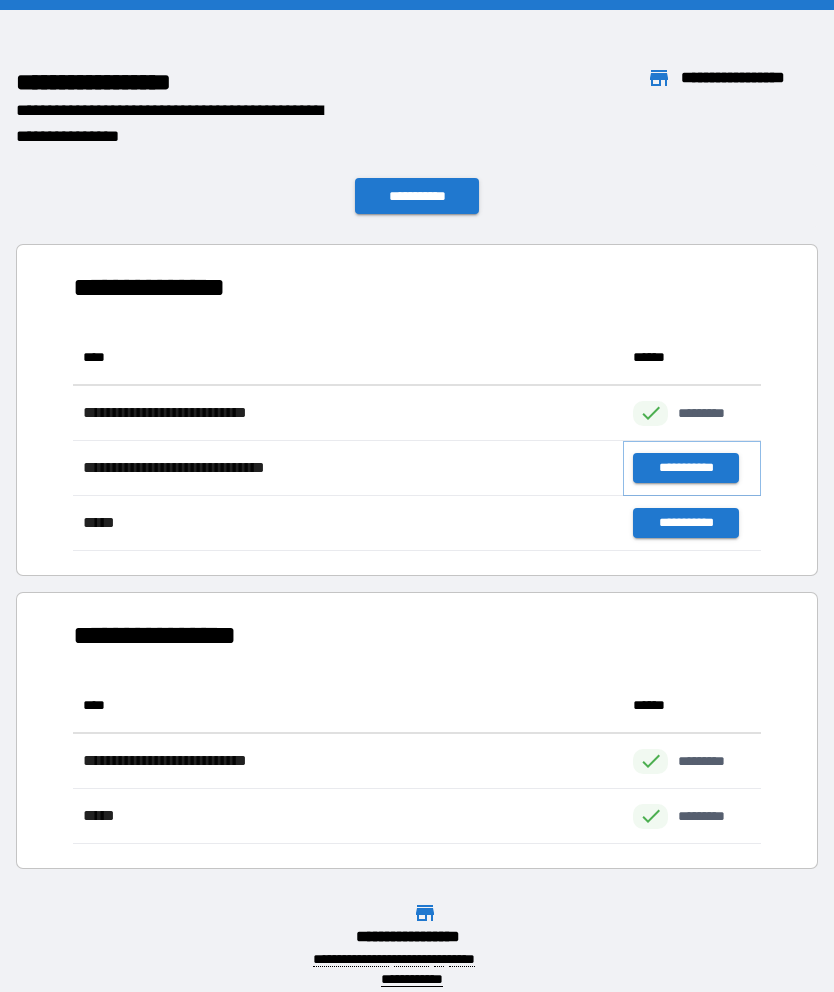 click on "**********" at bounding box center [685, 468] 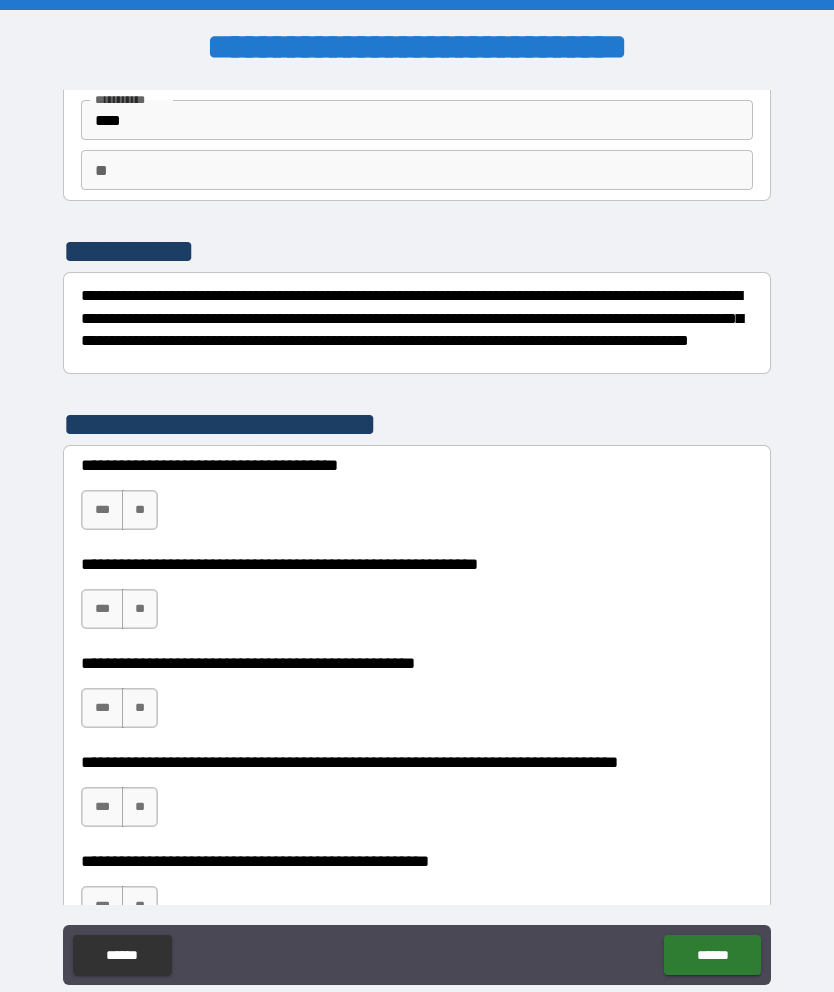 scroll, scrollTop: 135, scrollLeft: 0, axis: vertical 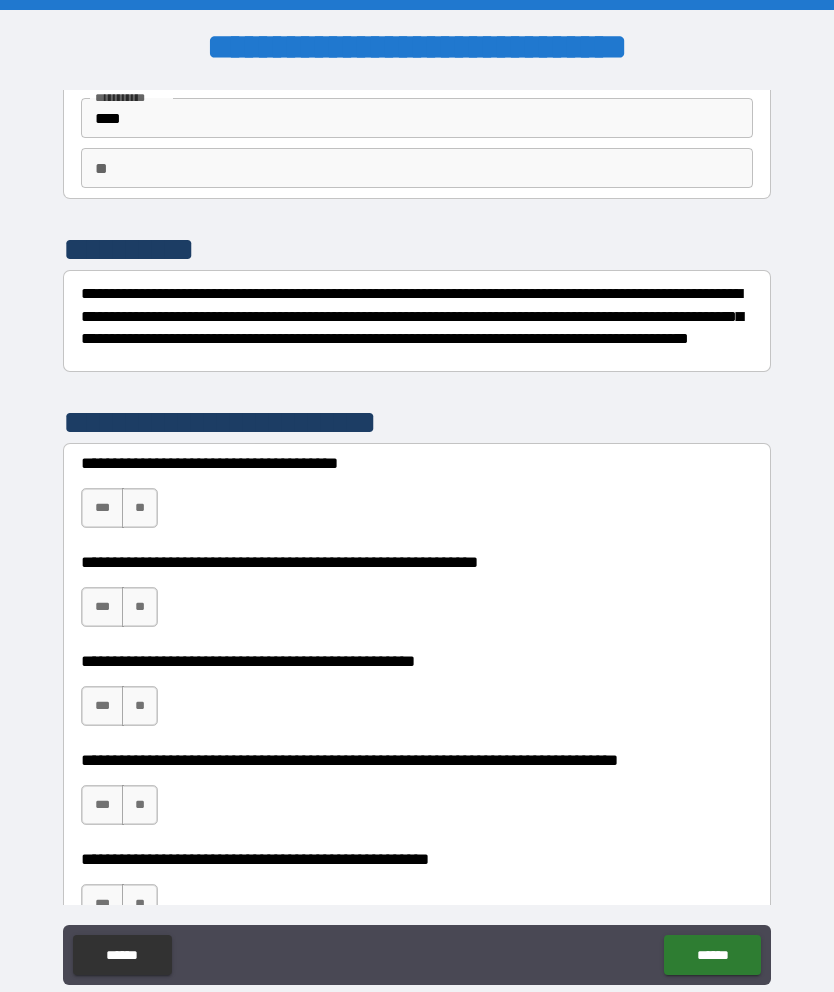click on "**" at bounding box center [140, 508] 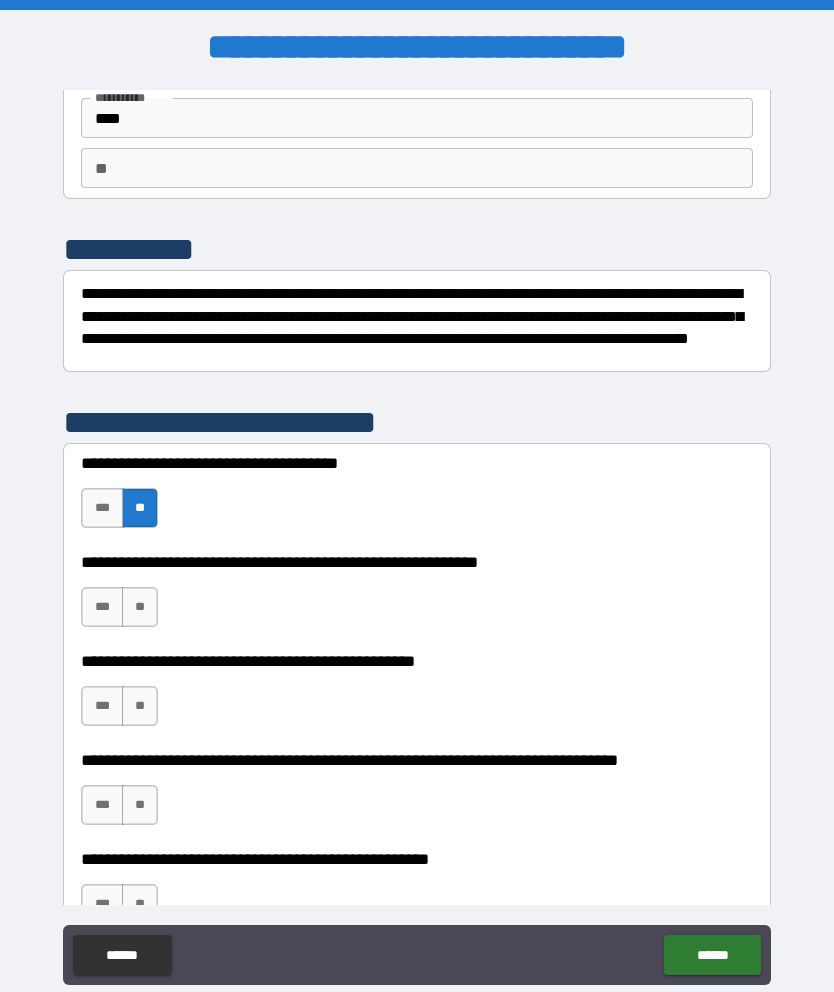 click on "**" at bounding box center [140, 607] 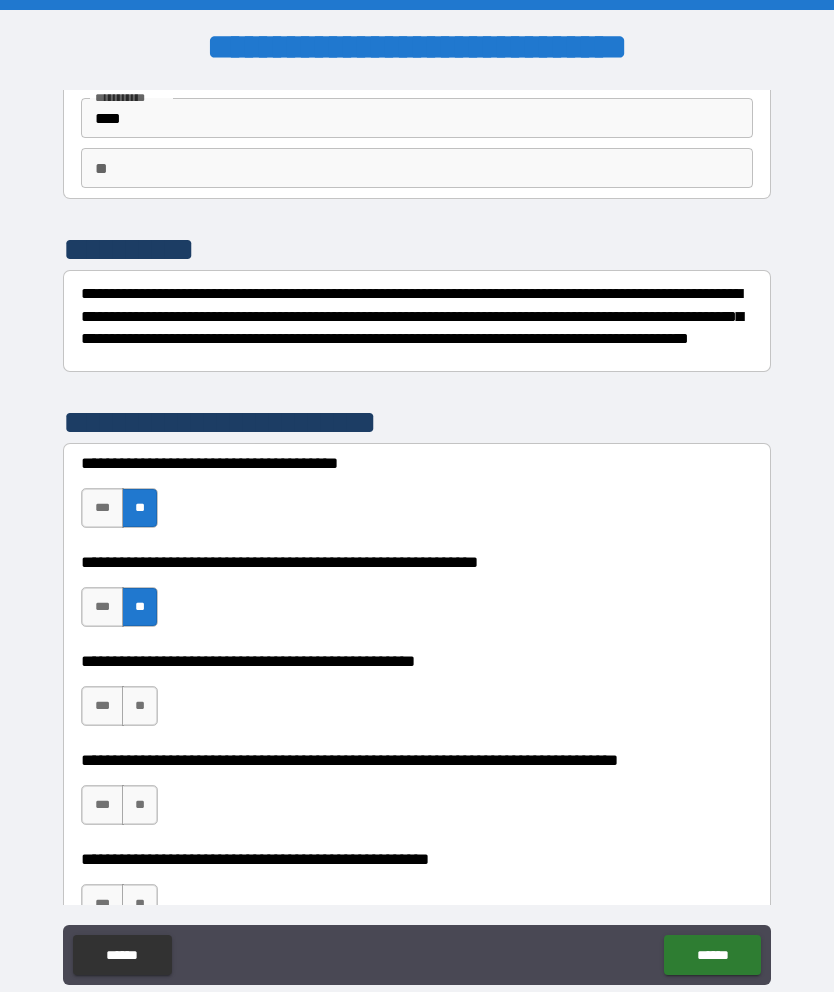 click on "**" at bounding box center [140, 706] 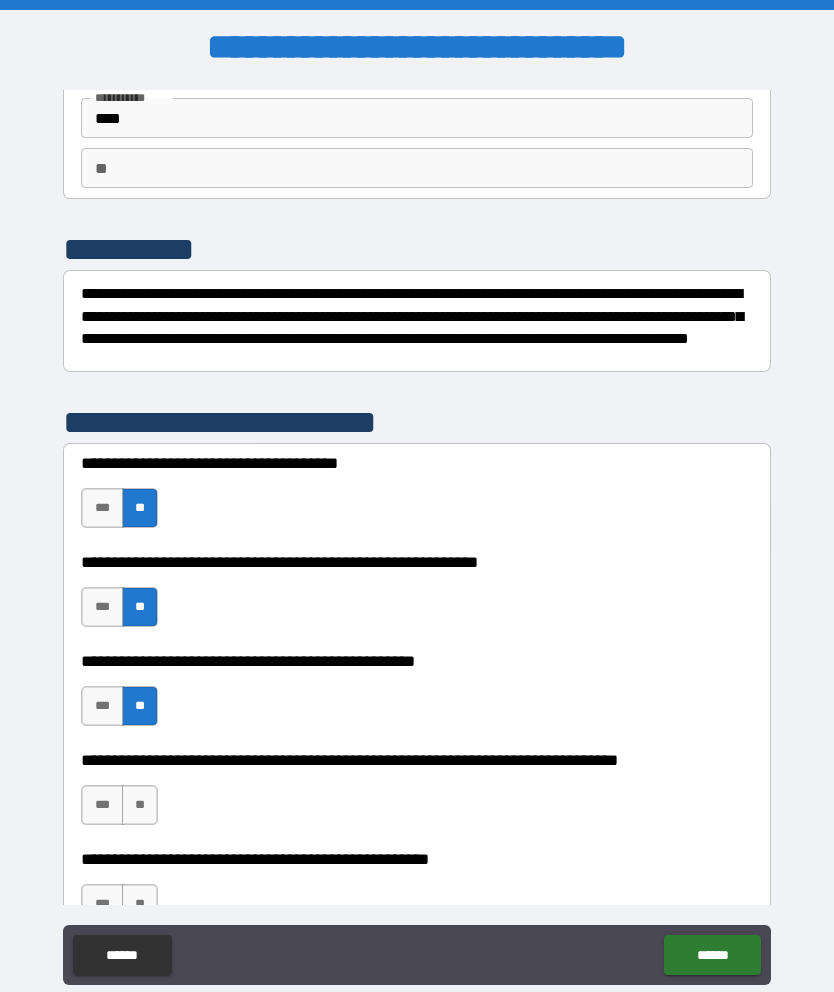 click on "**" at bounding box center [140, 805] 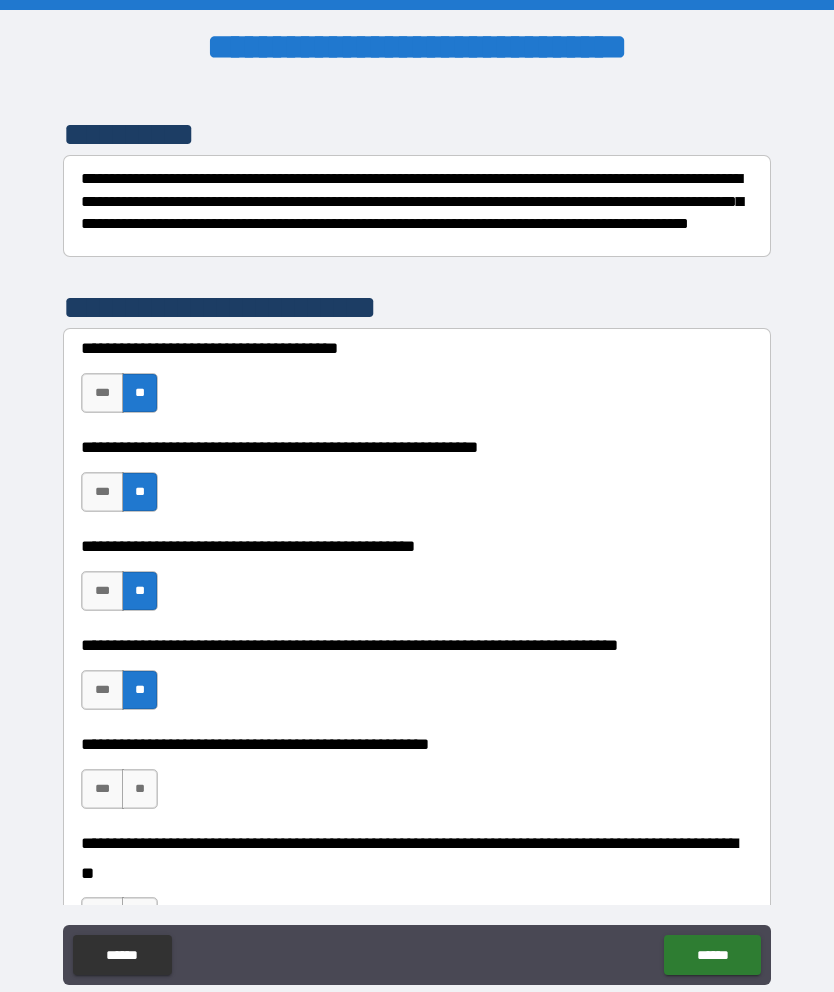 scroll, scrollTop: 375, scrollLeft: 0, axis: vertical 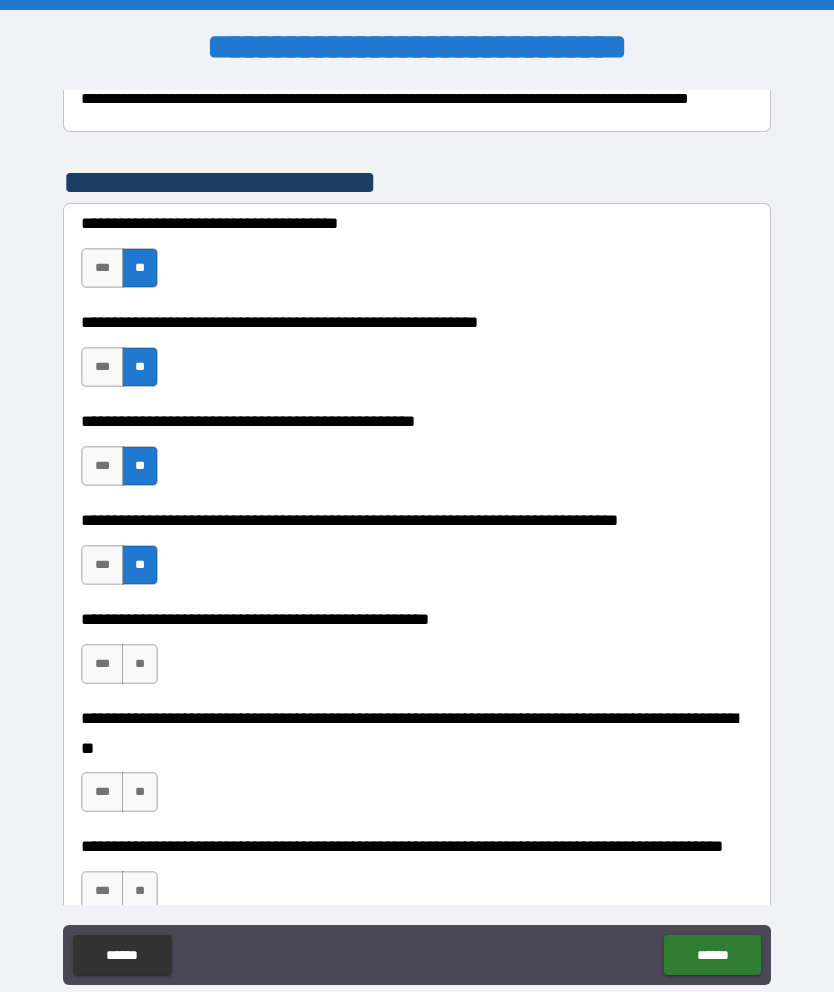 click on "**" at bounding box center (140, 664) 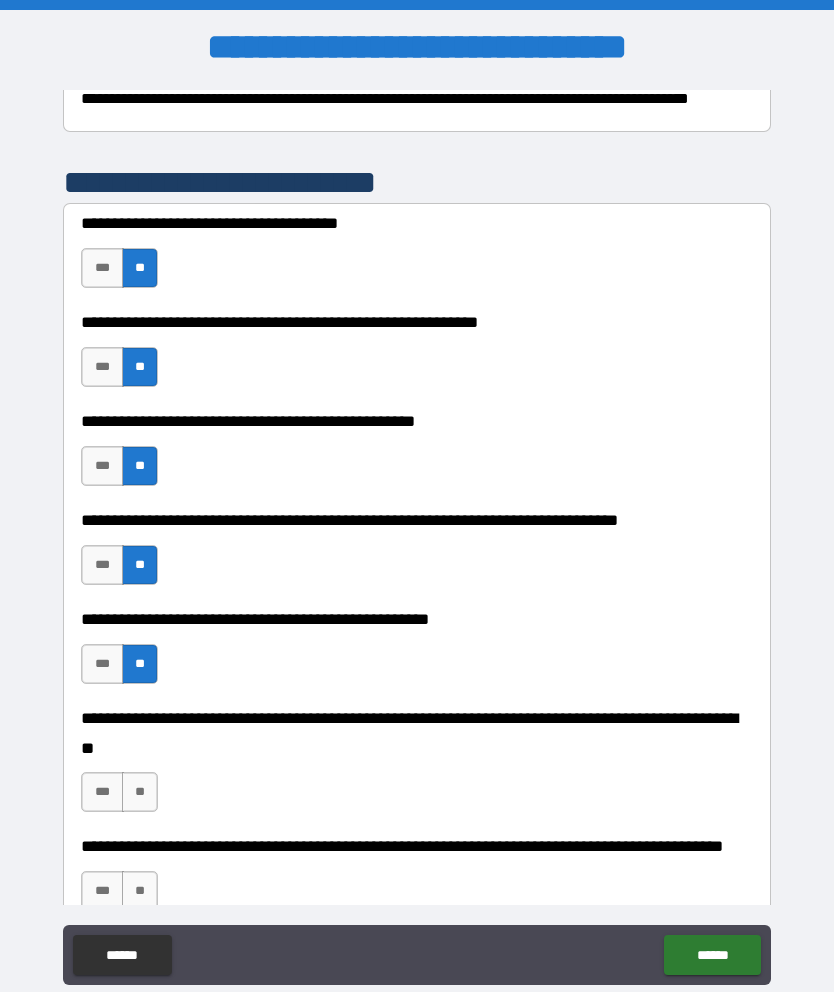 click on "**" at bounding box center (140, 792) 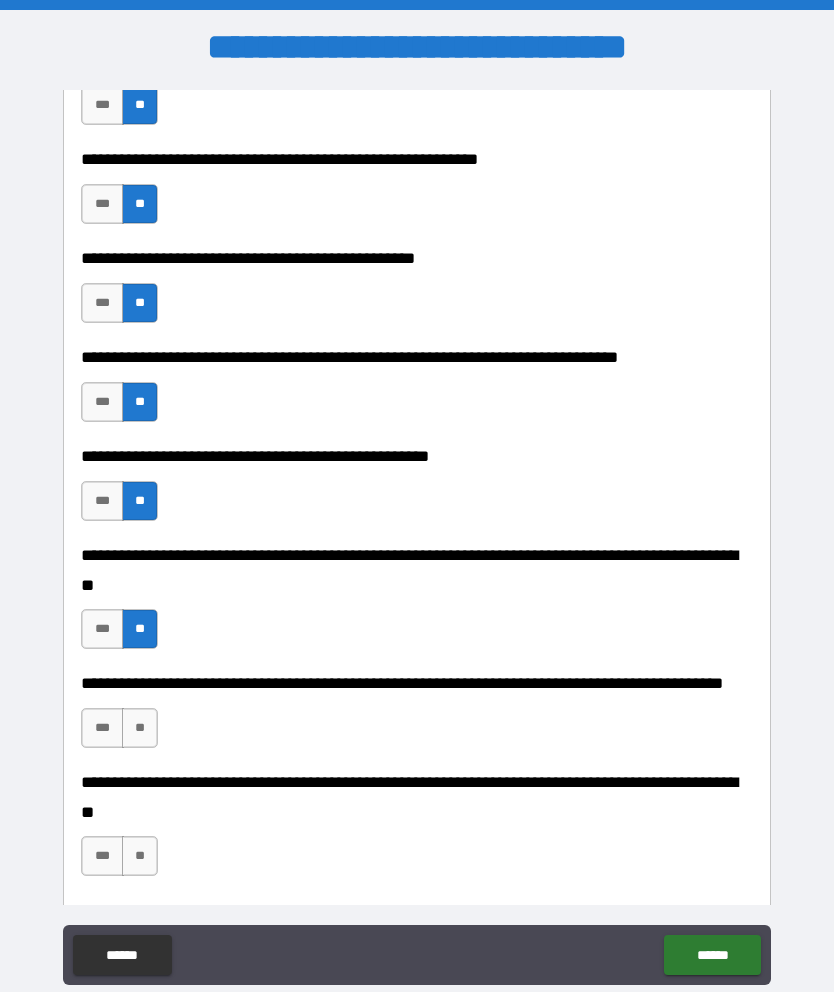 scroll, scrollTop: 566, scrollLeft: 0, axis: vertical 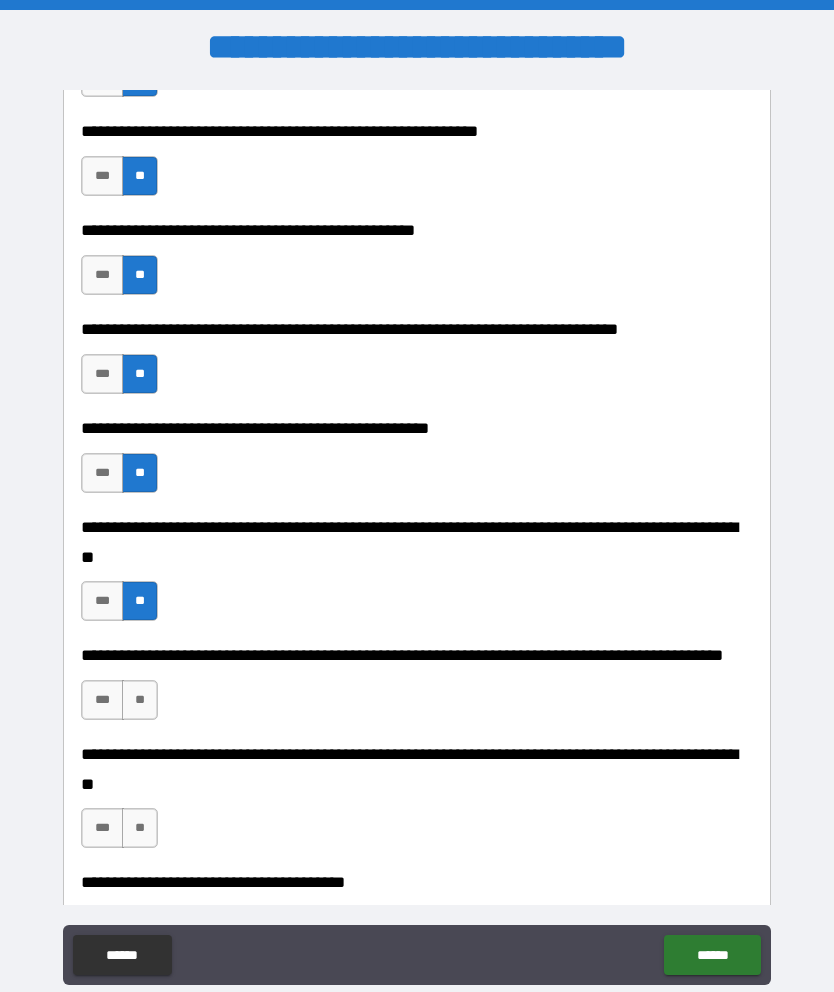 click on "**" at bounding box center (140, 700) 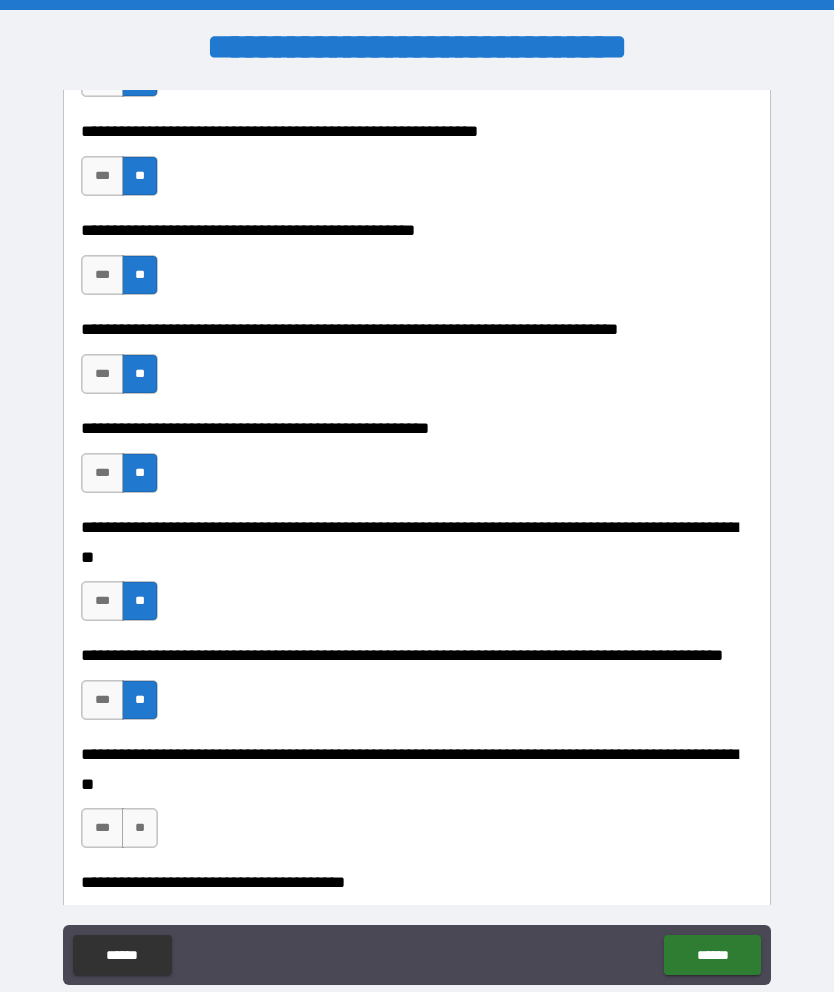 click on "**********" at bounding box center [417, 804] 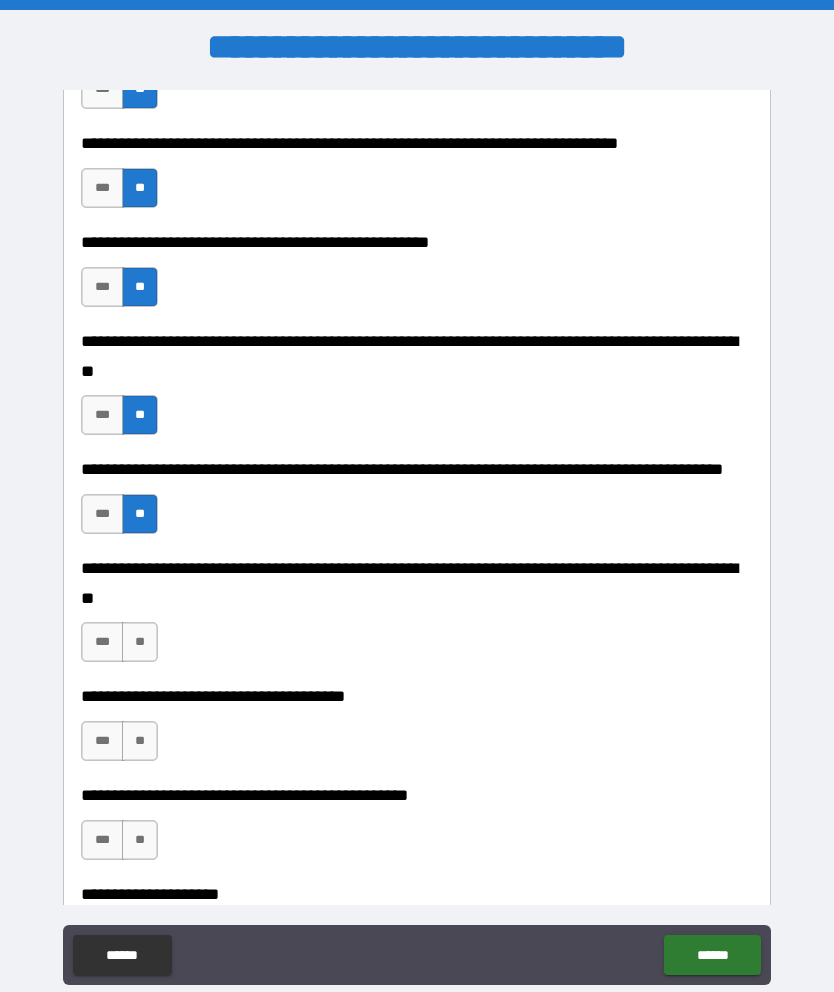 scroll, scrollTop: 753, scrollLeft: 0, axis: vertical 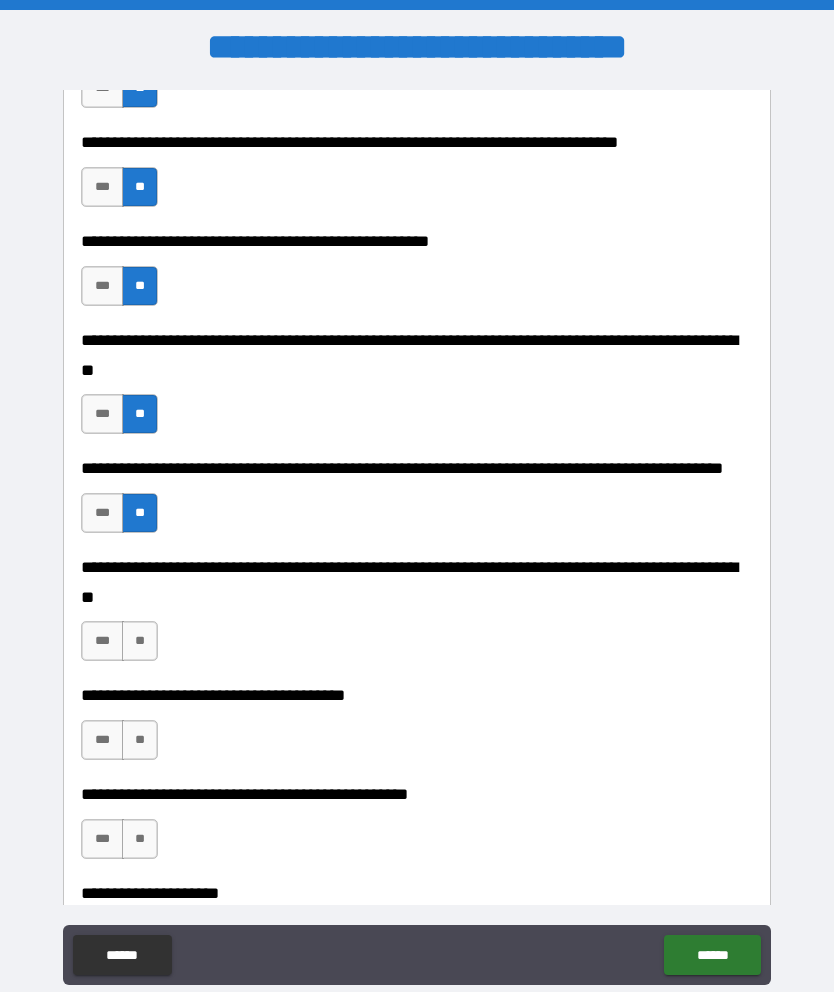 click on "**" at bounding box center [140, 641] 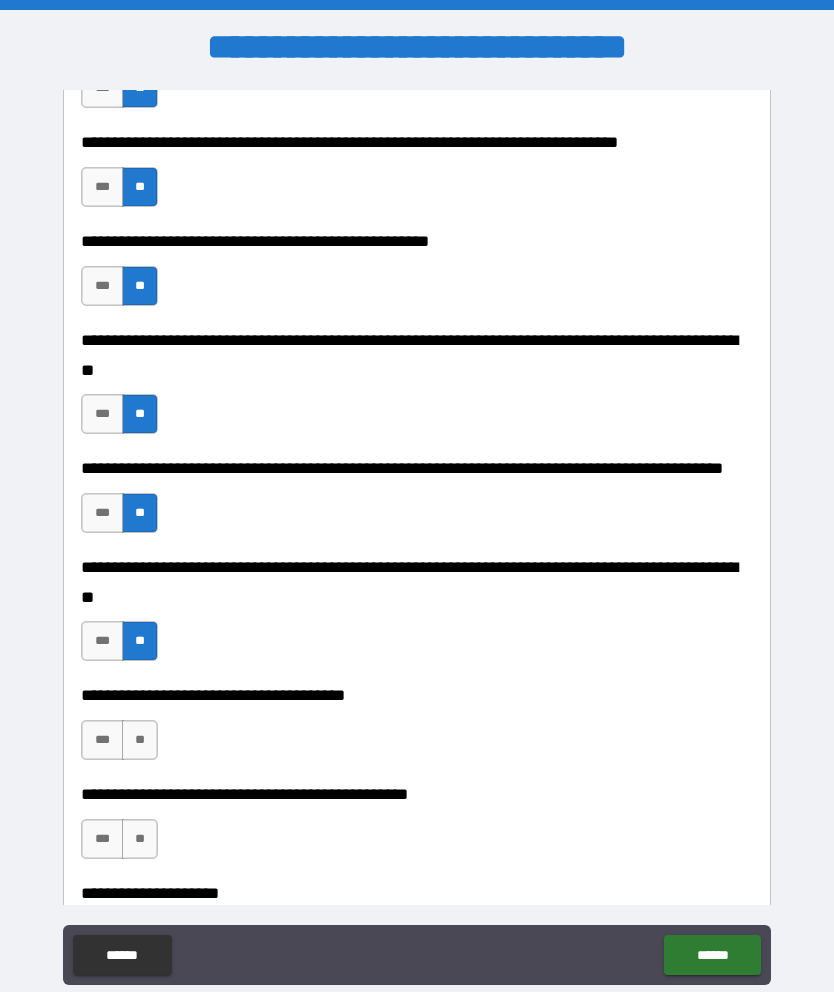click on "**" at bounding box center [140, 740] 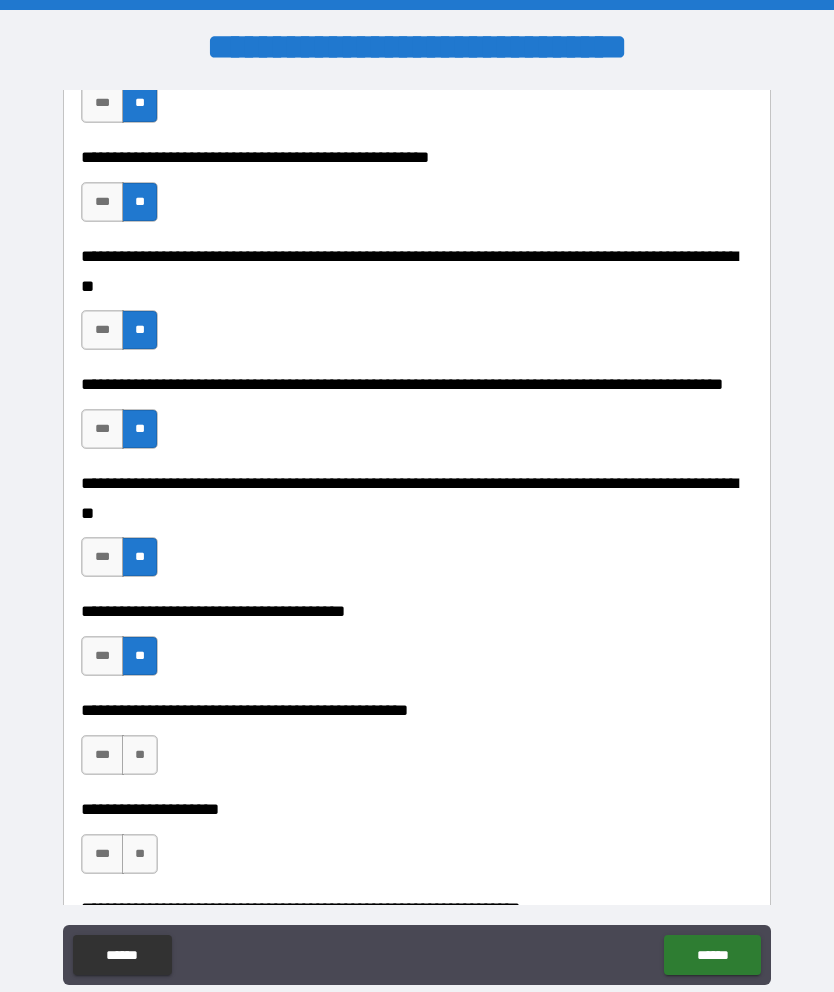 scroll, scrollTop: 848, scrollLeft: 0, axis: vertical 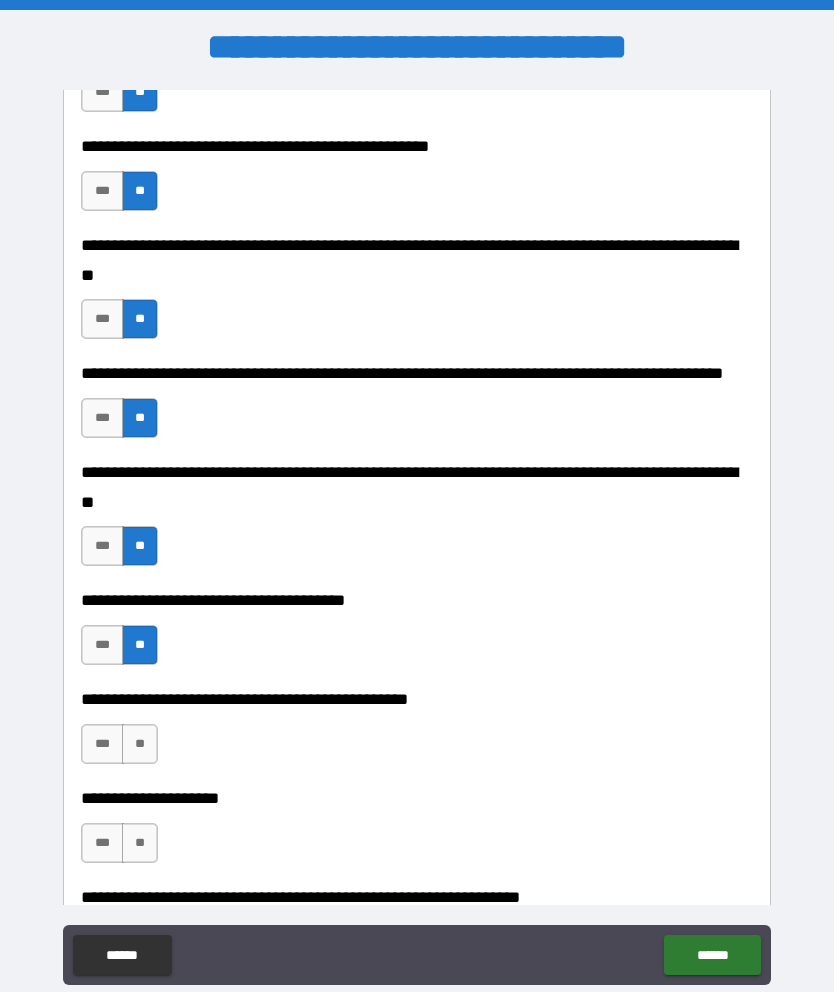 click on "**" at bounding box center [140, 744] 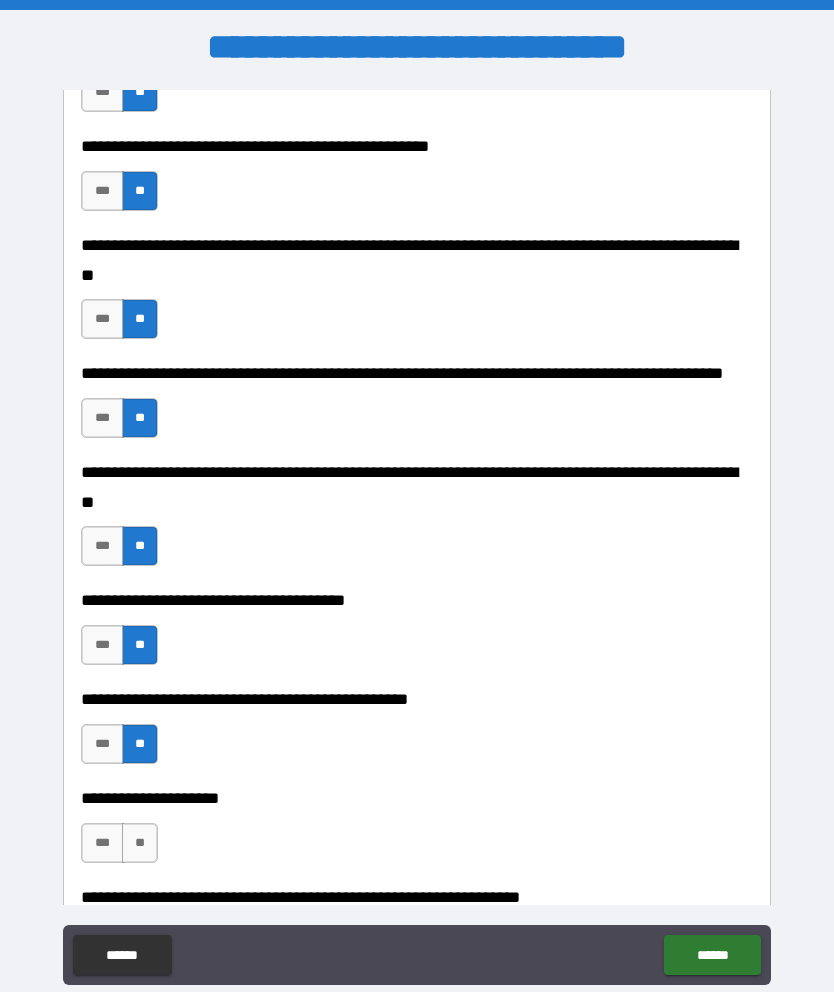 click on "**" at bounding box center (140, 843) 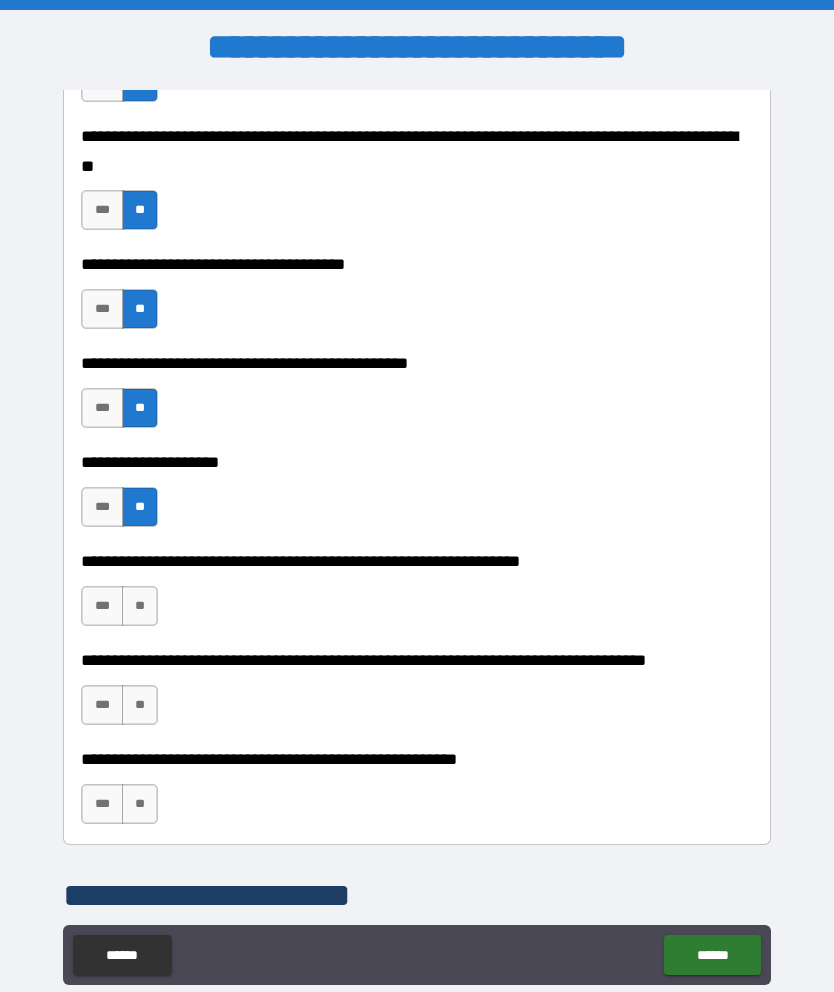 scroll, scrollTop: 1187, scrollLeft: 0, axis: vertical 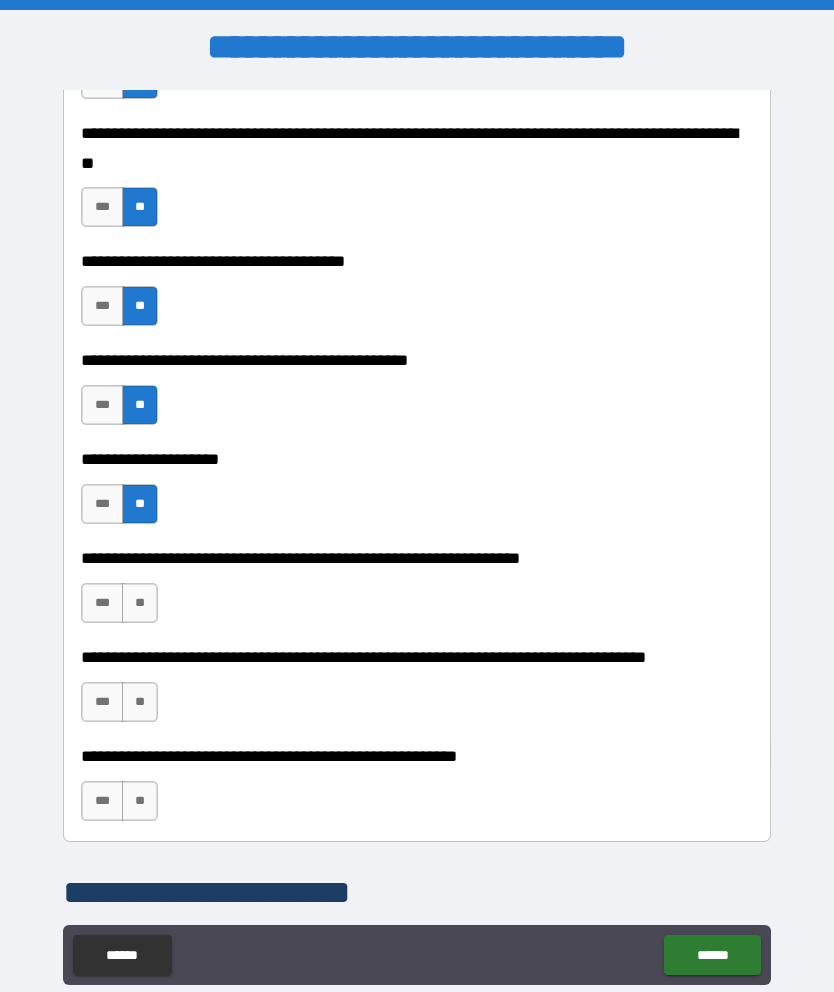 click on "**" at bounding box center [140, 603] 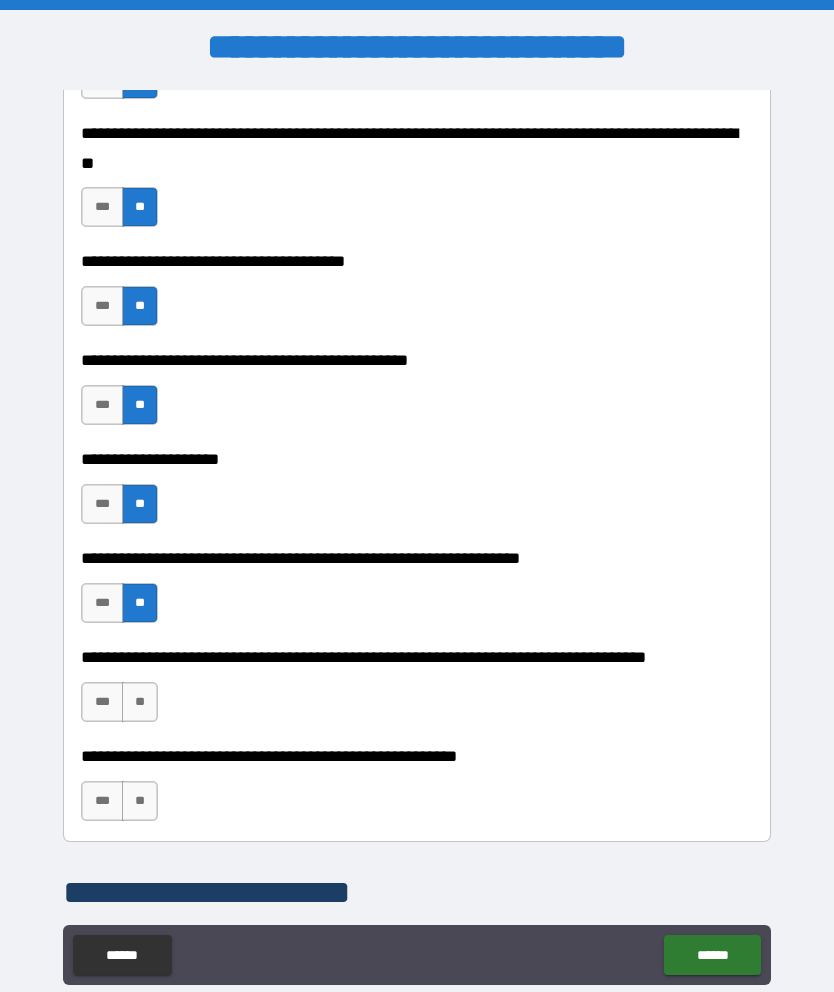 click on "**" at bounding box center [140, 702] 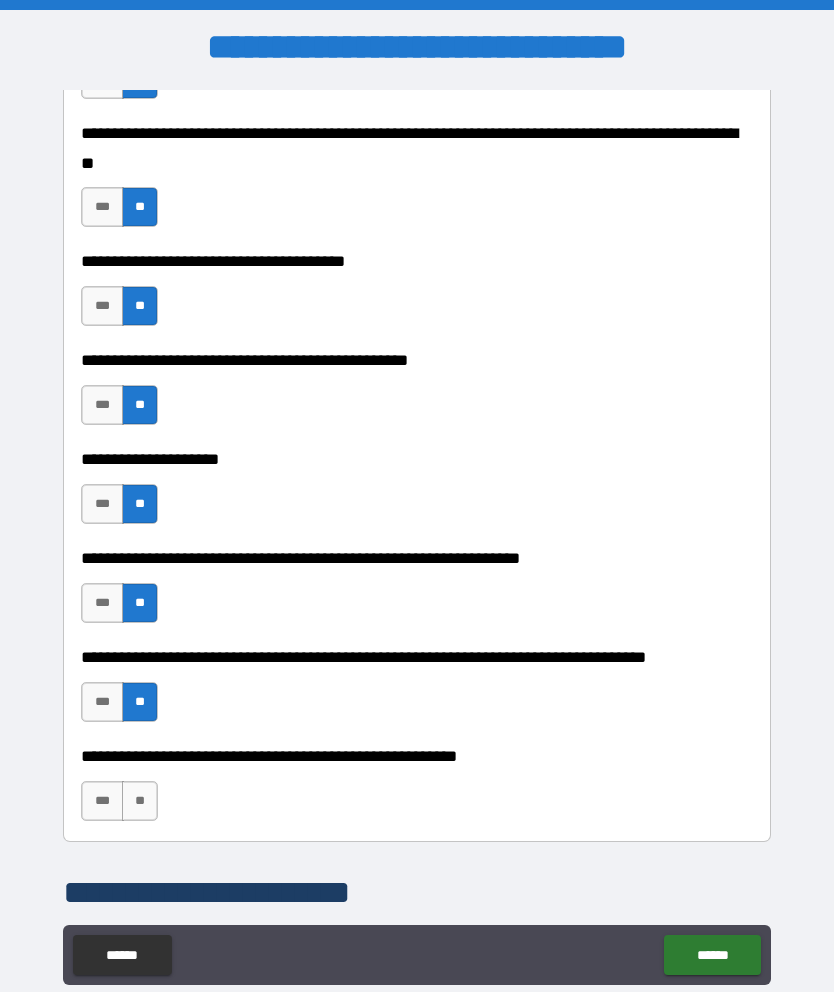 click on "**" at bounding box center [140, 801] 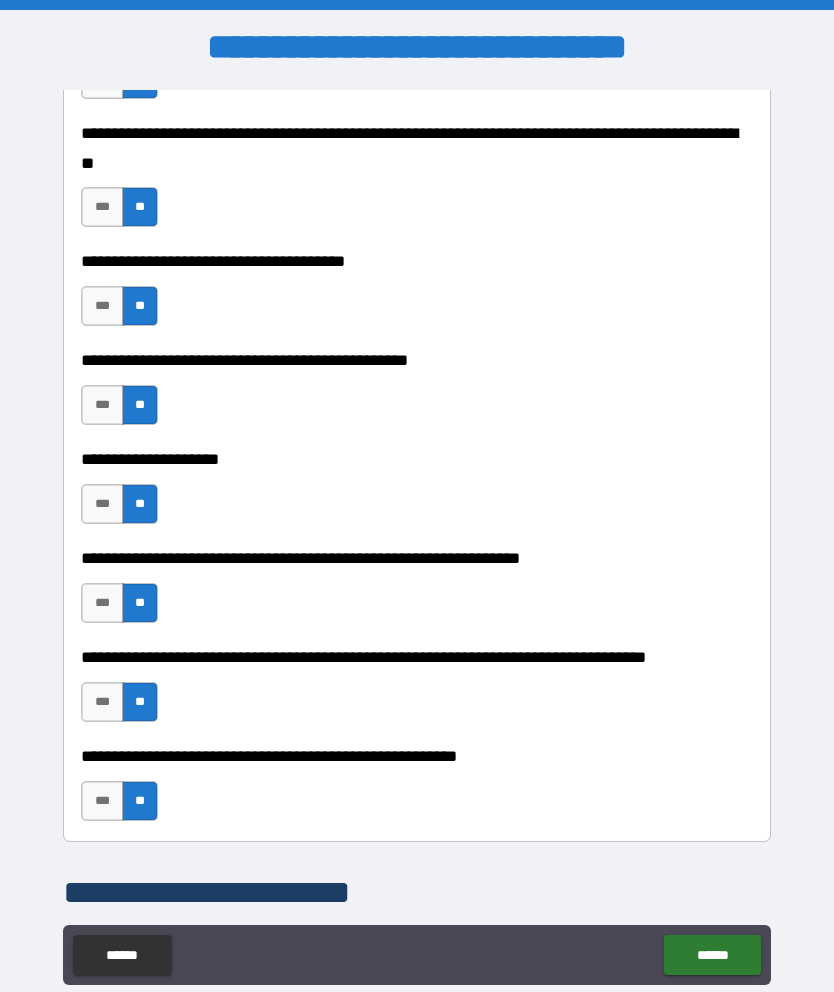 click on "******" at bounding box center [712, 955] 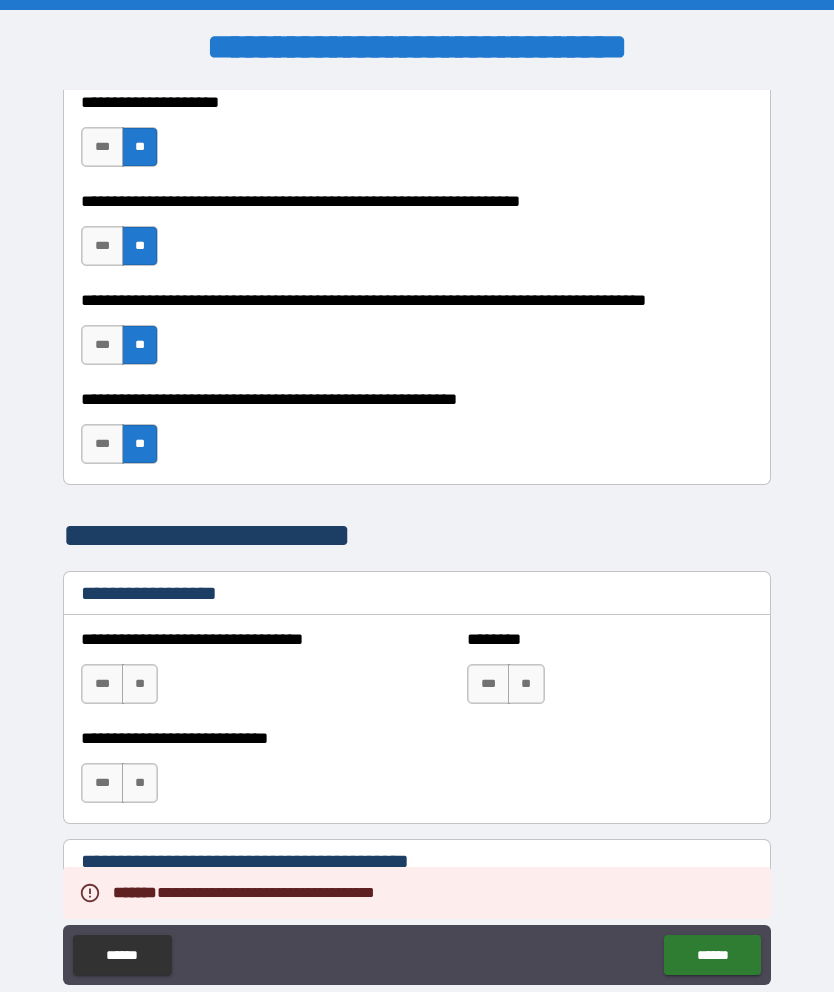 scroll, scrollTop: 1558, scrollLeft: 0, axis: vertical 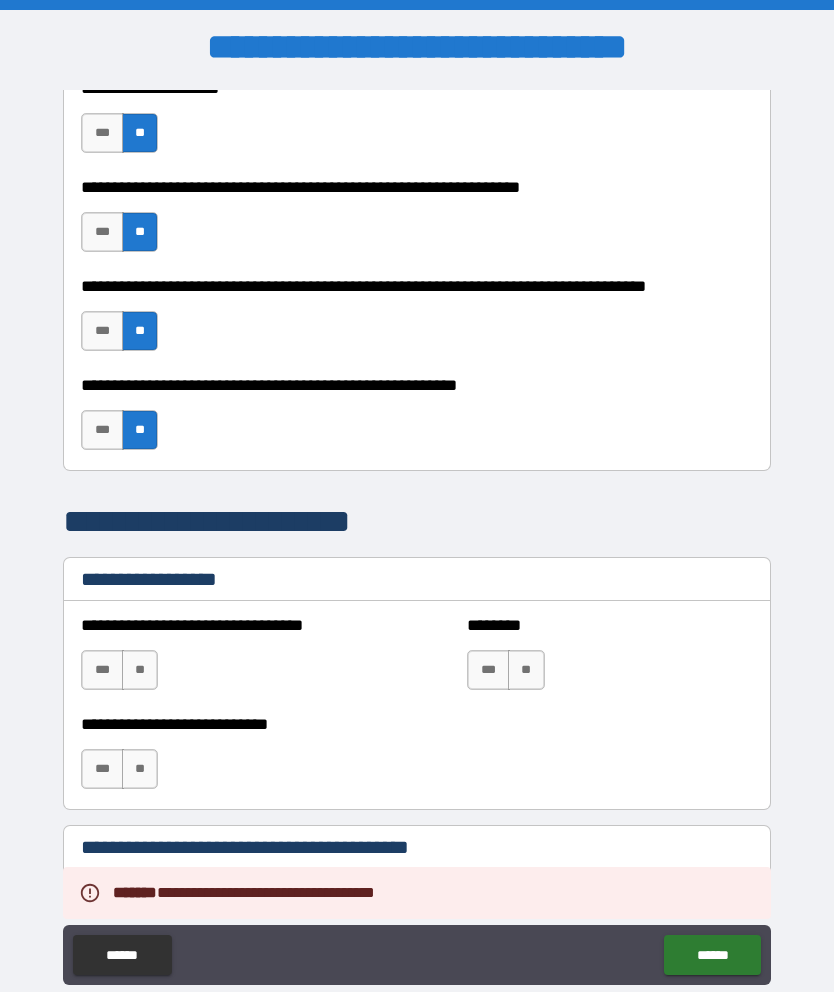 click on "**" at bounding box center (140, 670) 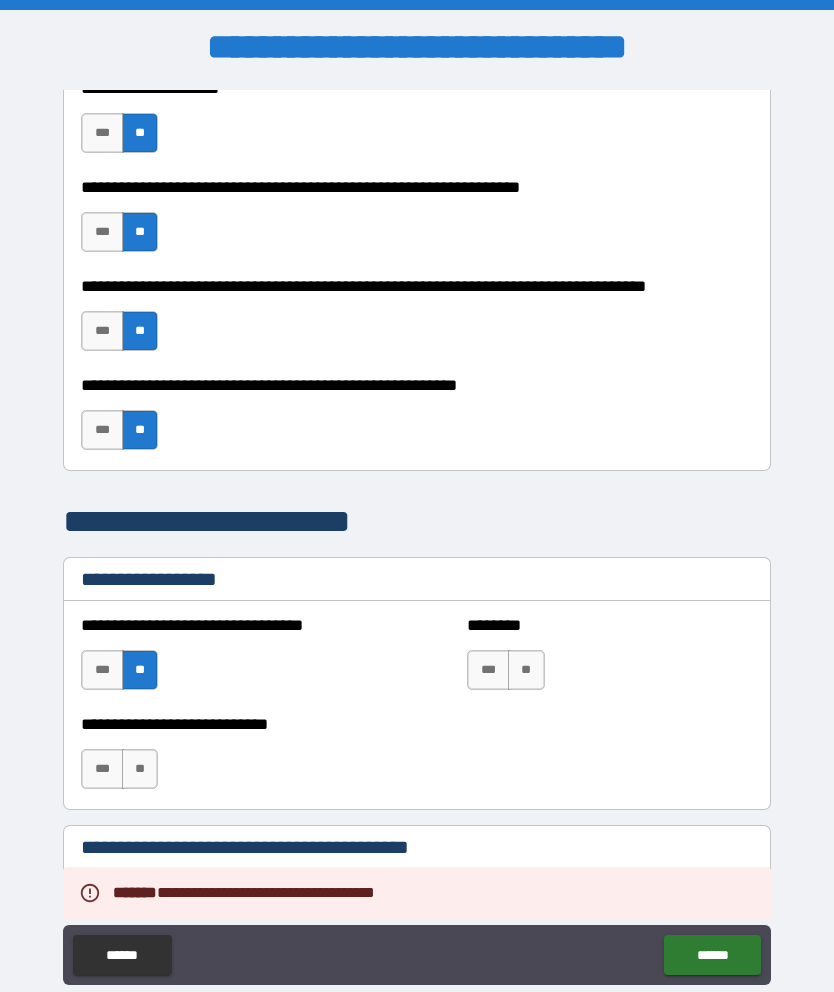 click on "**" at bounding box center (526, 670) 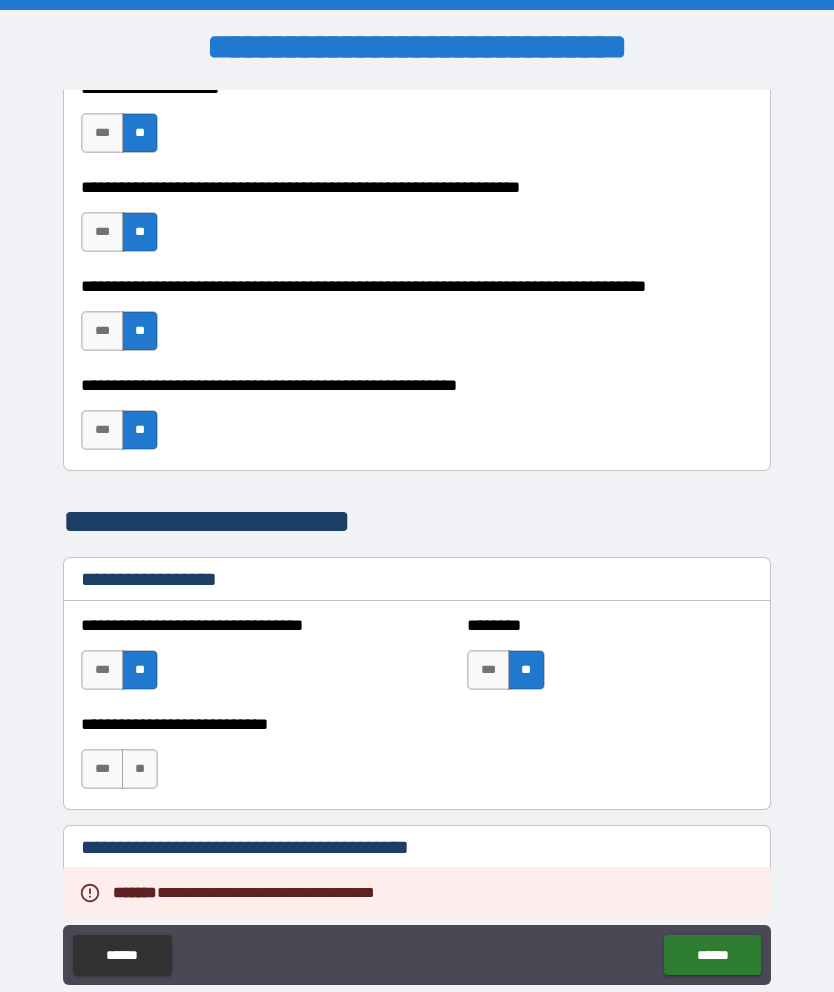 click on "**" at bounding box center [140, 769] 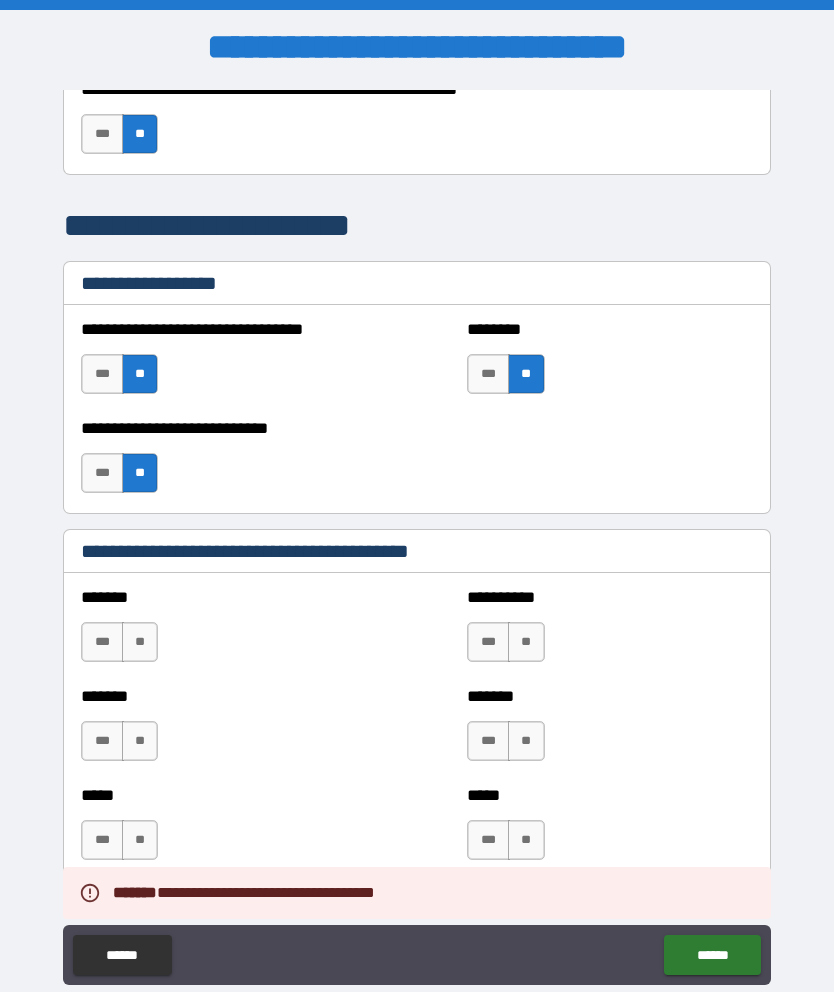 scroll, scrollTop: 1857, scrollLeft: 0, axis: vertical 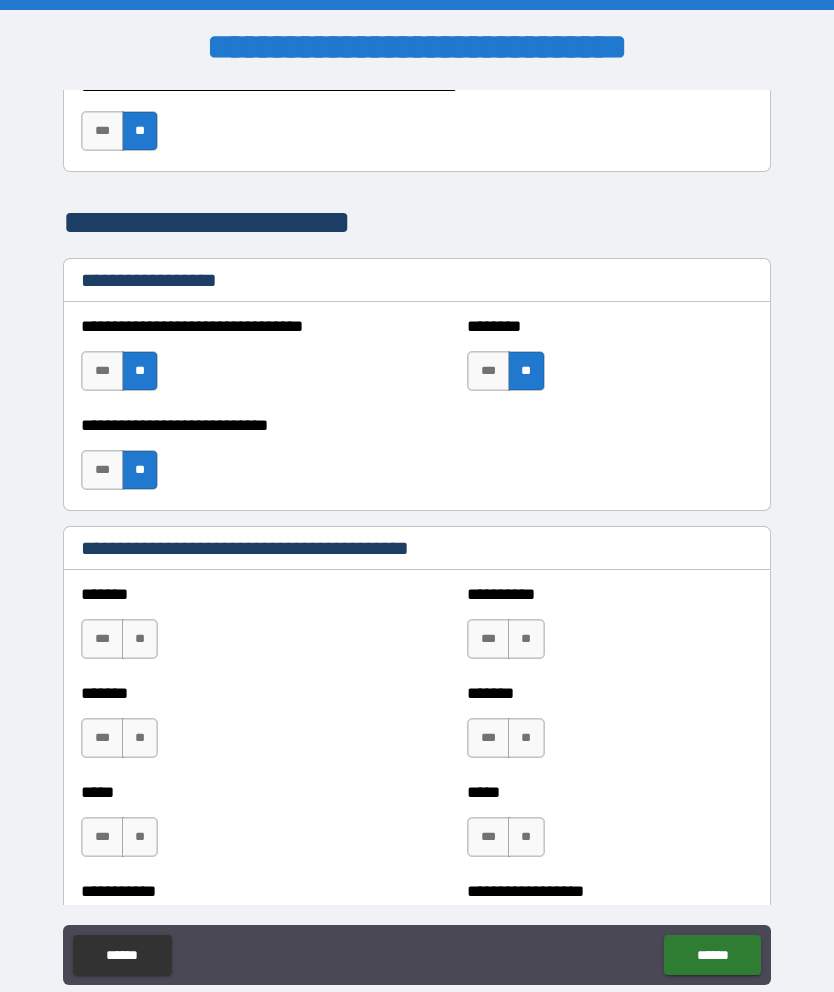 click on "**" at bounding box center (140, 639) 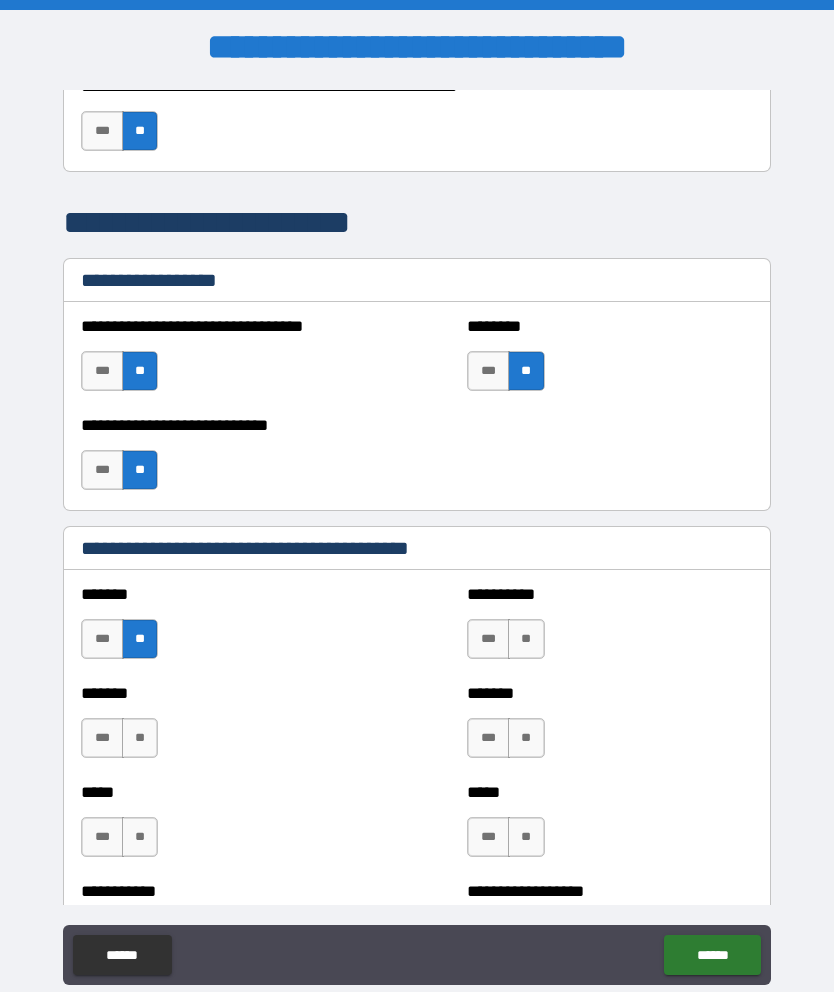 click on "**" at bounding box center [526, 639] 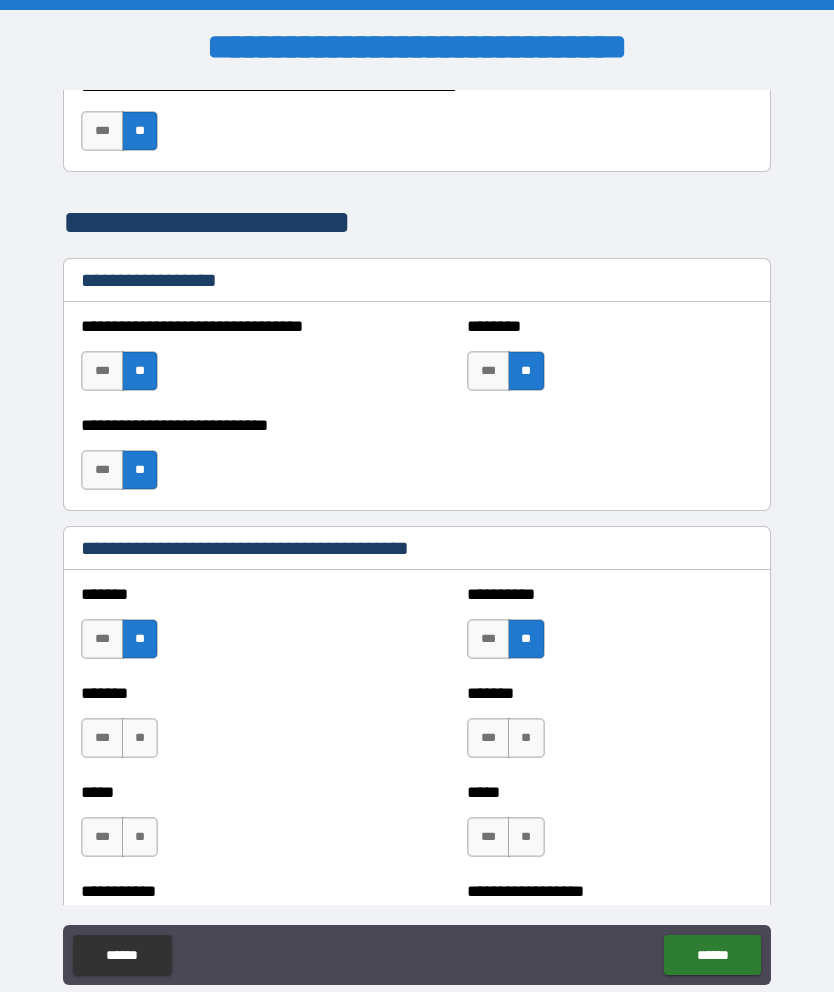 click on "**" at bounding box center [140, 738] 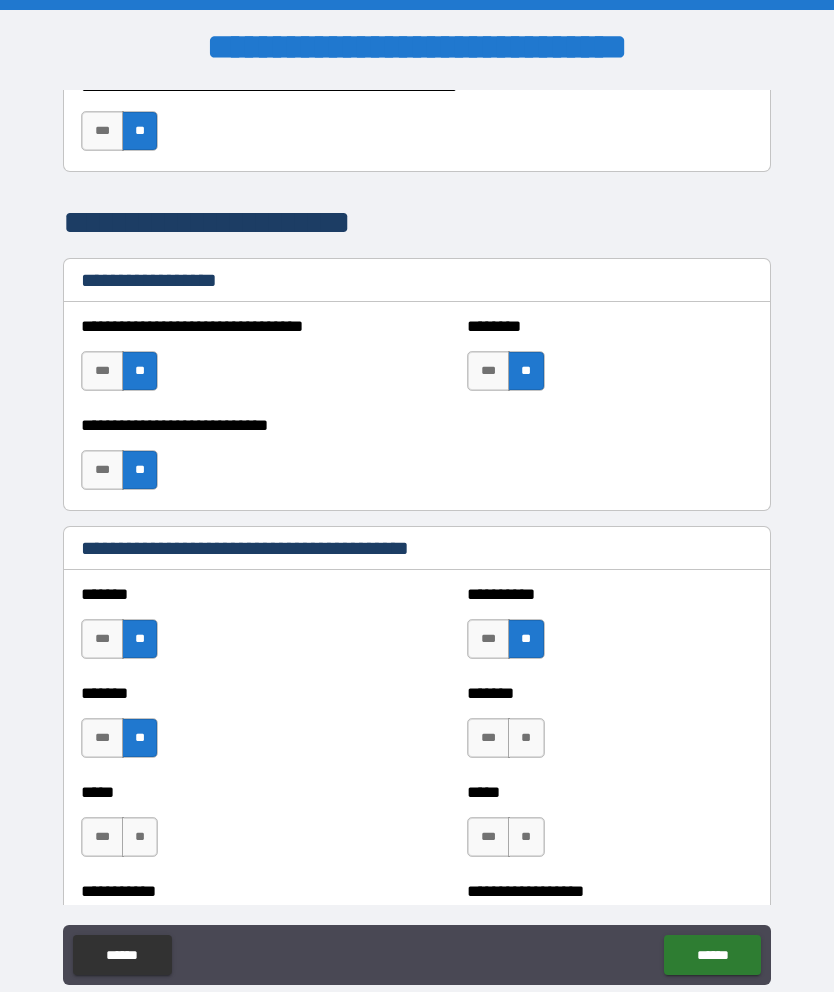 click on "**" at bounding box center [526, 738] 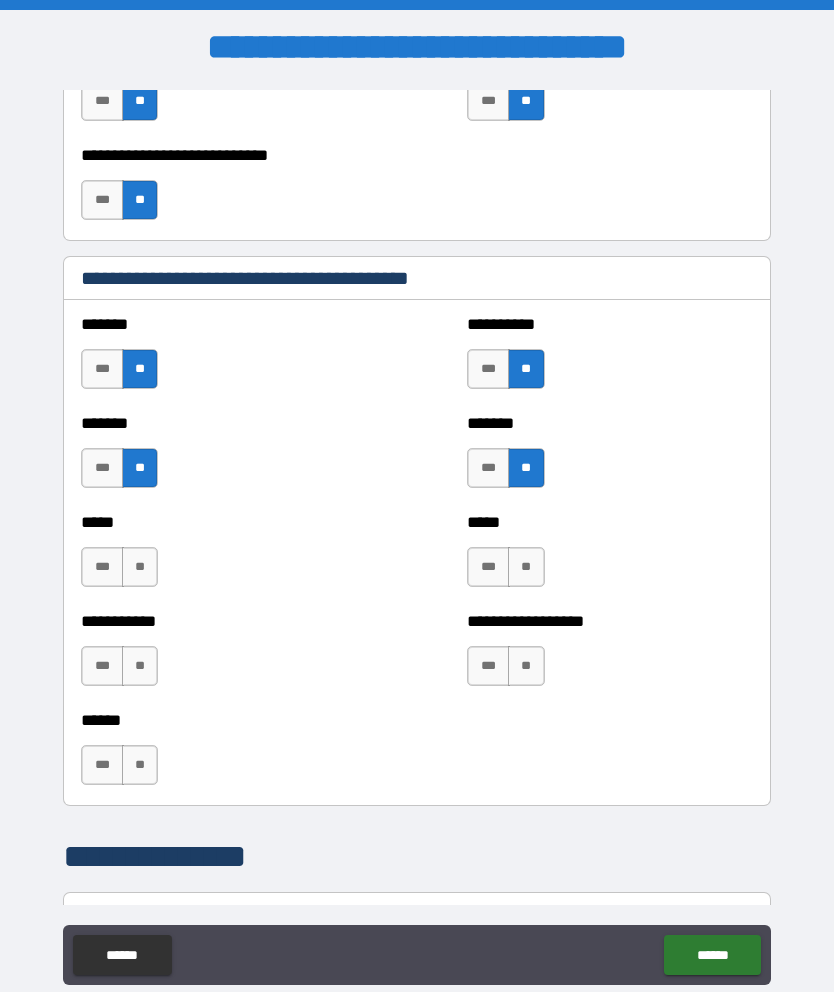 scroll, scrollTop: 2146, scrollLeft: 0, axis: vertical 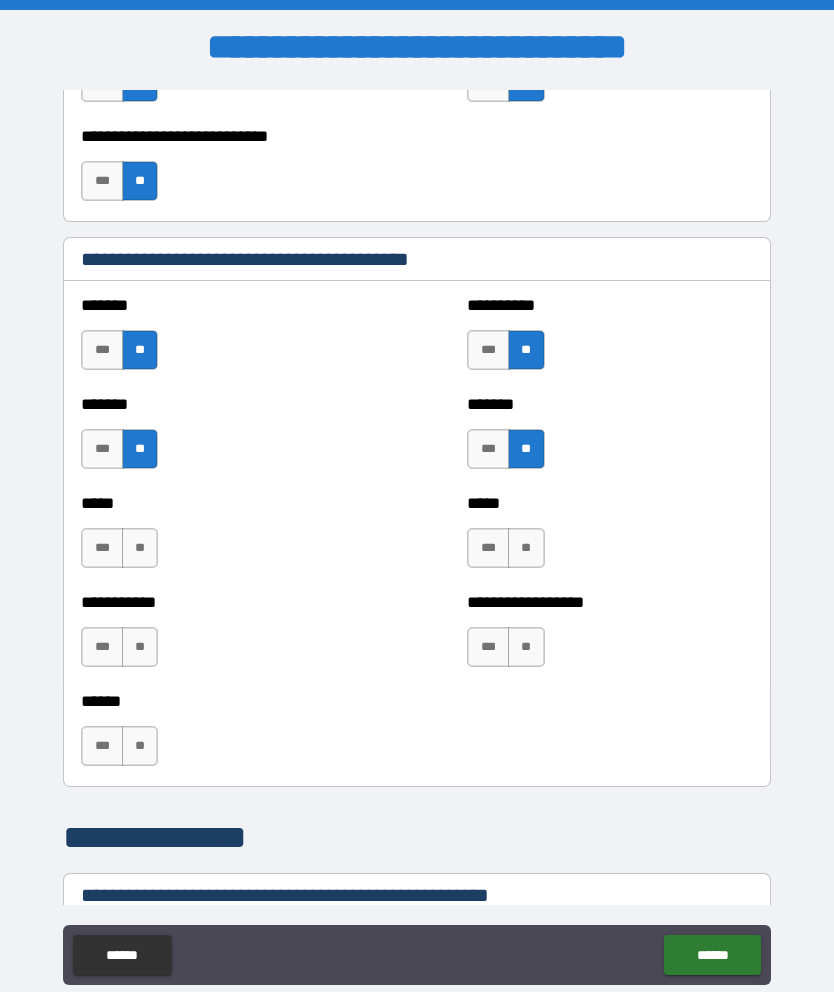 click on "**" at bounding box center (140, 548) 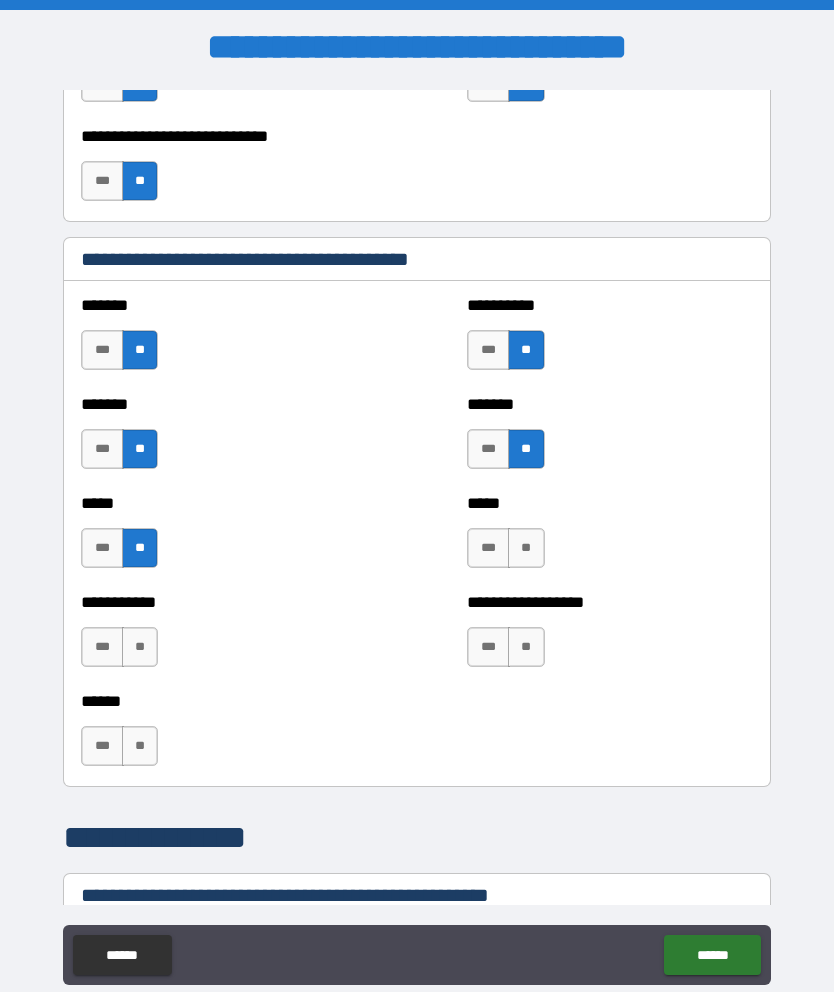 click on "**" at bounding box center [140, 647] 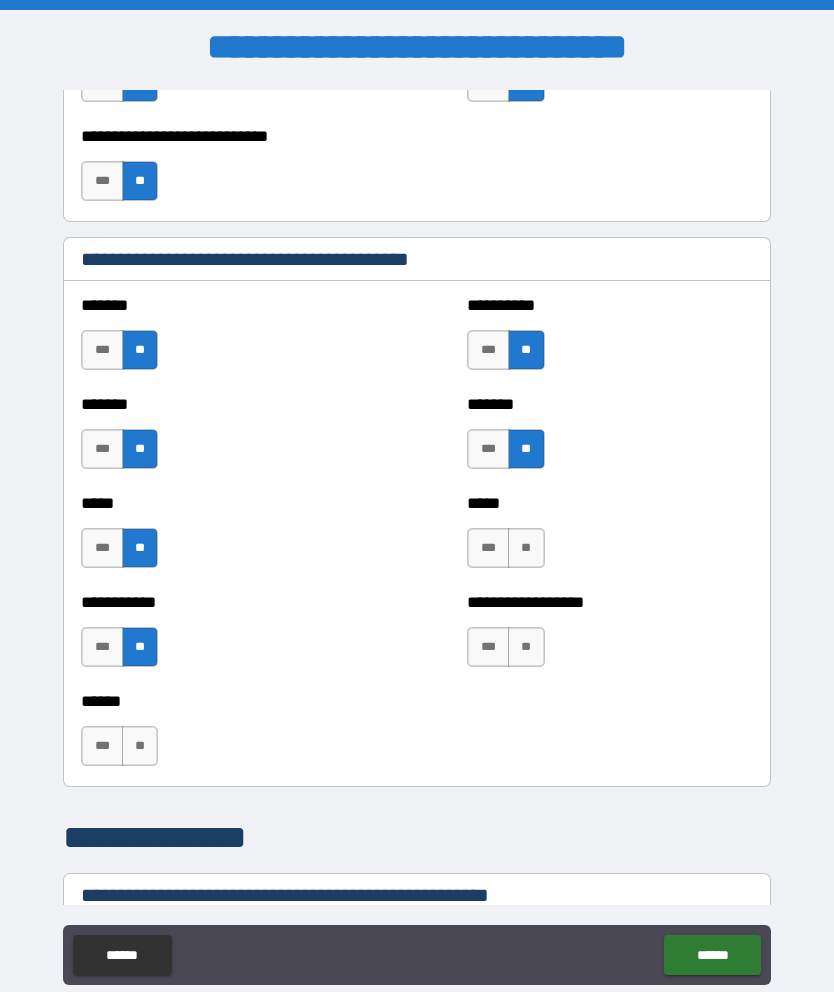 click on "**" at bounding box center [140, 746] 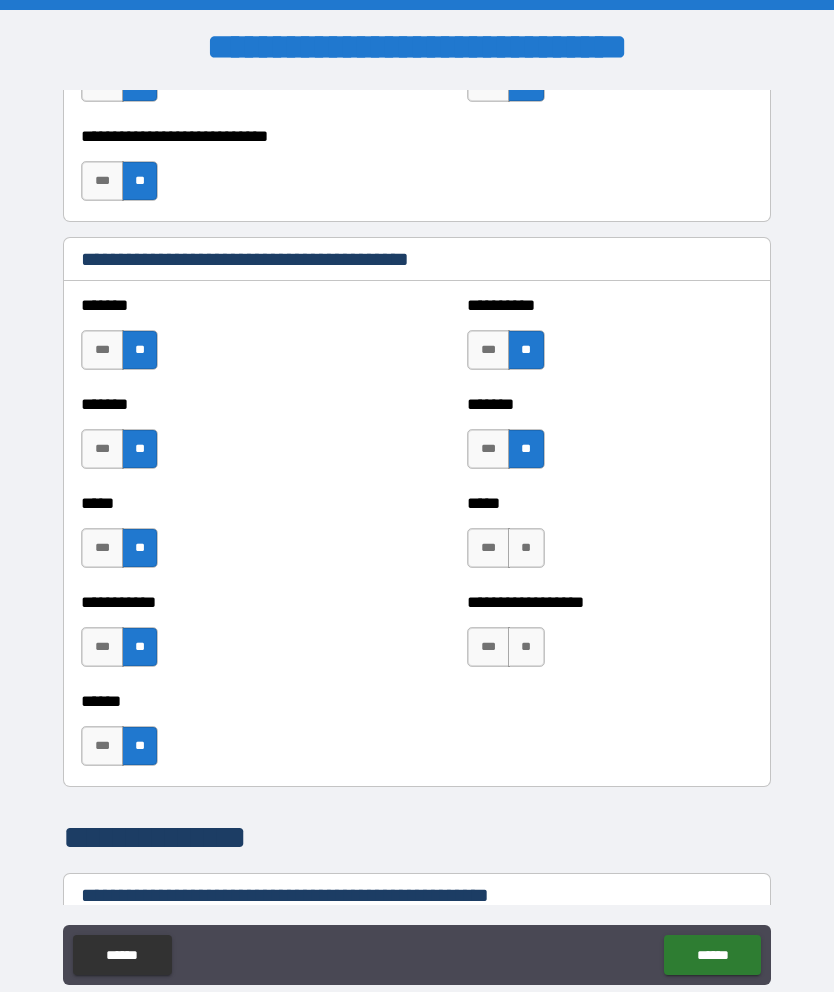 click on "**" at bounding box center [526, 647] 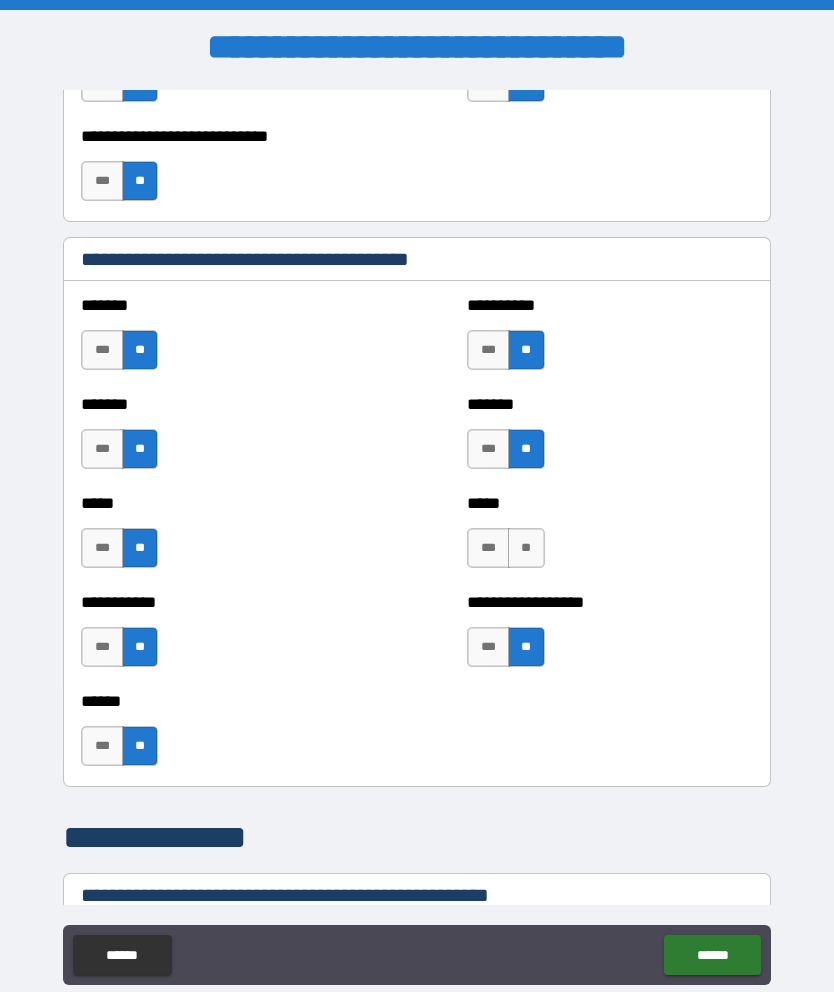 click on "**" at bounding box center (526, 548) 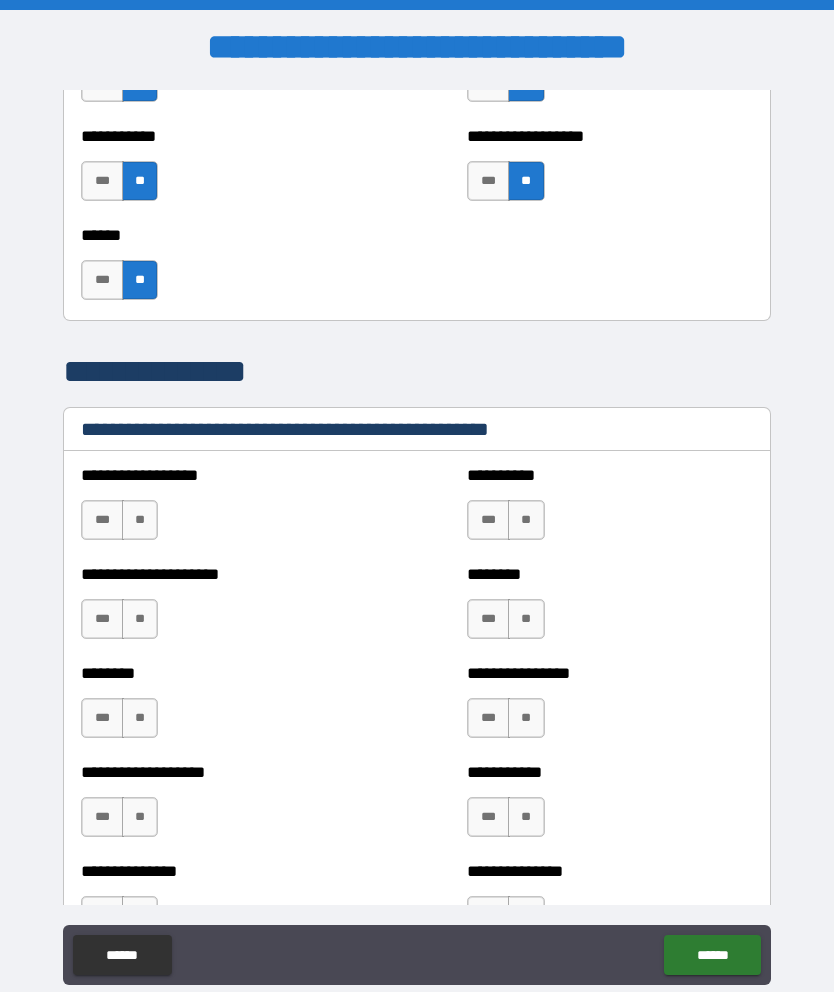 scroll, scrollTop: 2609, scrollLeft: 0, axis: vertical 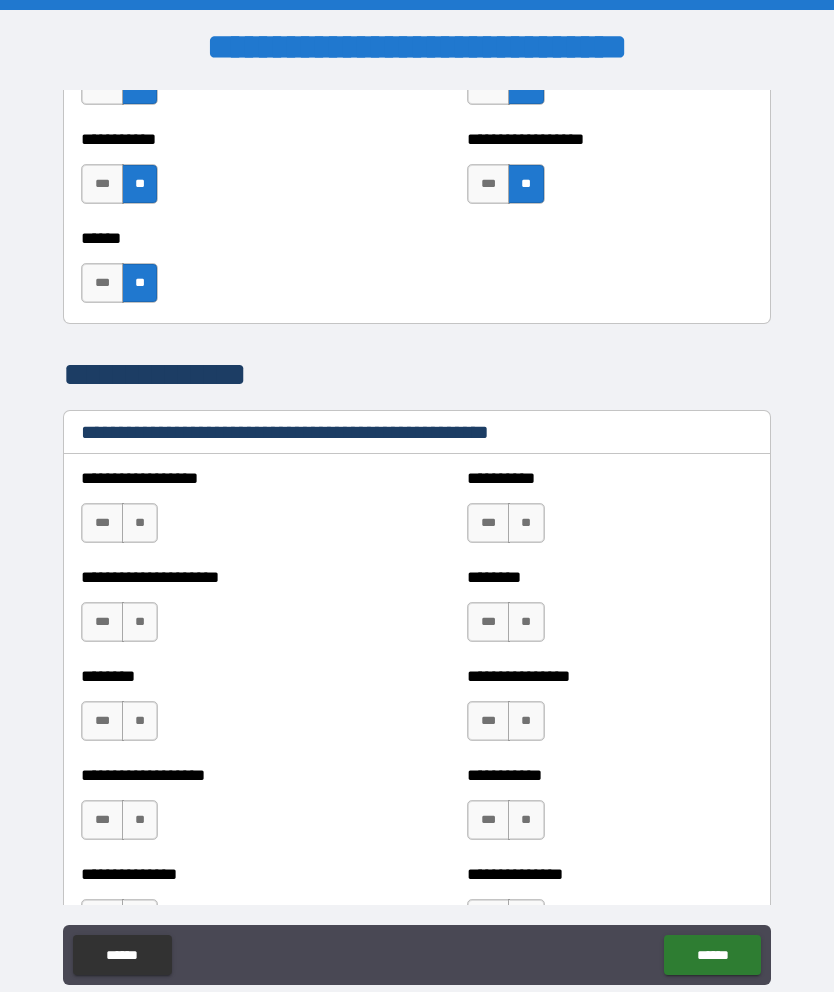 click on "**" at bounding box center [140, 523] 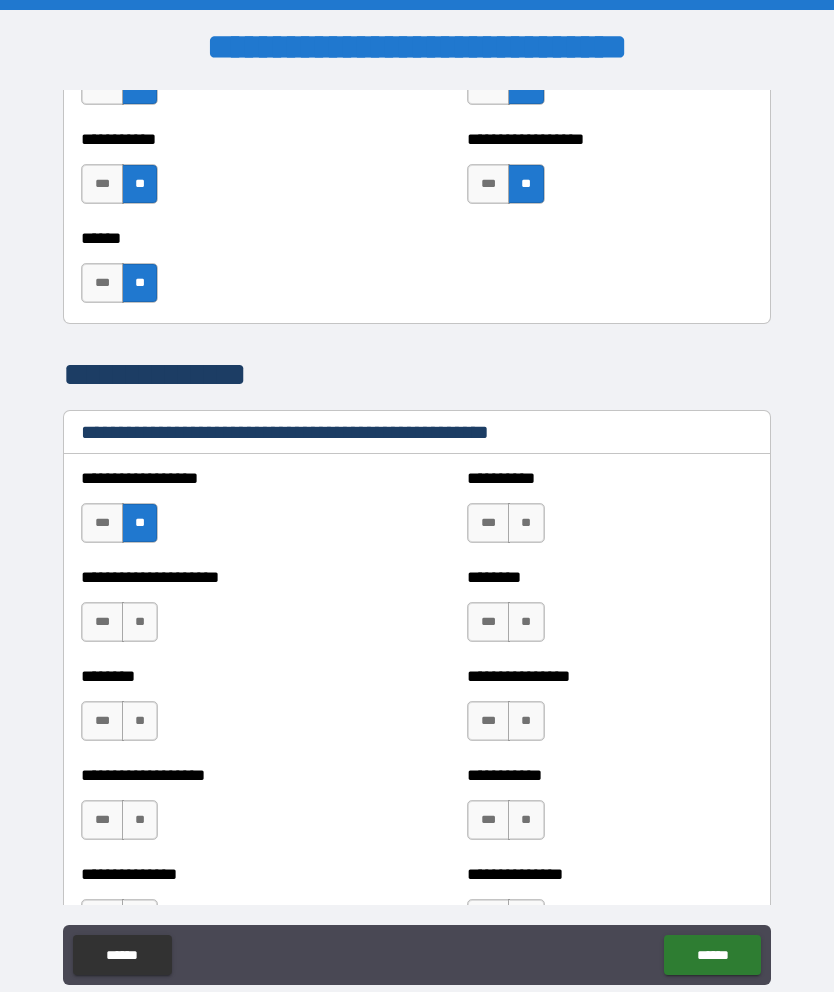 click on "**" at bounding box center (526, 523) 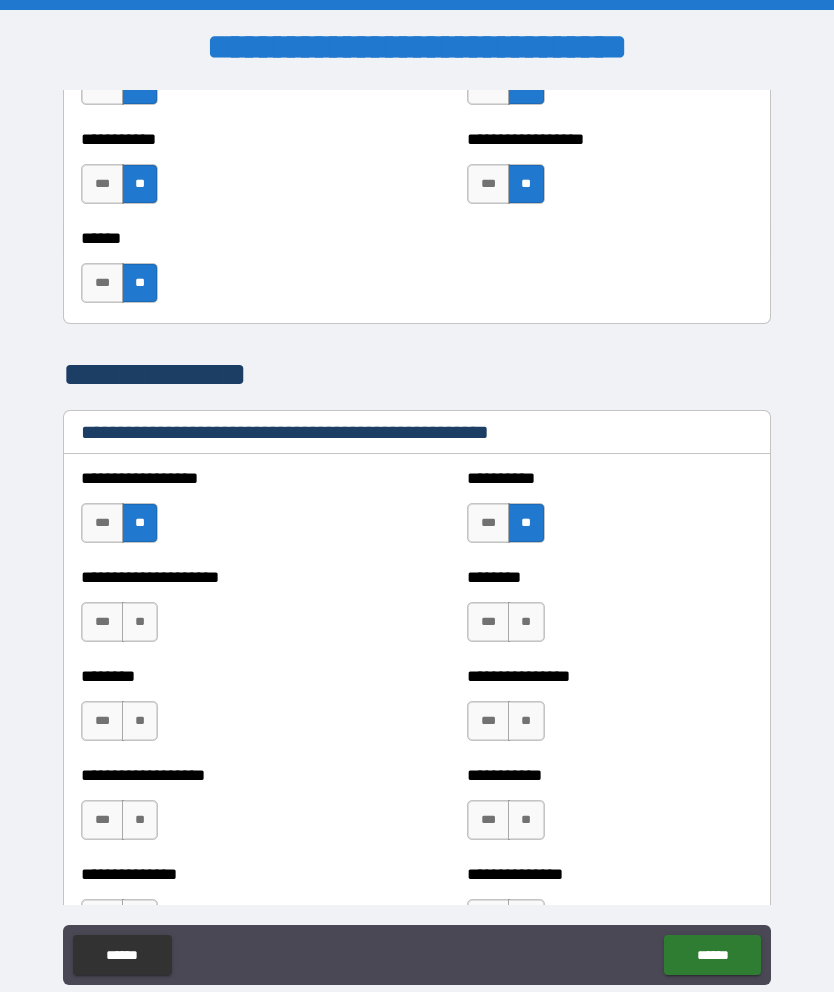 click on "**" at bounding box center [140, 622] 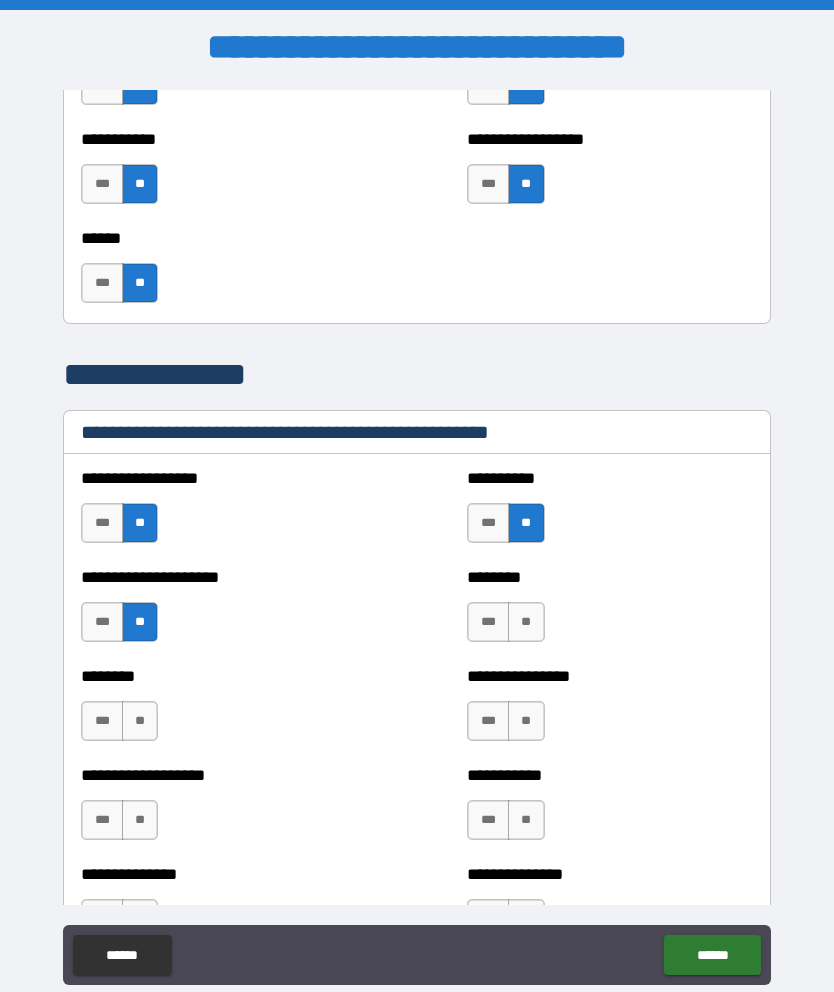 click on "**" at bounding box center [526, 622] 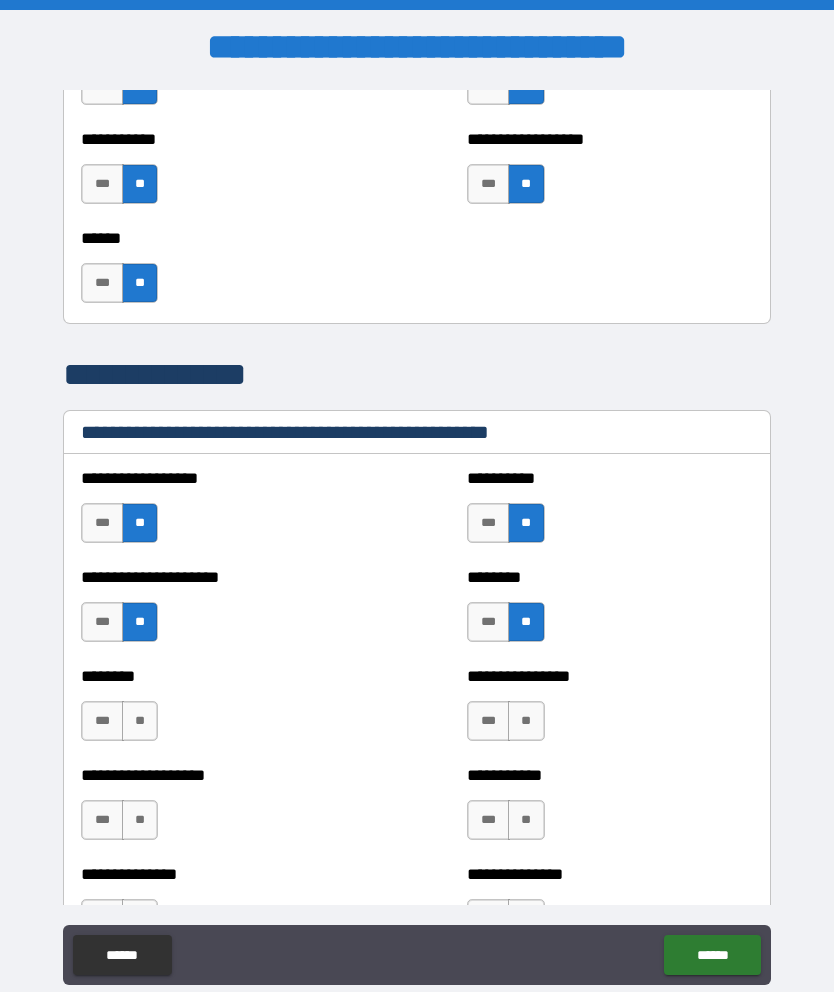 click on "**" at bounding box center [526, 721] 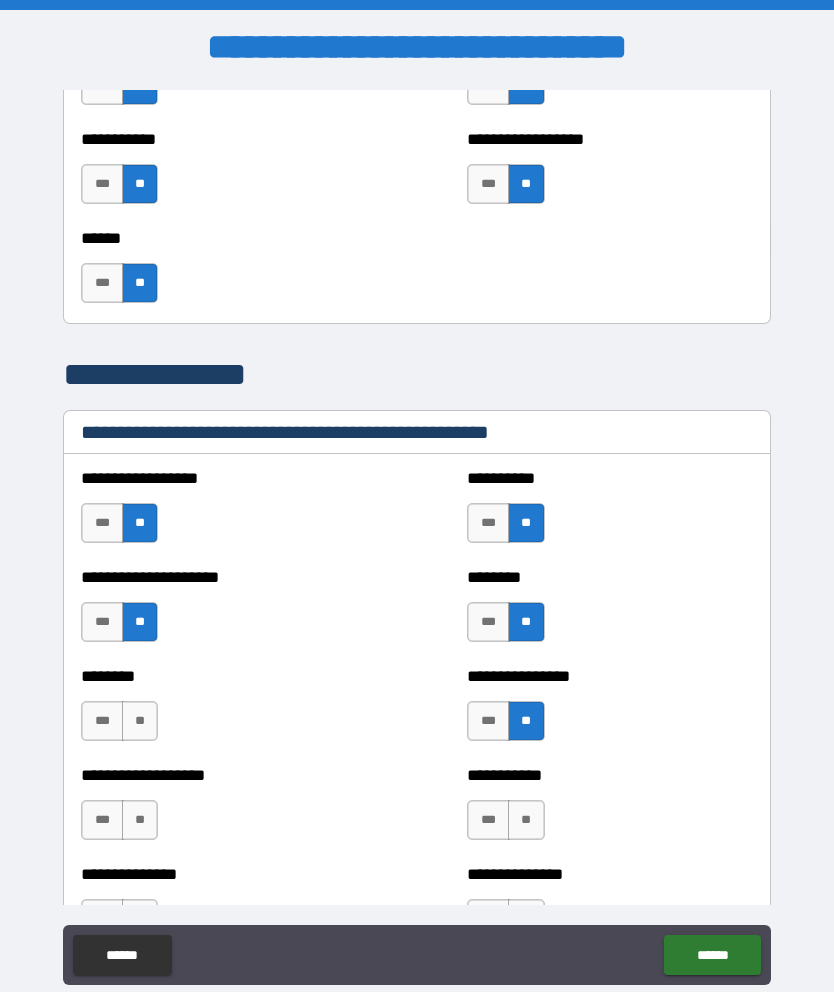 click on "**" at bounding box center [140, 721] 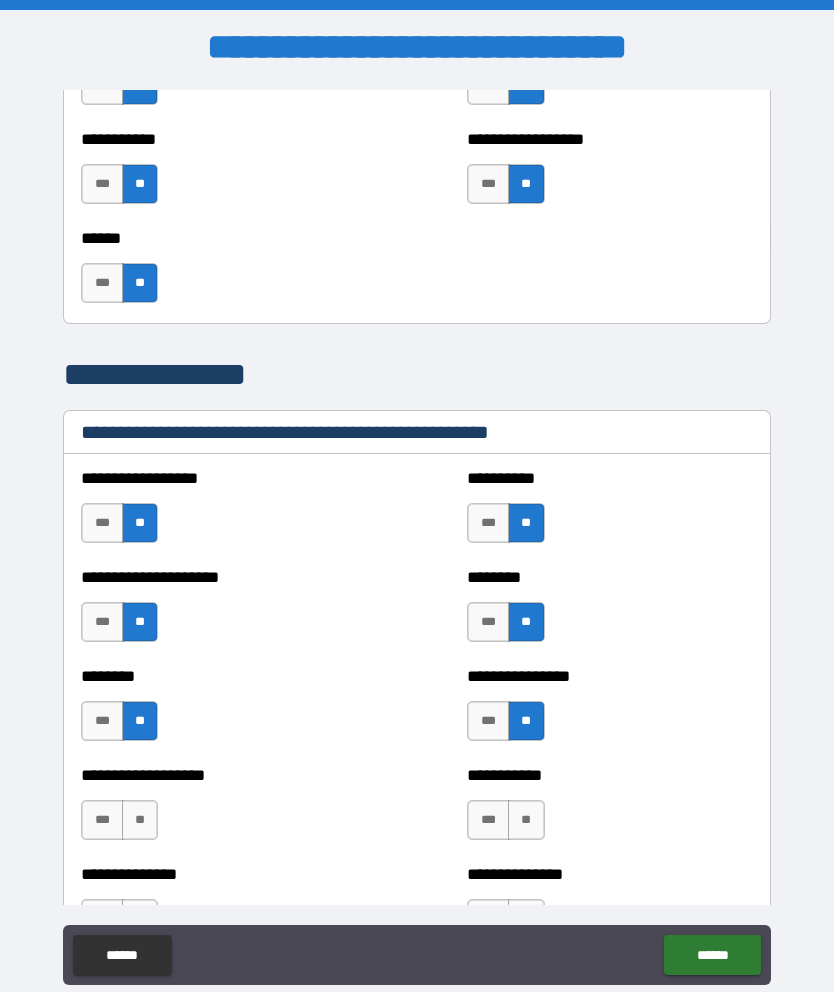 click on "**" at bounding box center (140, 820) 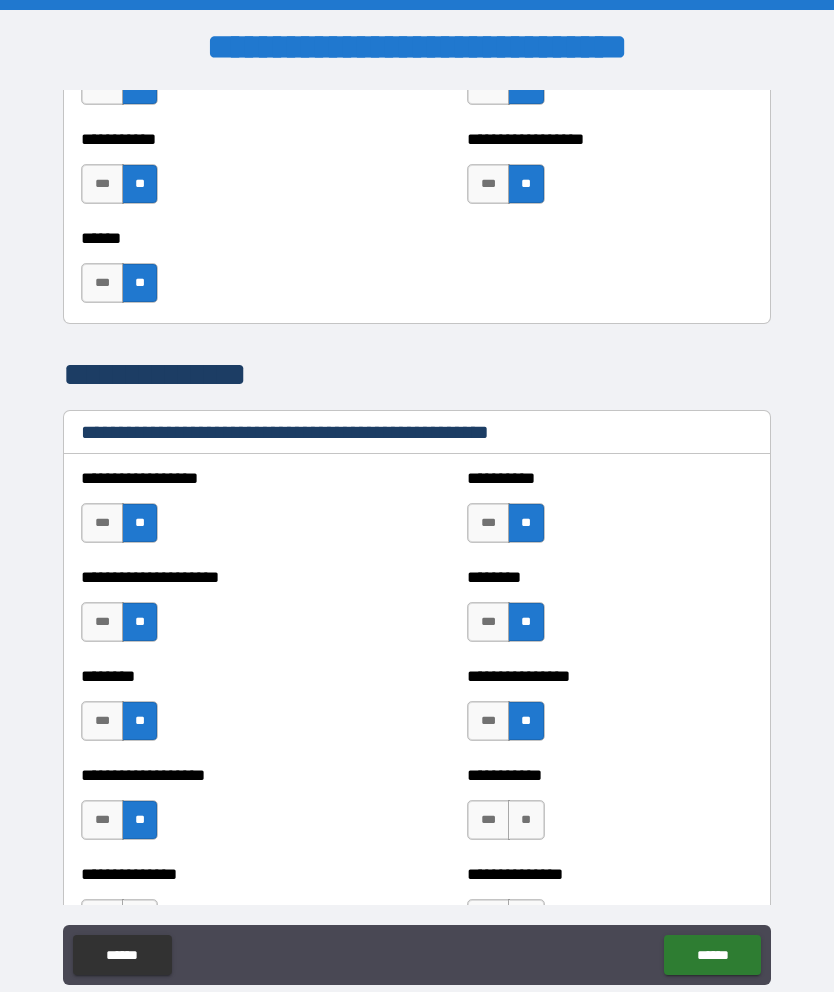 click on "**" at bounding box center [526, 820] 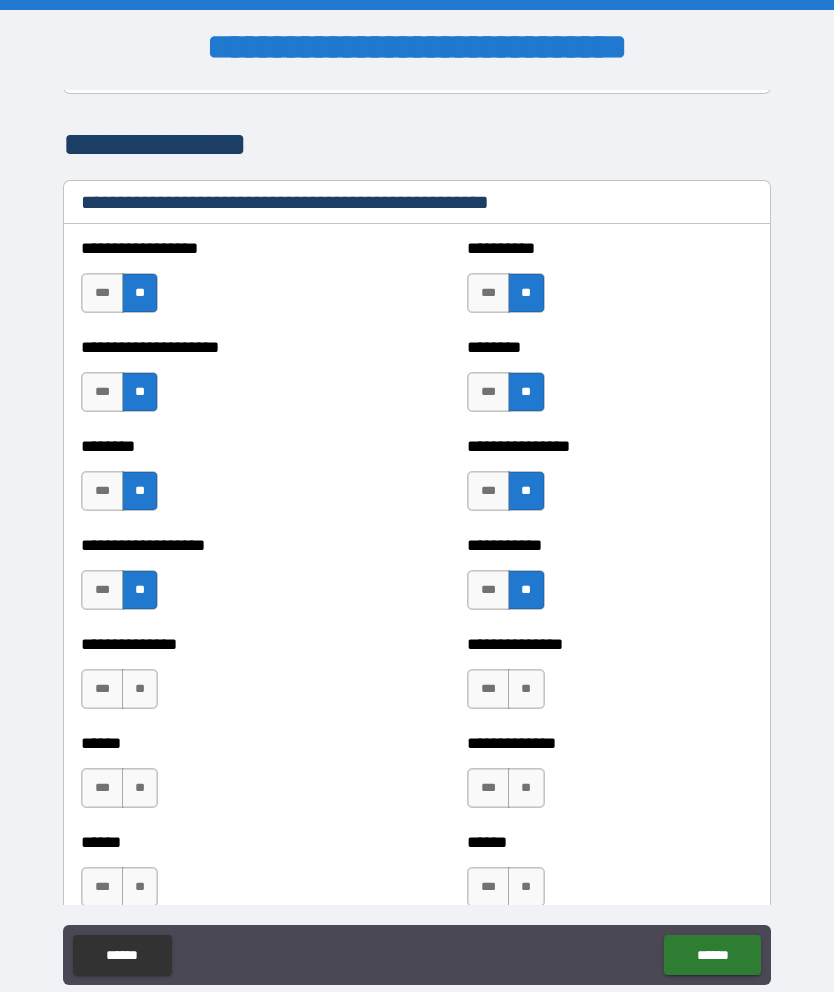 scroll, scrollTop: 2861, scrollLeft: 0, axis: vertical 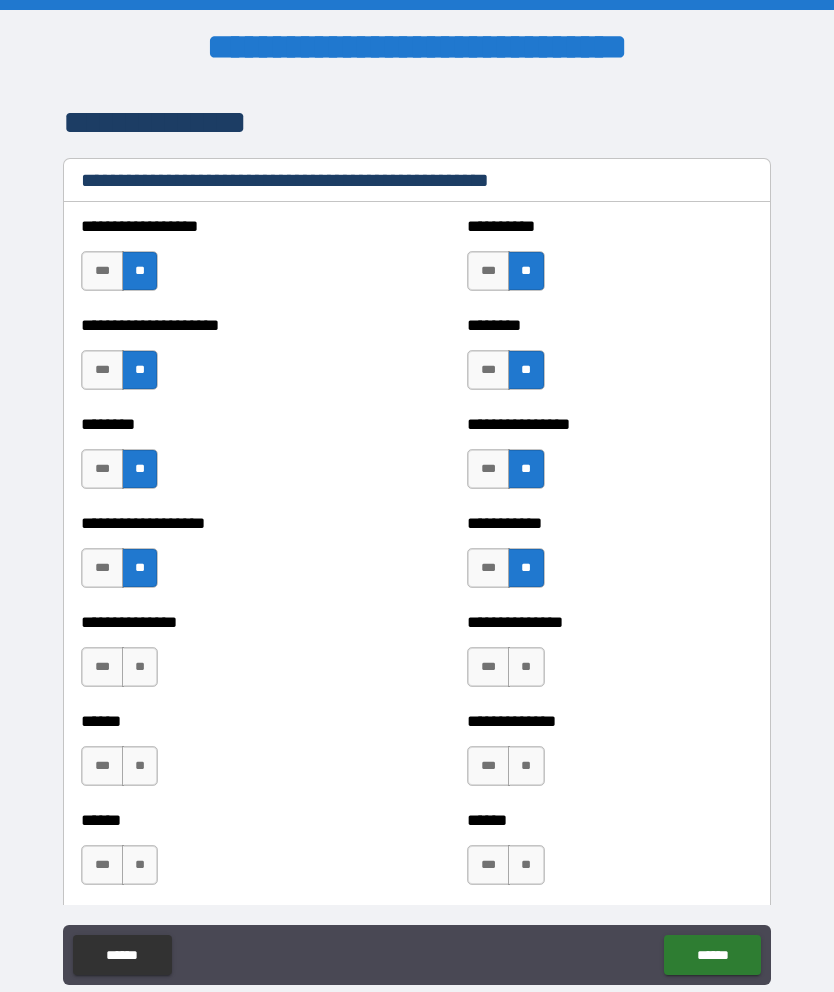 click on "**" at bounding box center [140, 667] 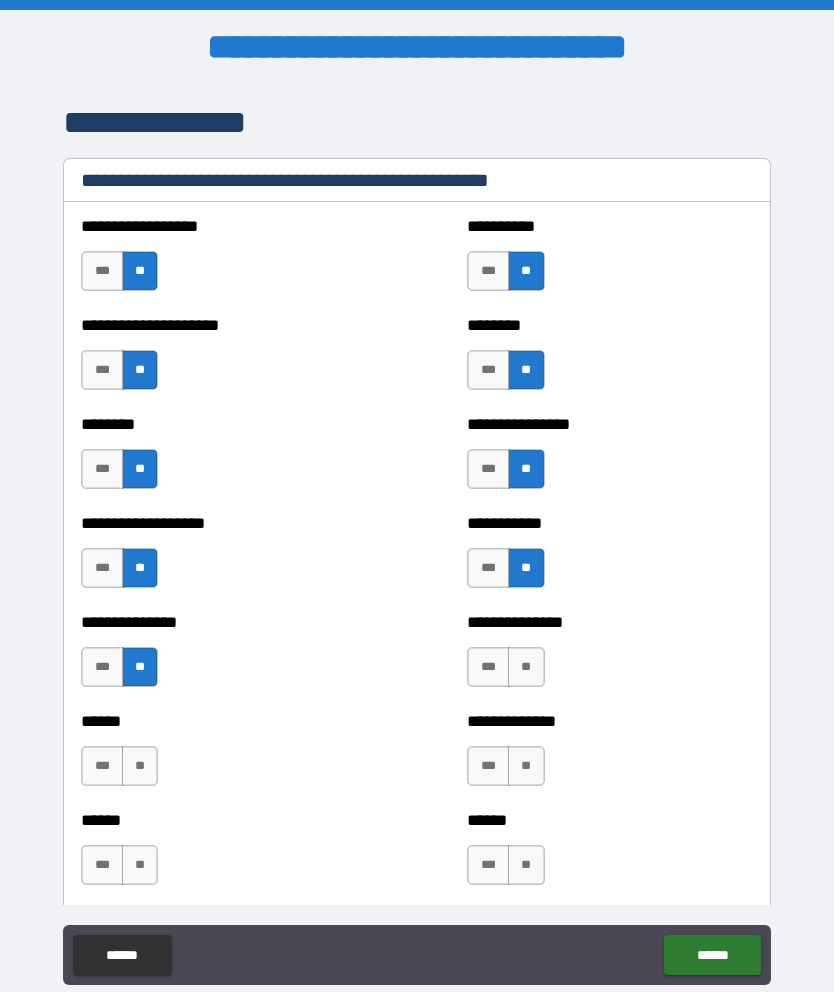 click on "**" at bounding box center (526, 667) 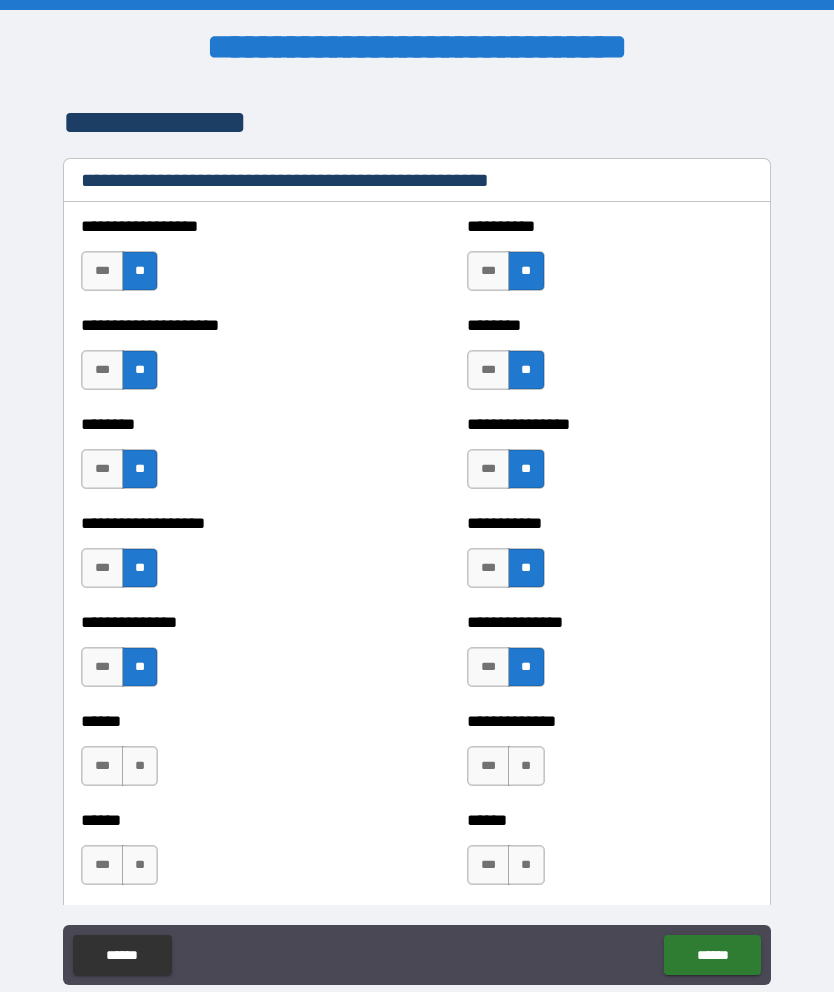click on "**" at bounding box center (526, 766) 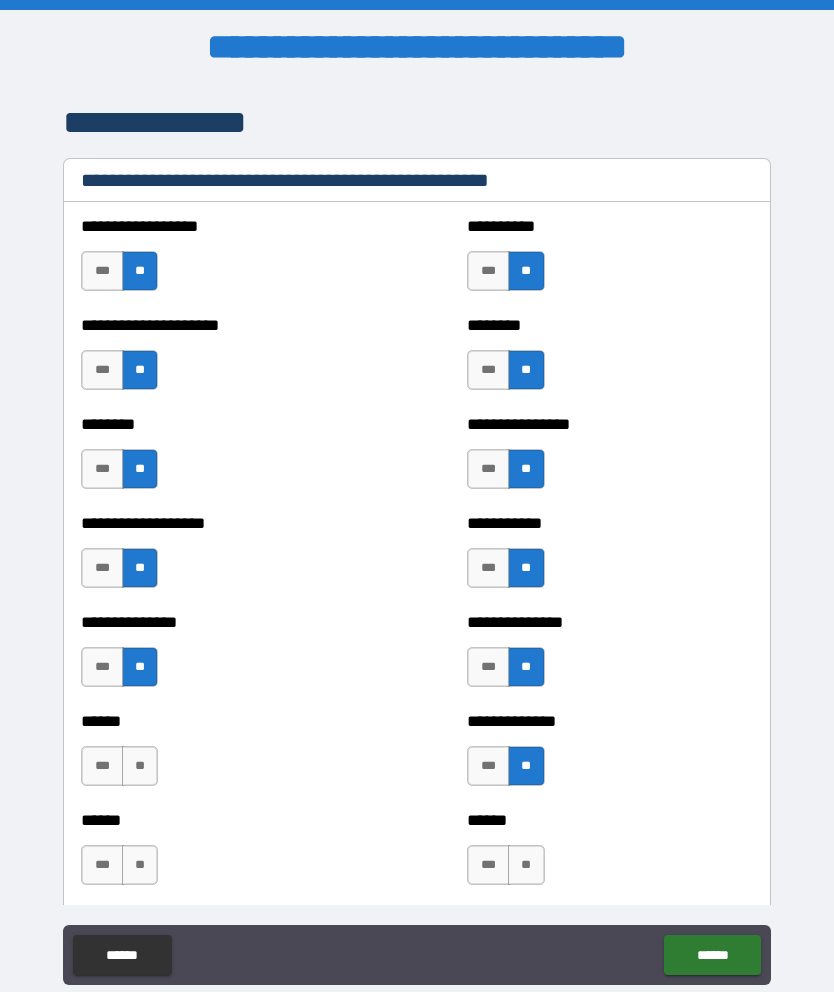 click on "**" at bounding box center [140, 766] 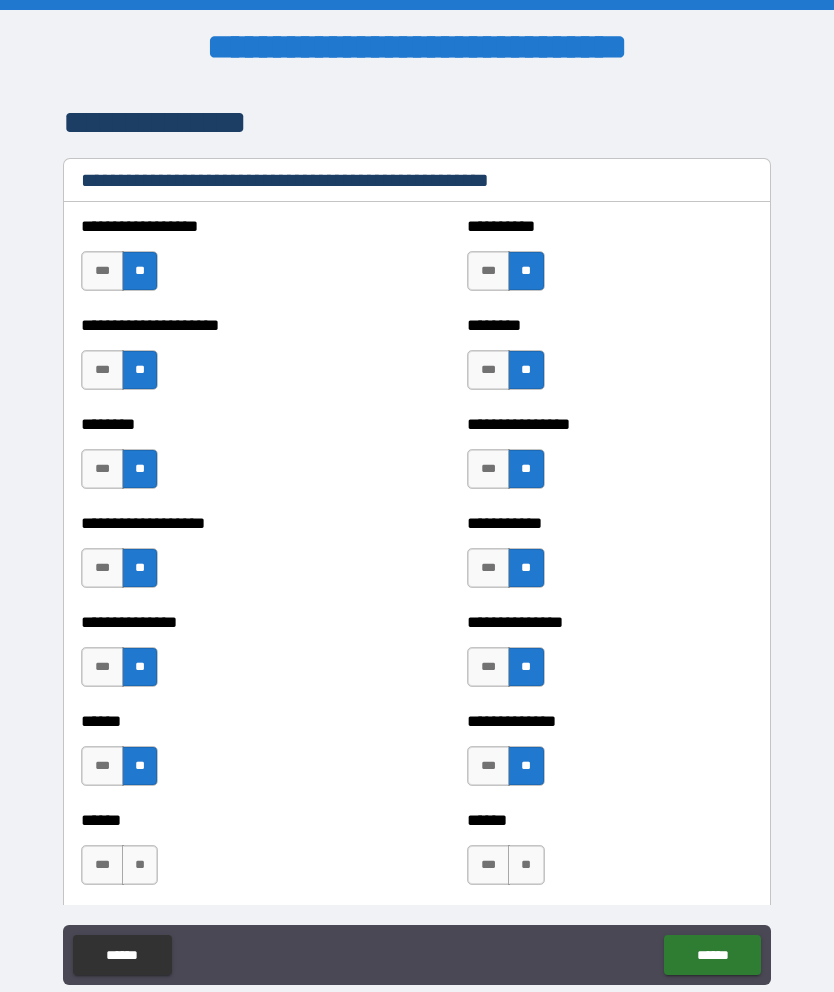 click on "**" at bounding box center [140, 865] 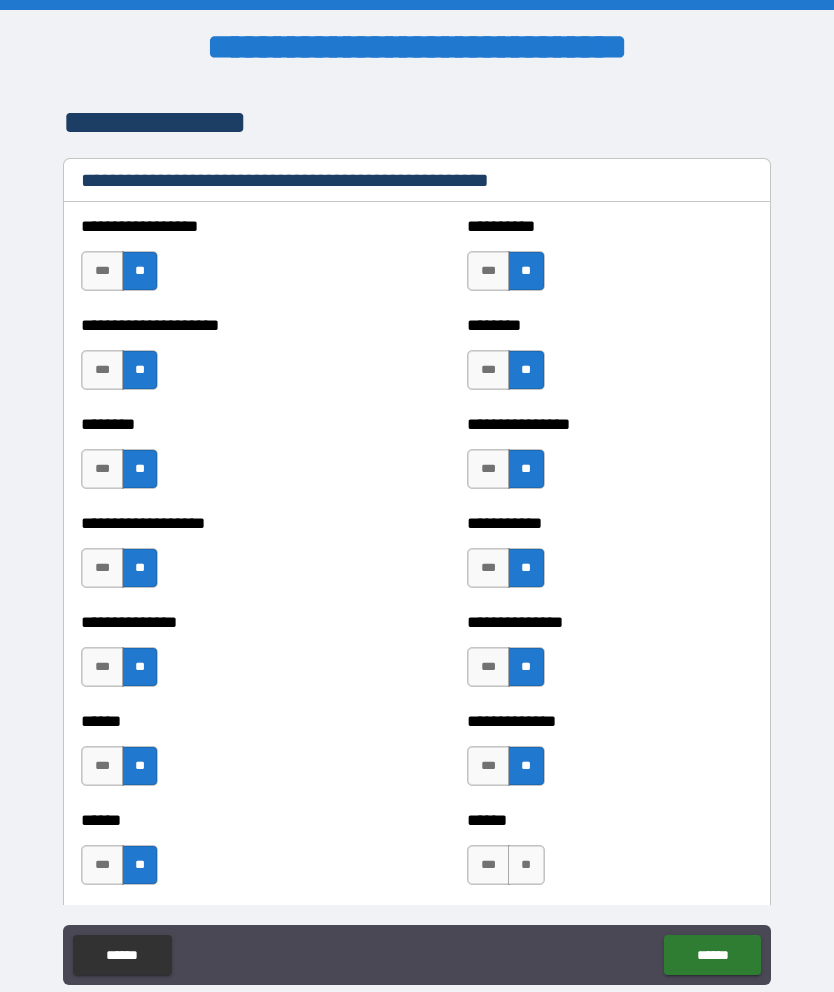 click on "**" at bounding box center (526, 865) 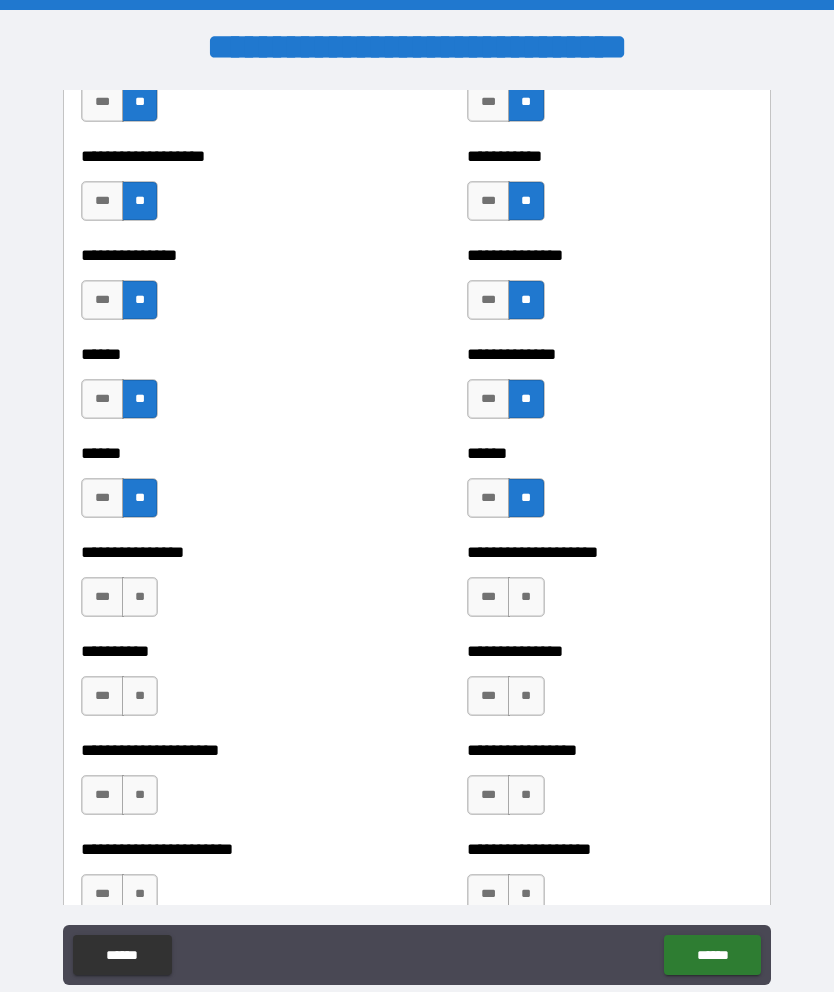 scroll, scrollTop: 3230, scrollLeft: 0, axis: vertical 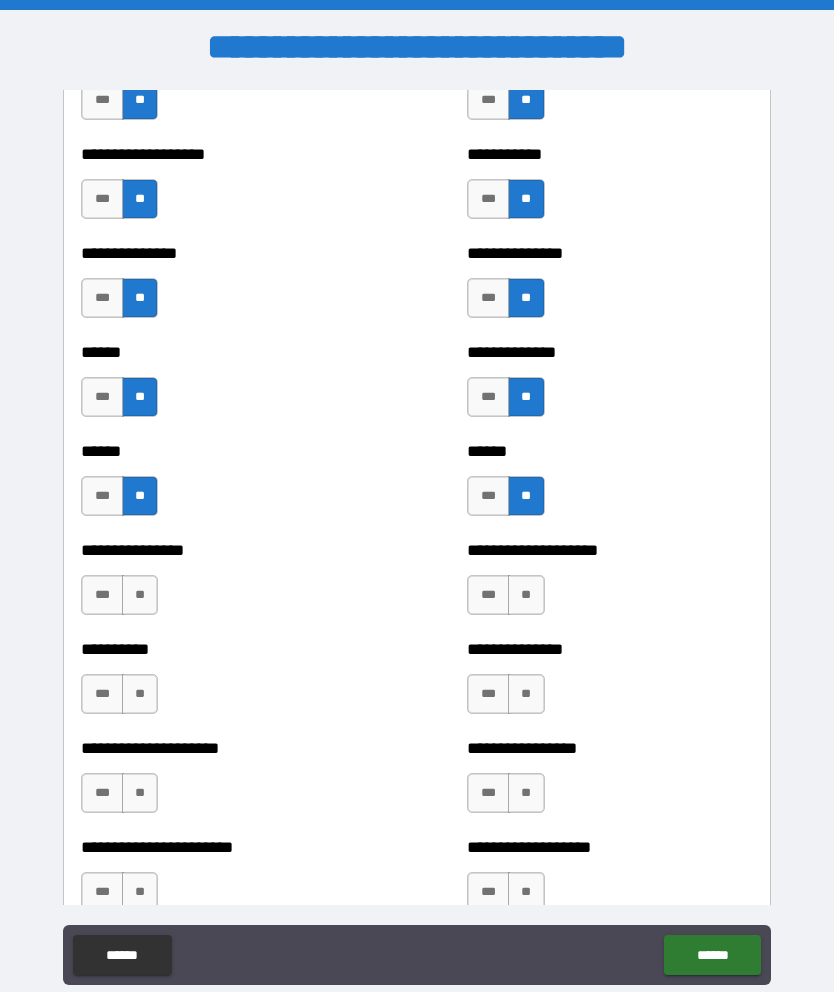 click on "**********" at bounding box center [223, 585] 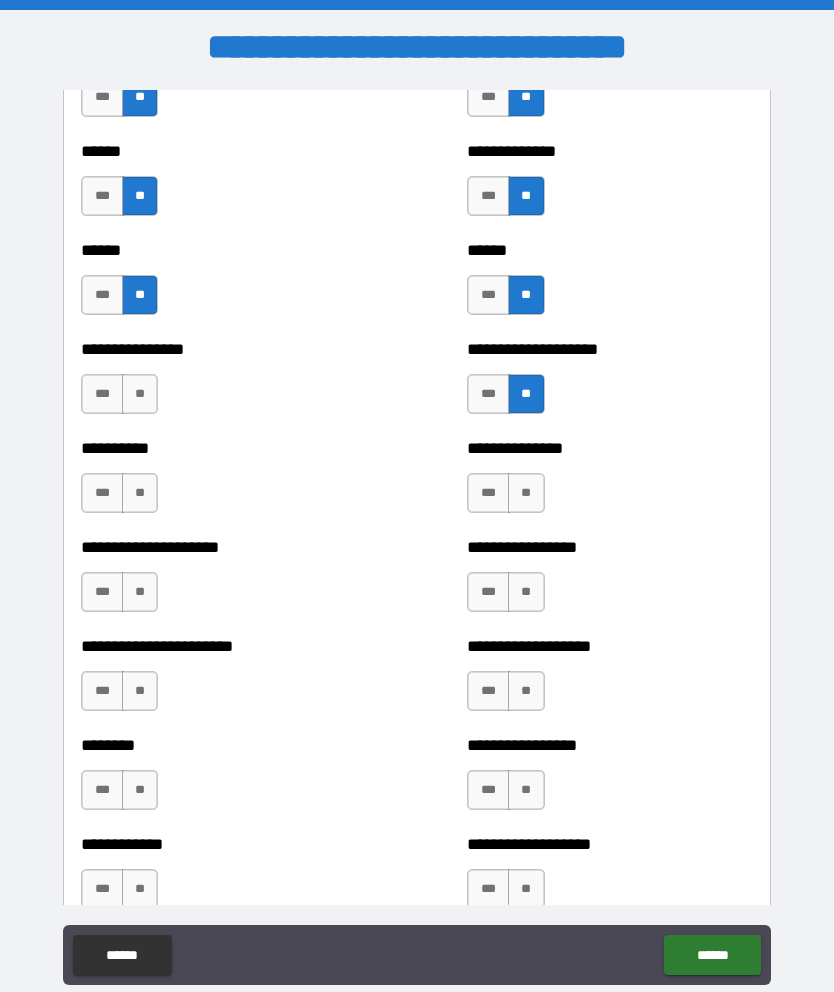 scroll, scrollTop: 3429, scrollLeft: 0, axis: vertical 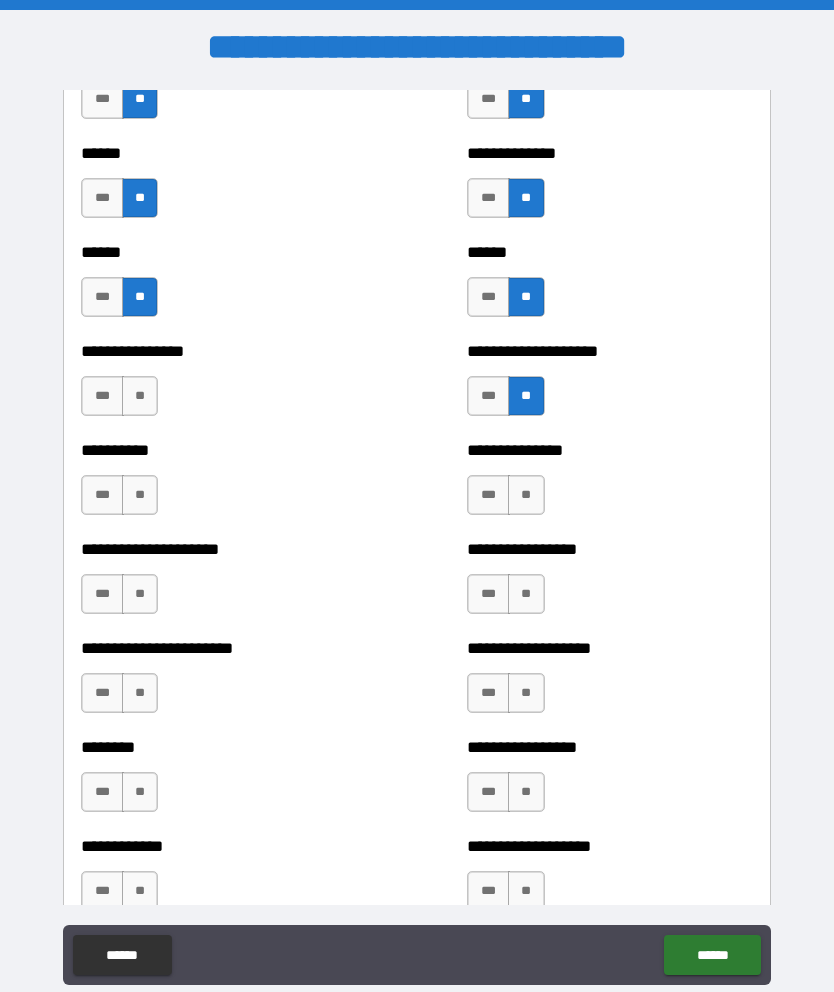 click on "**" at bounding box center [526, 495] 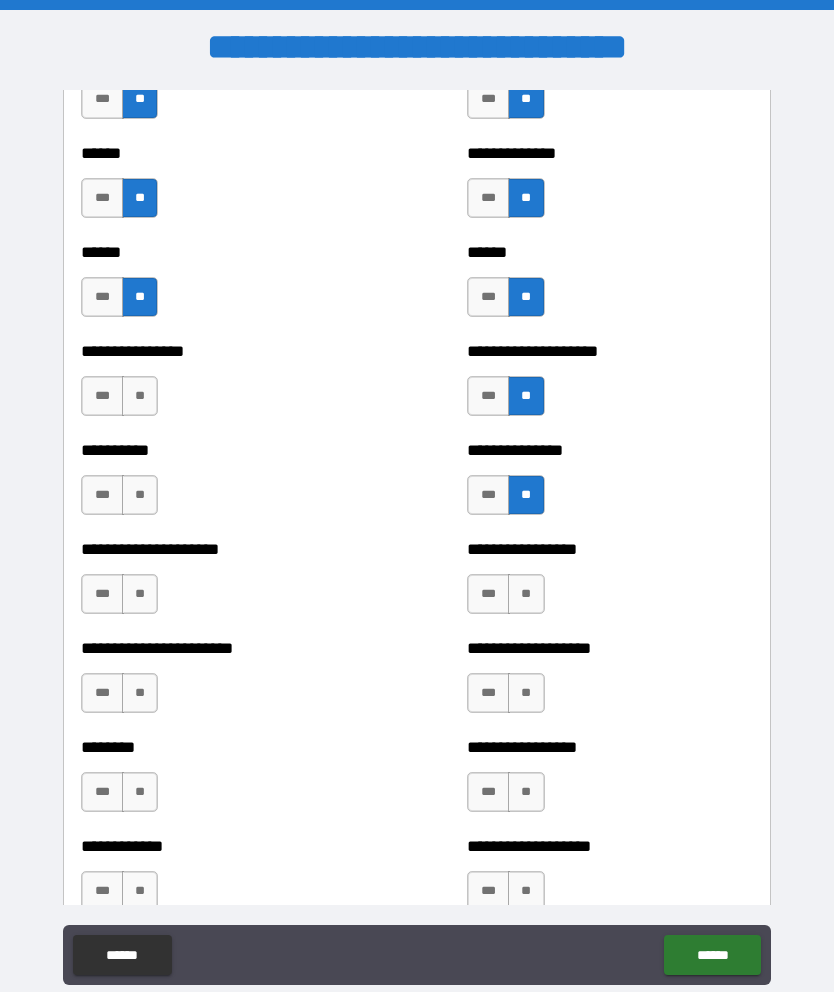 click on "**" at bounding box center (526, 594) 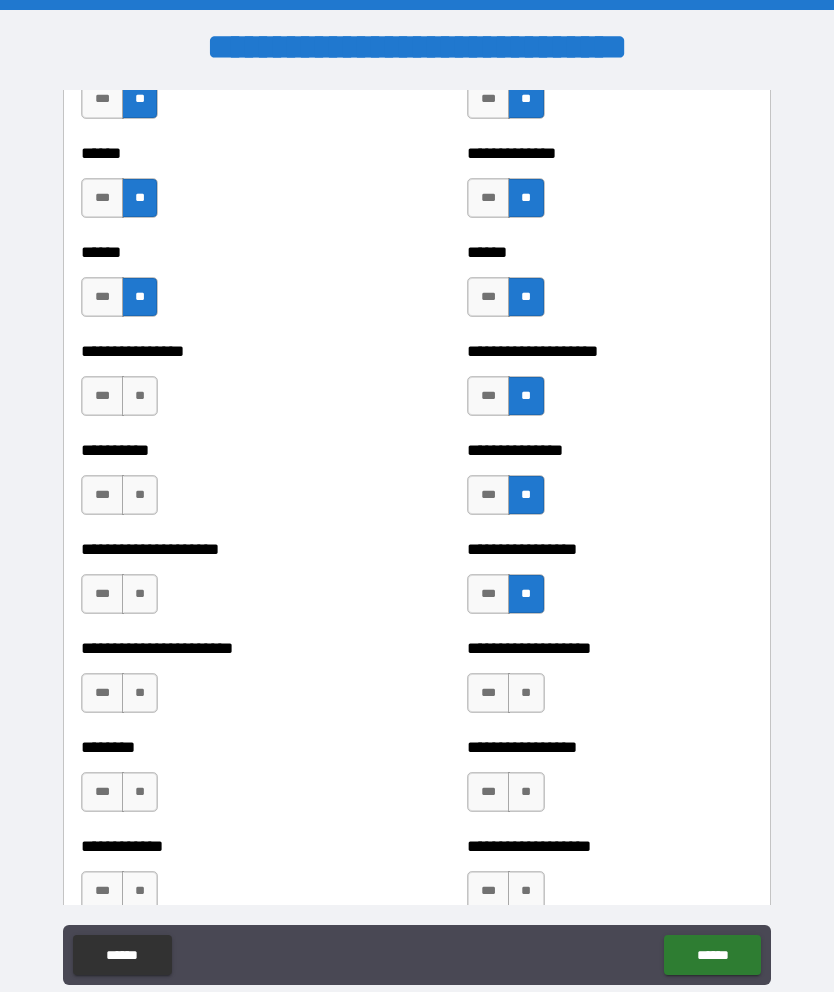 click on "*** **" at bounding box center [508, 698] 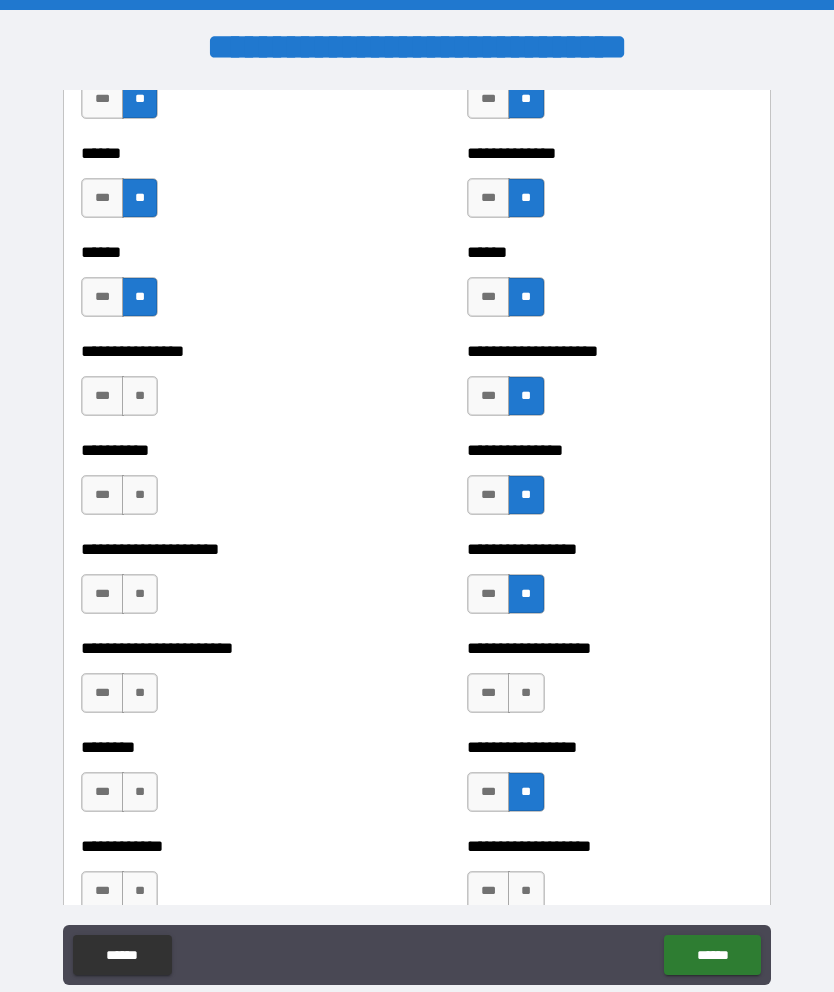 click on "**" at bounding box center (526, 891) 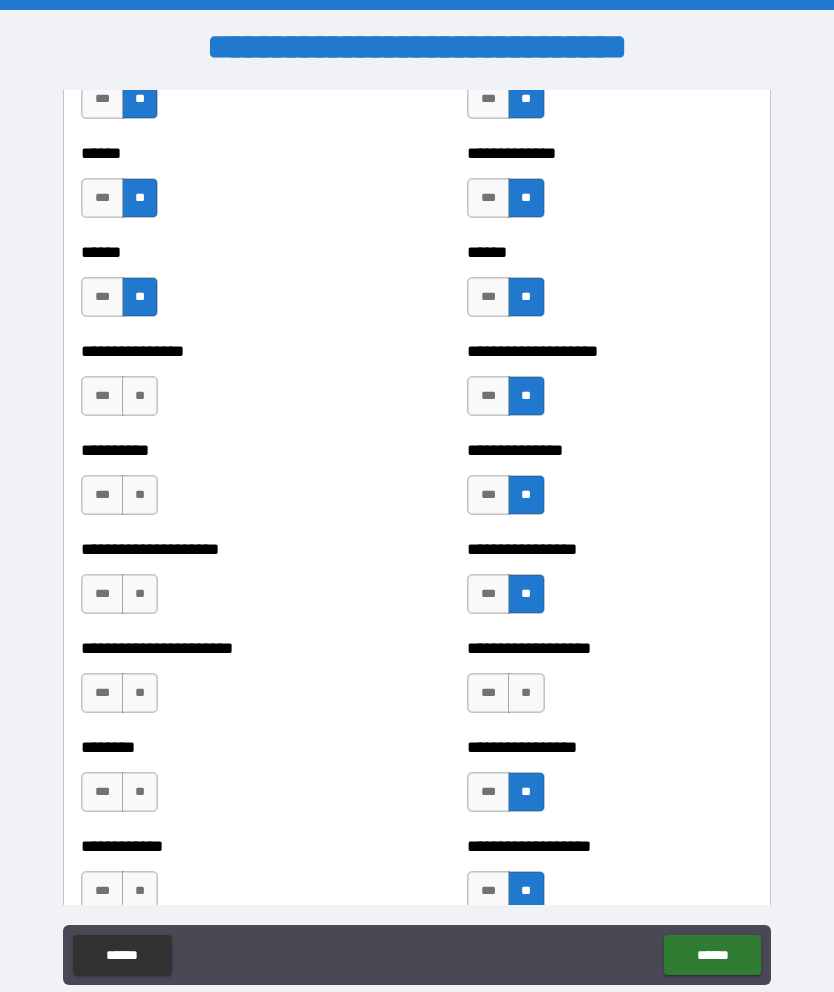 click on "**" at bounding box center [526, 693] 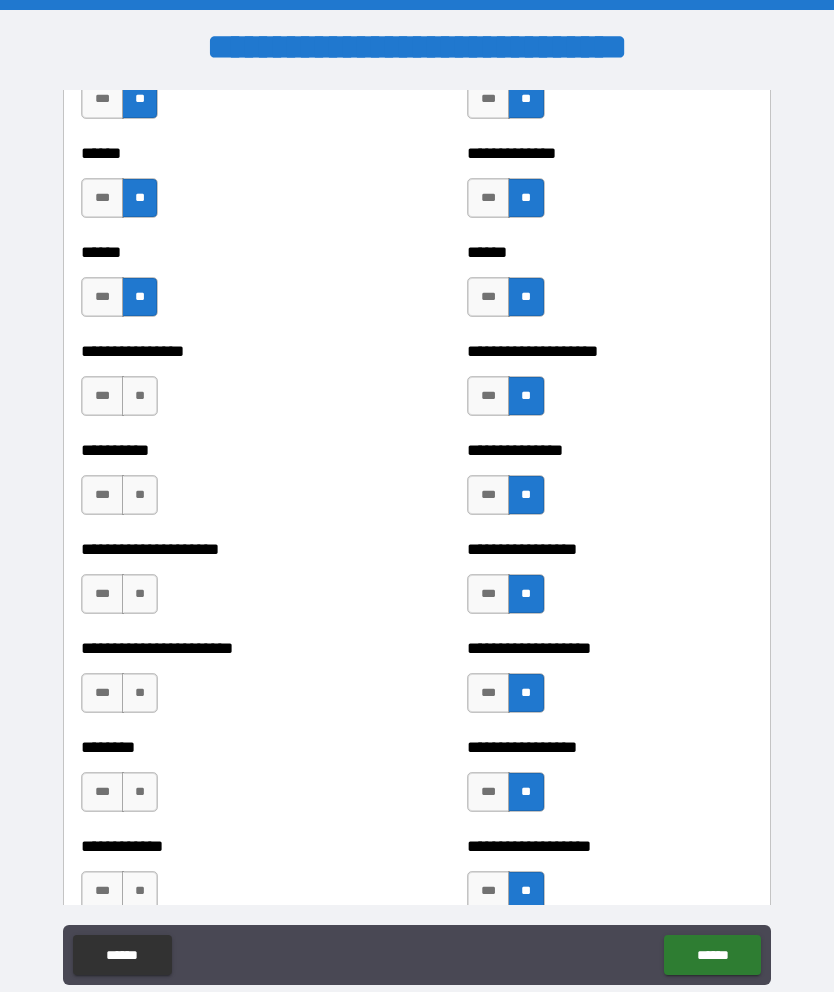 click on "**" at bounding box center (140, 396) 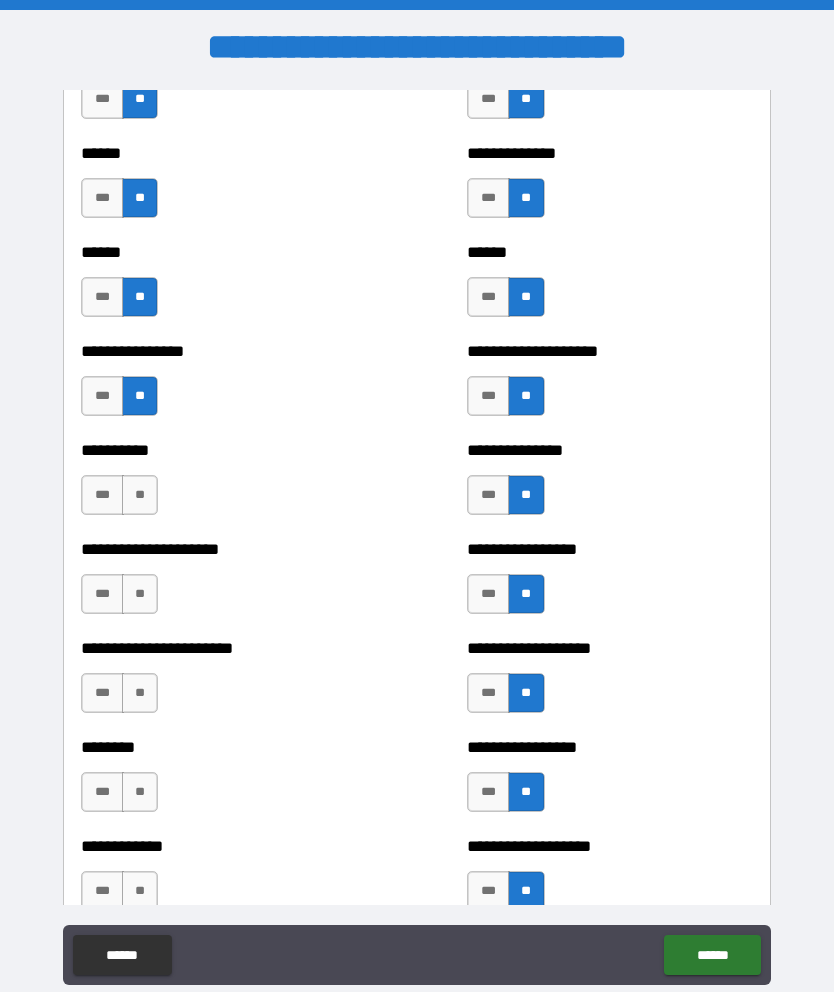 click on "**" at bounding box center [140, 495] 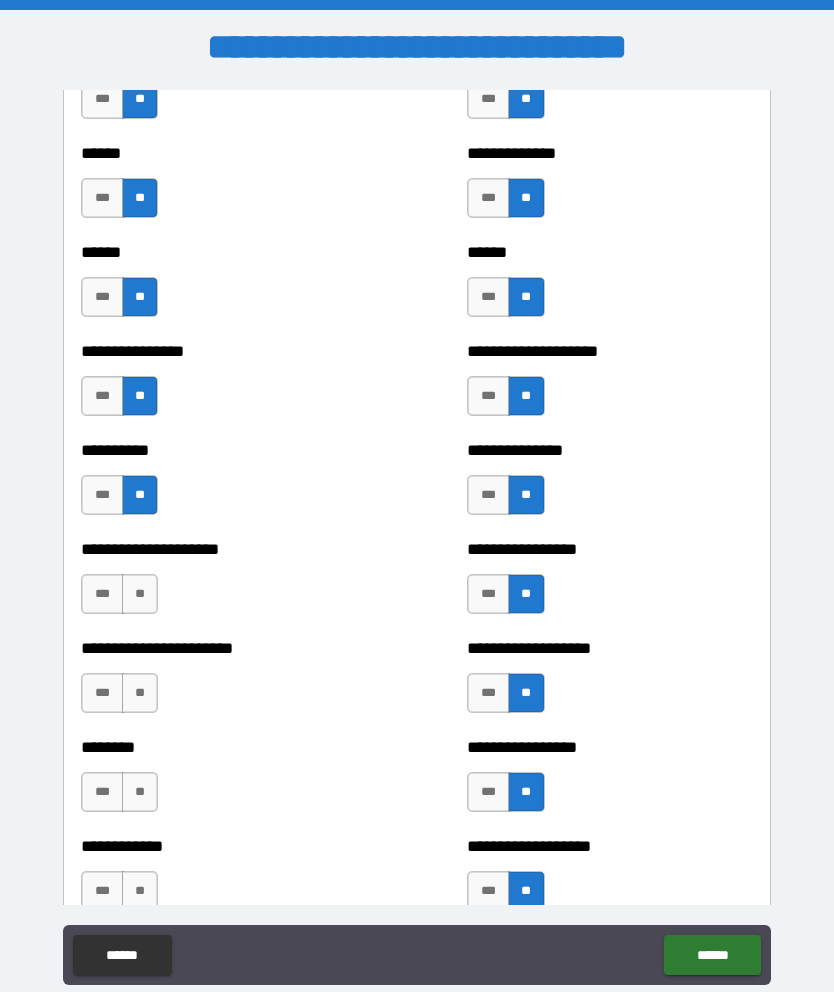 click on "**" at bounding box center [140, 594] 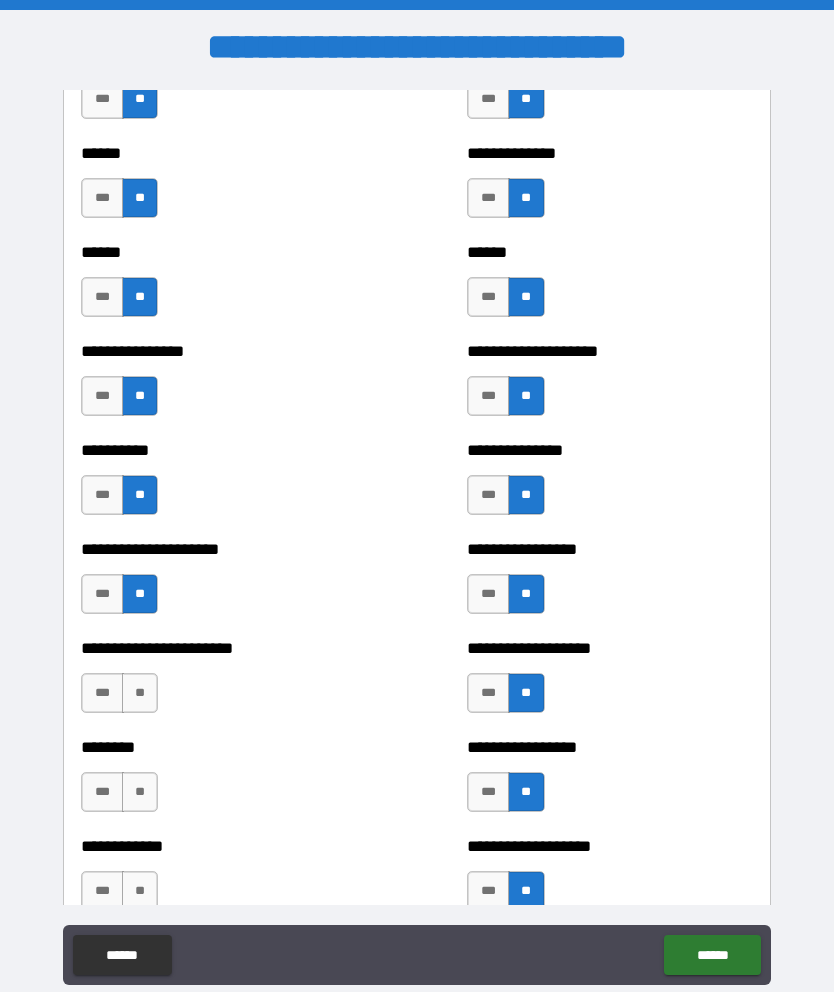 click on "**" at bounding box center (140, 693) 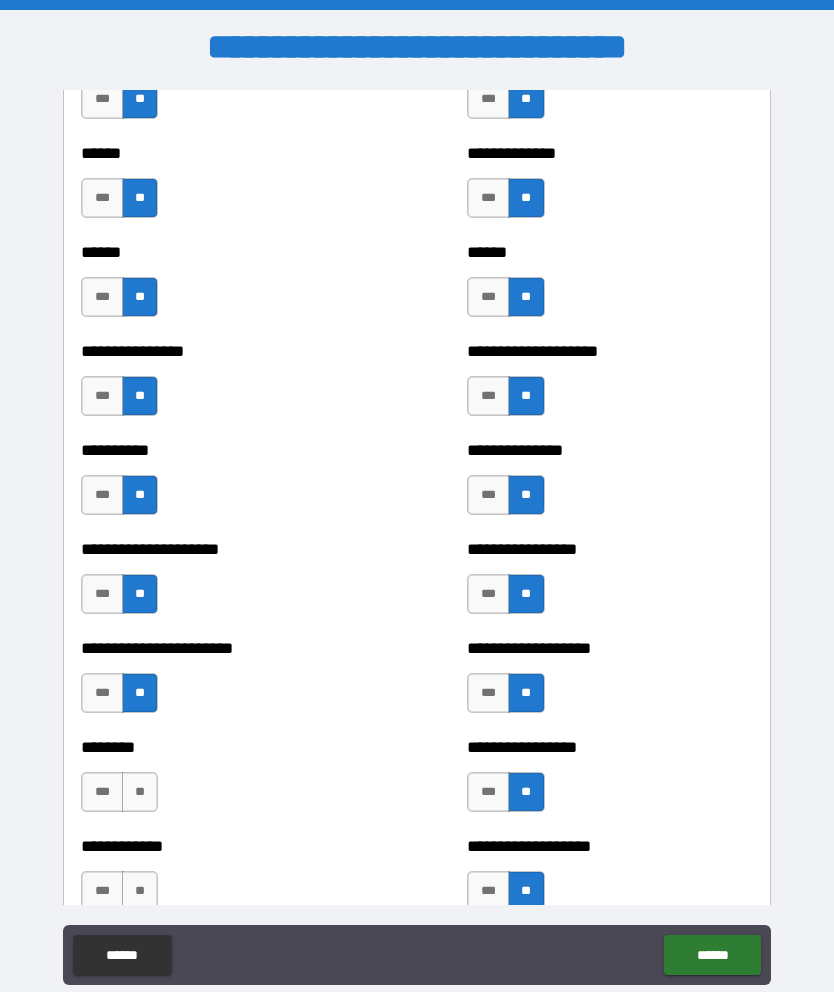 click on "**" at bounding box center (140, 792) 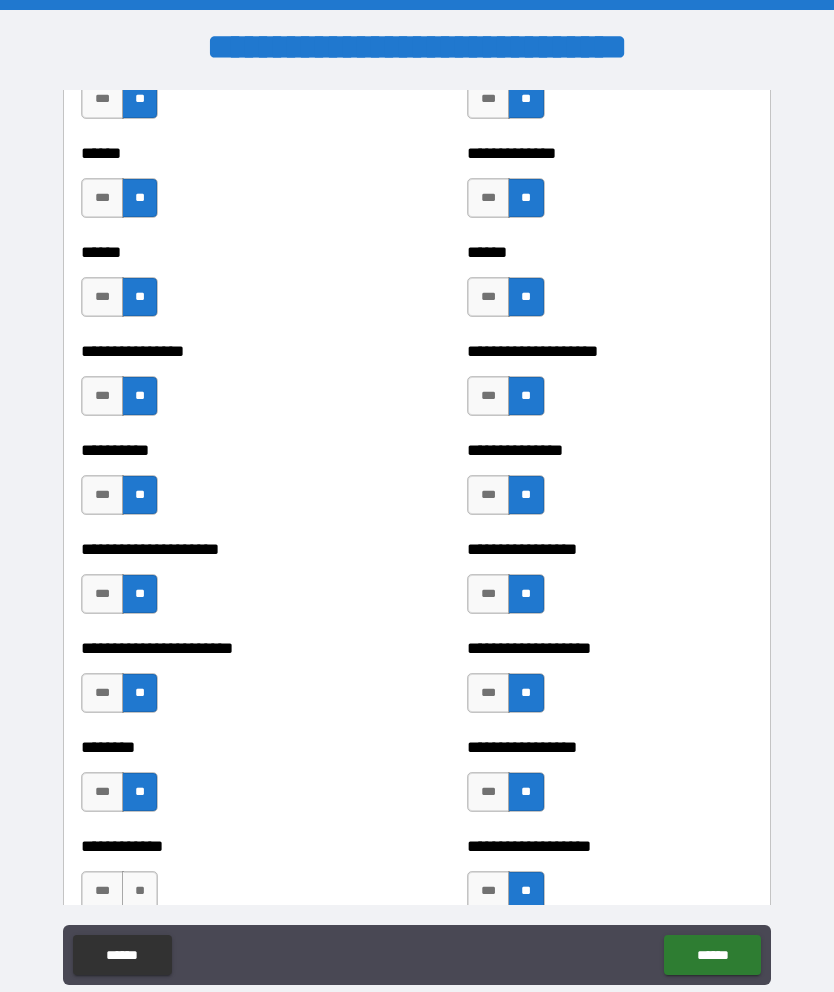 click on "**" at bounding box center [140, 891] 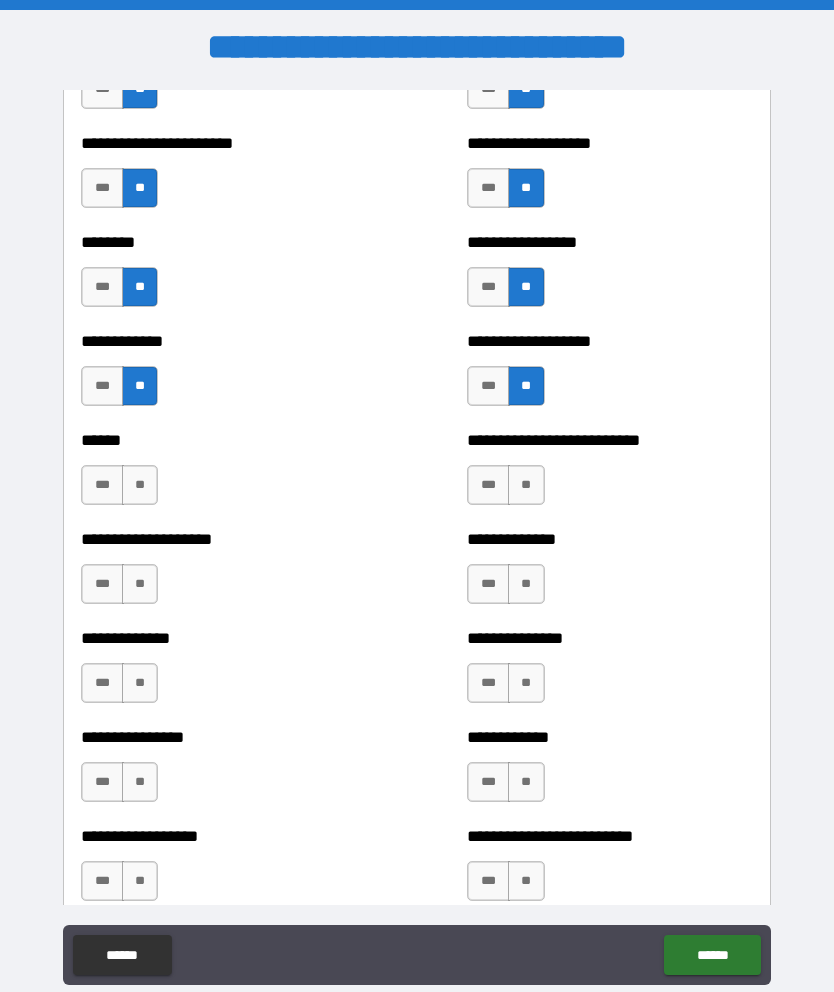 scroll, scrollTop: 3933, scrollLeft: 0, axis: vertical 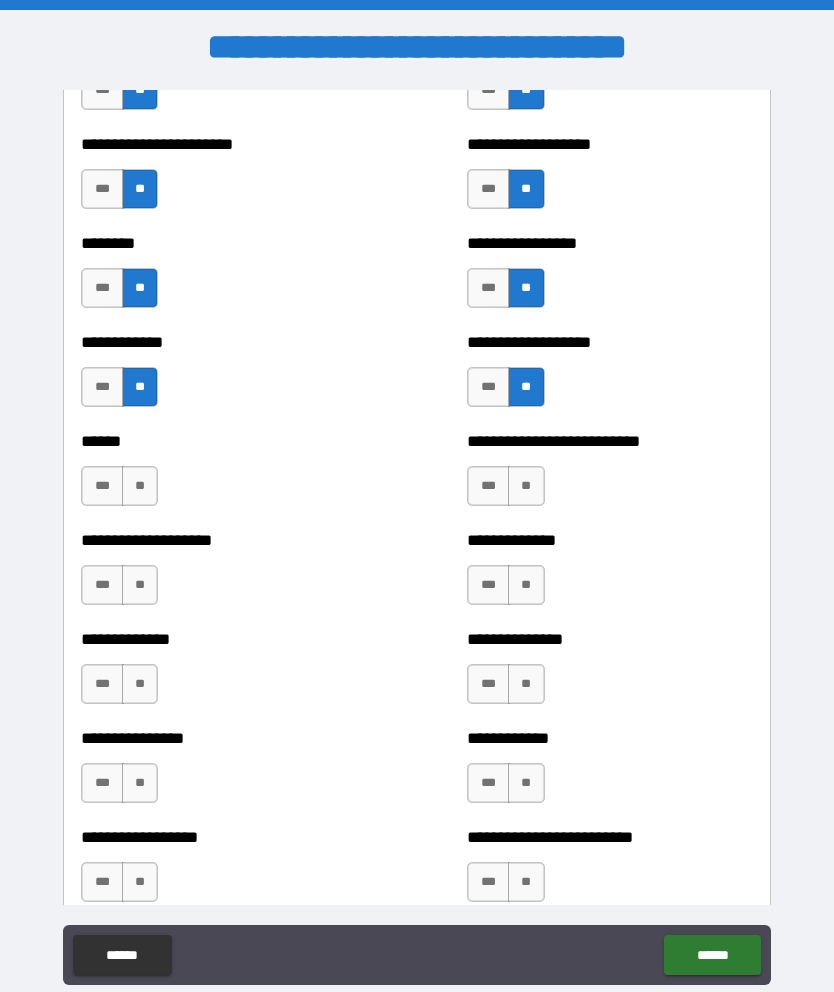click on "****** *** **" at bounding box center (223, 476) 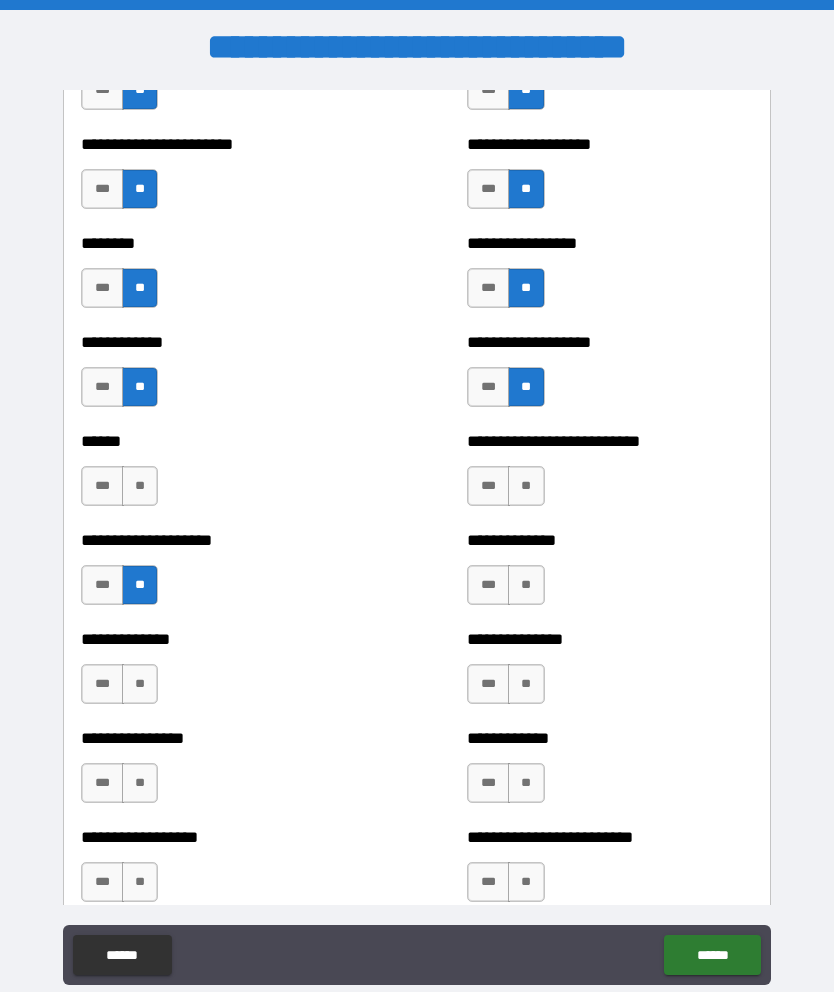 click on "**" at bounding box center [140, 684] 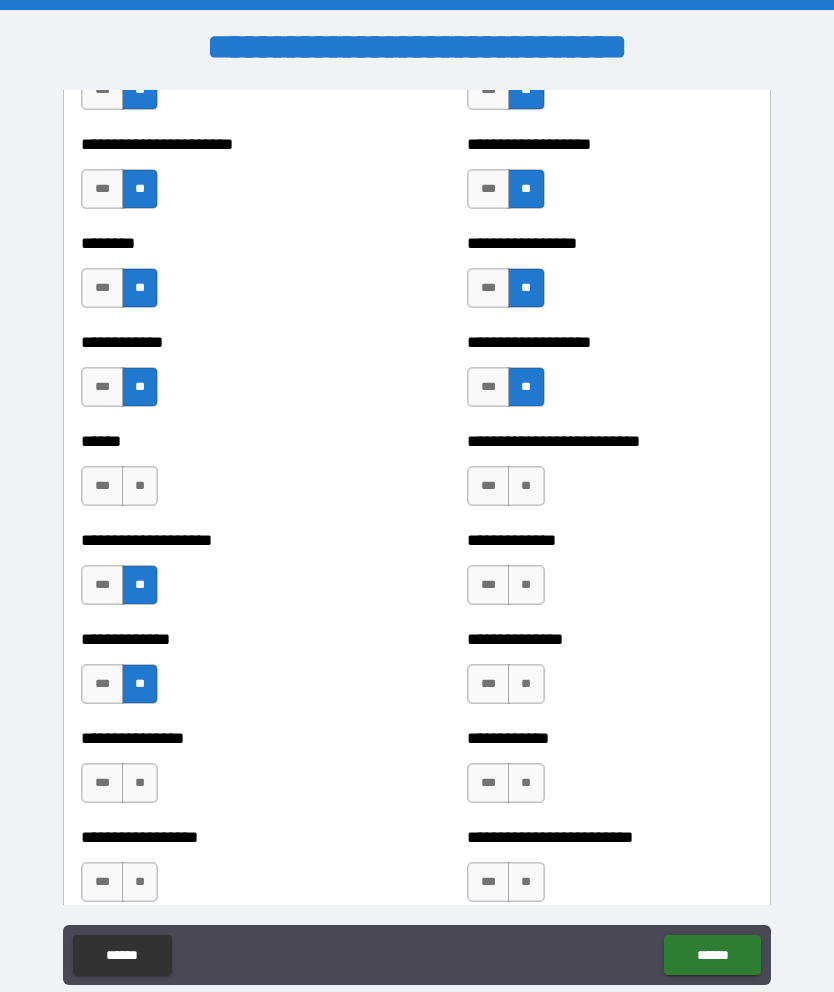 click on "**" at bounding box center (140, 783) 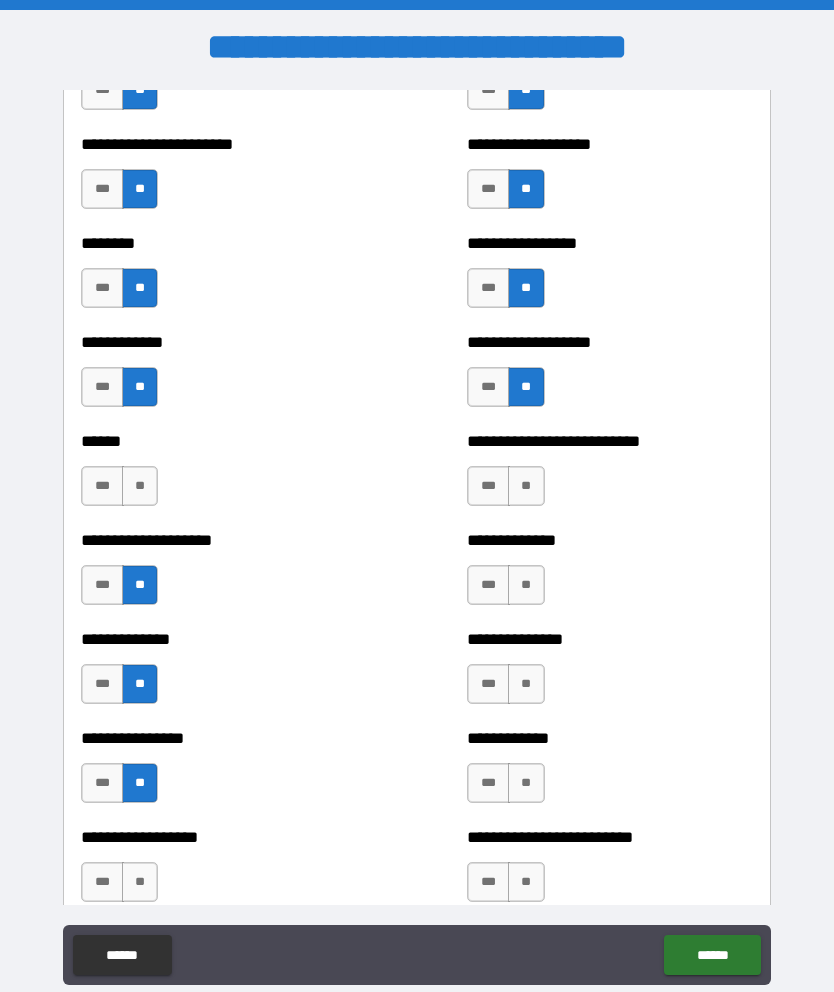 click on "**" at bounding box center [140, 882] 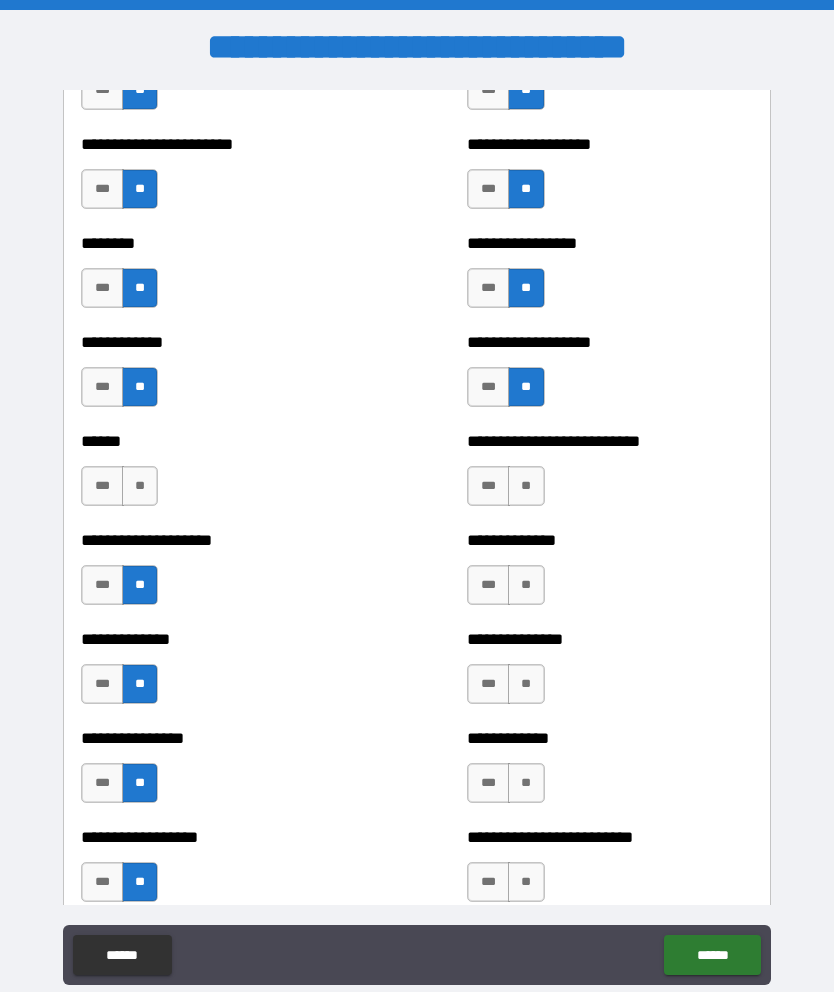 click on "**" at bounding box center (526, 486) 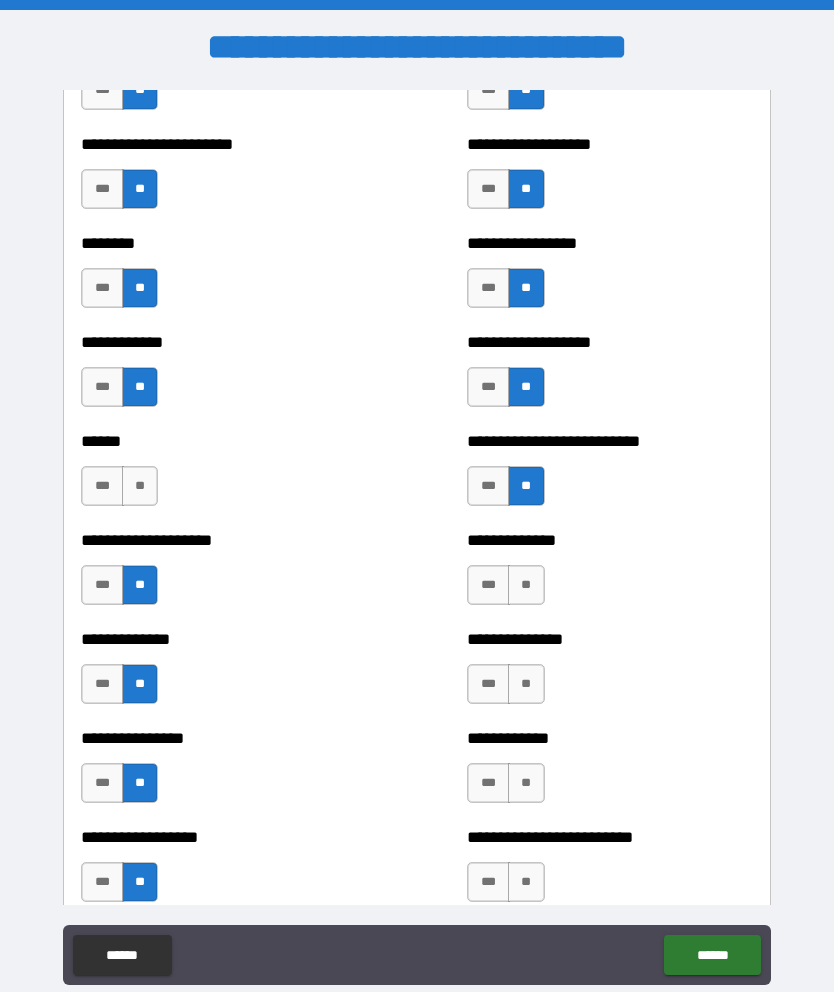 click on "**" at bounding box center [526, 585] 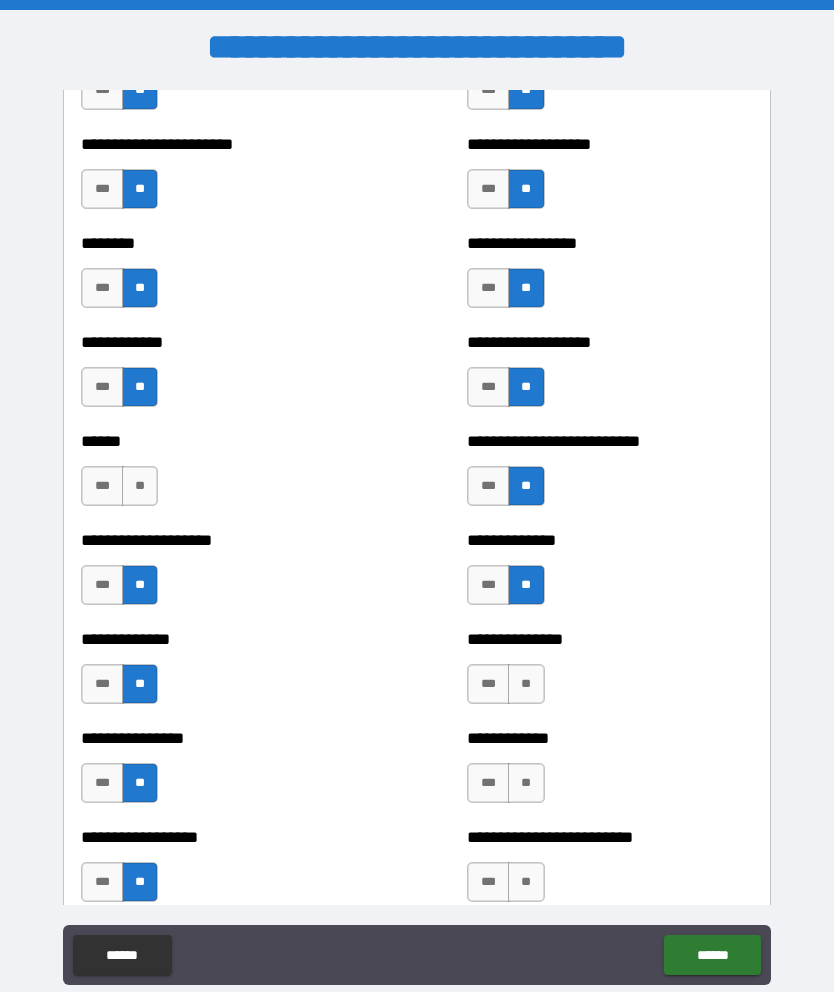 click on "**" at bounding box center [526, 684] 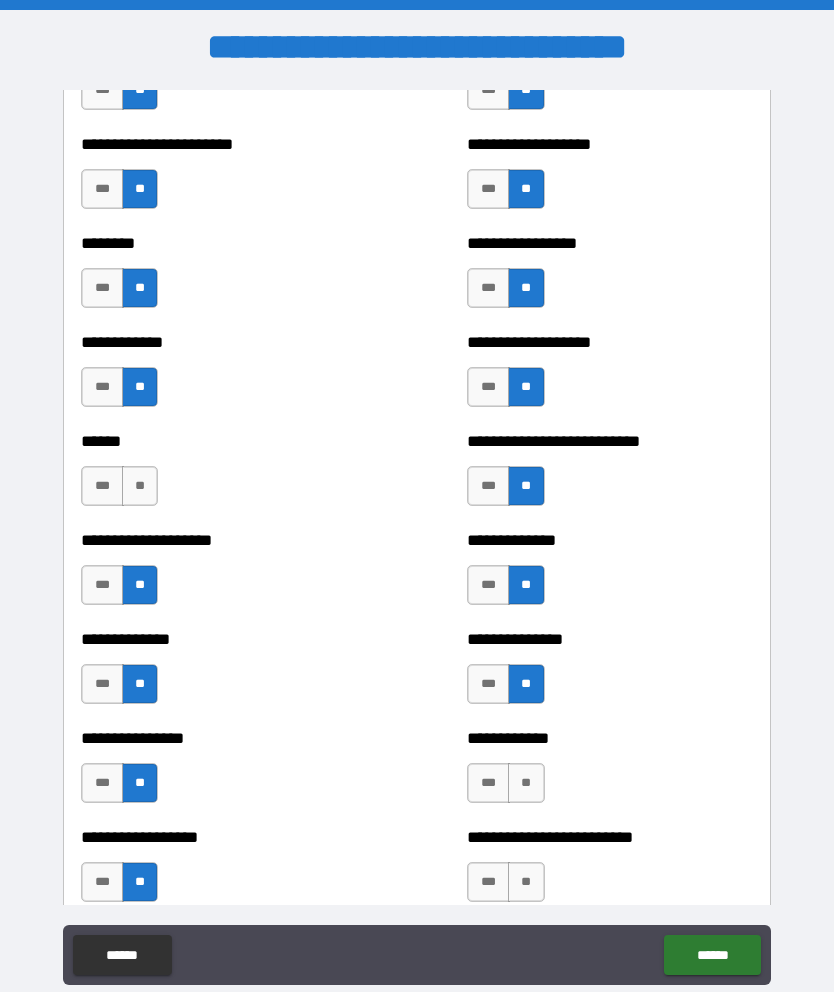 click on "**" at bounding box center (526, 783) 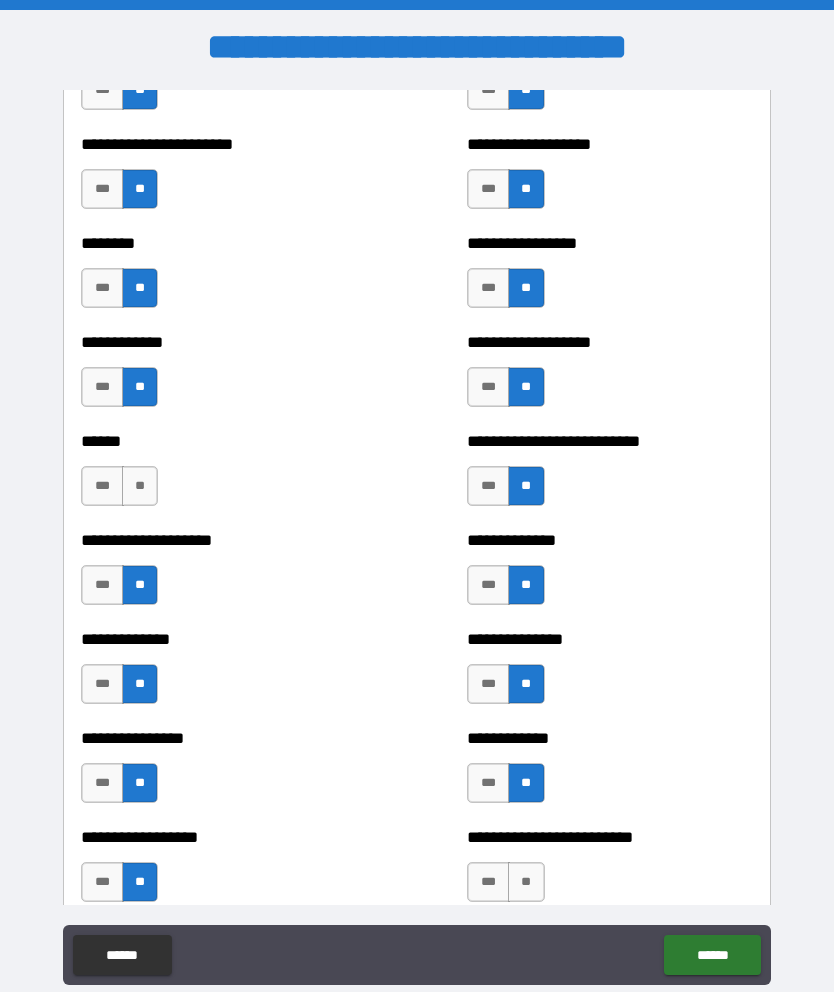 click on "**" at bounding box center (526, 882) 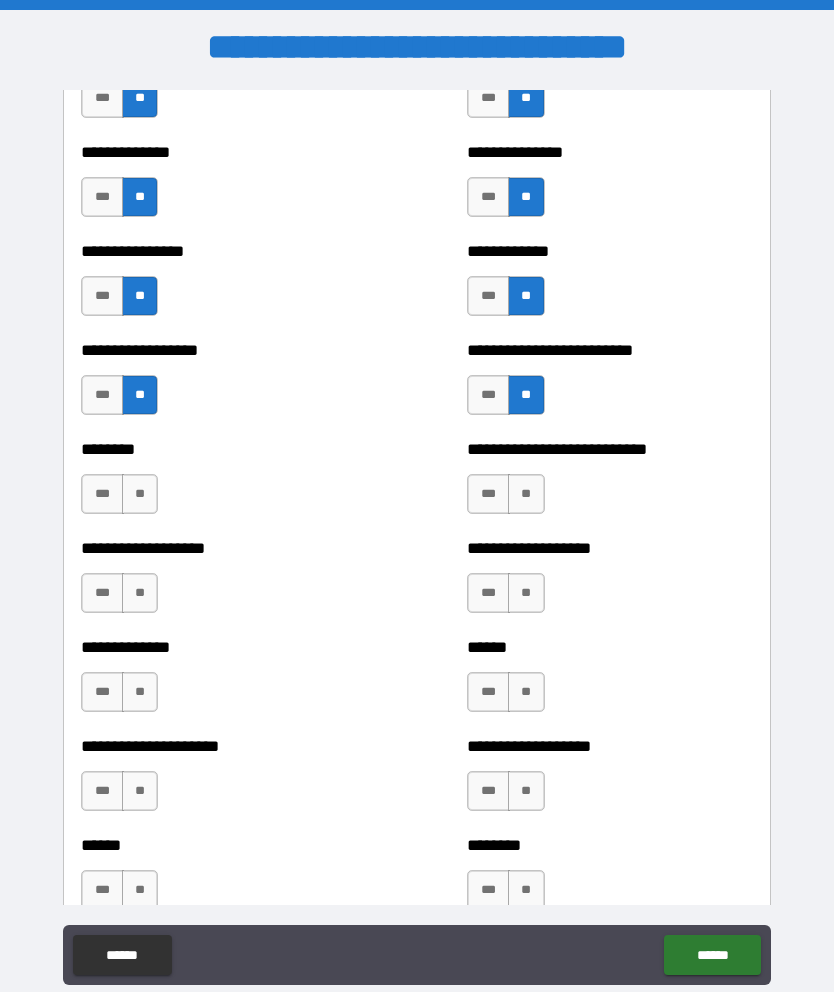 scroll, scrollTop: 4427, scrollLeft: 0, axis: vertical 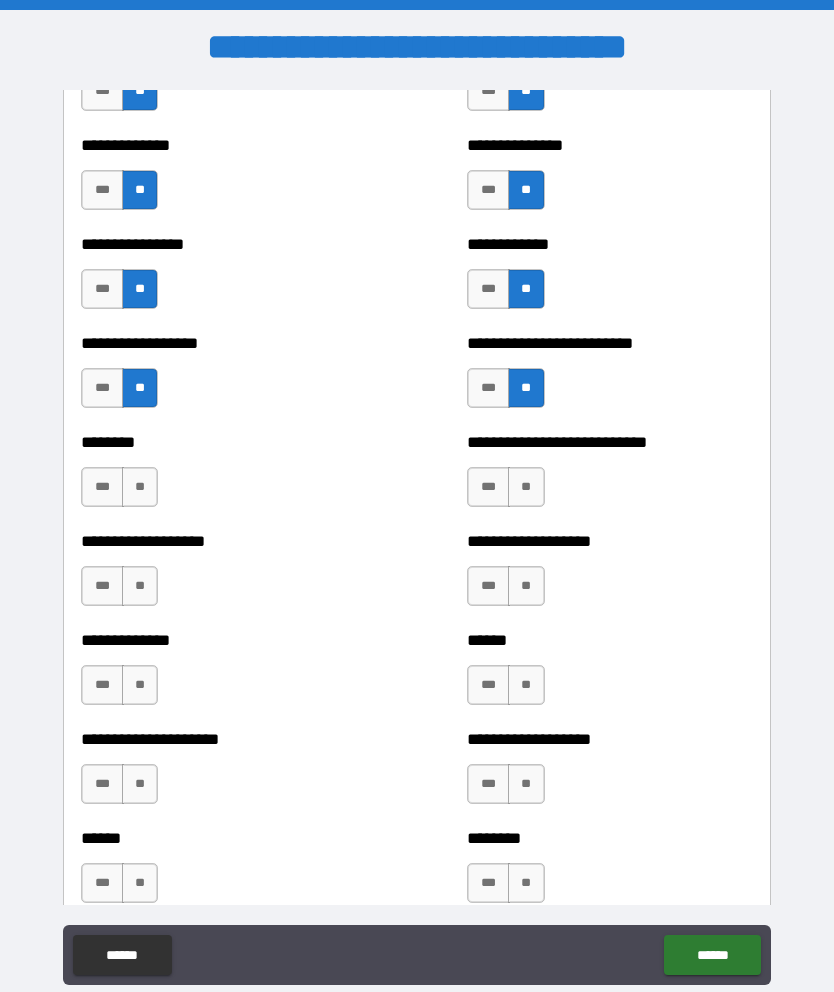 click on "**" at bounding box center (140, 487) 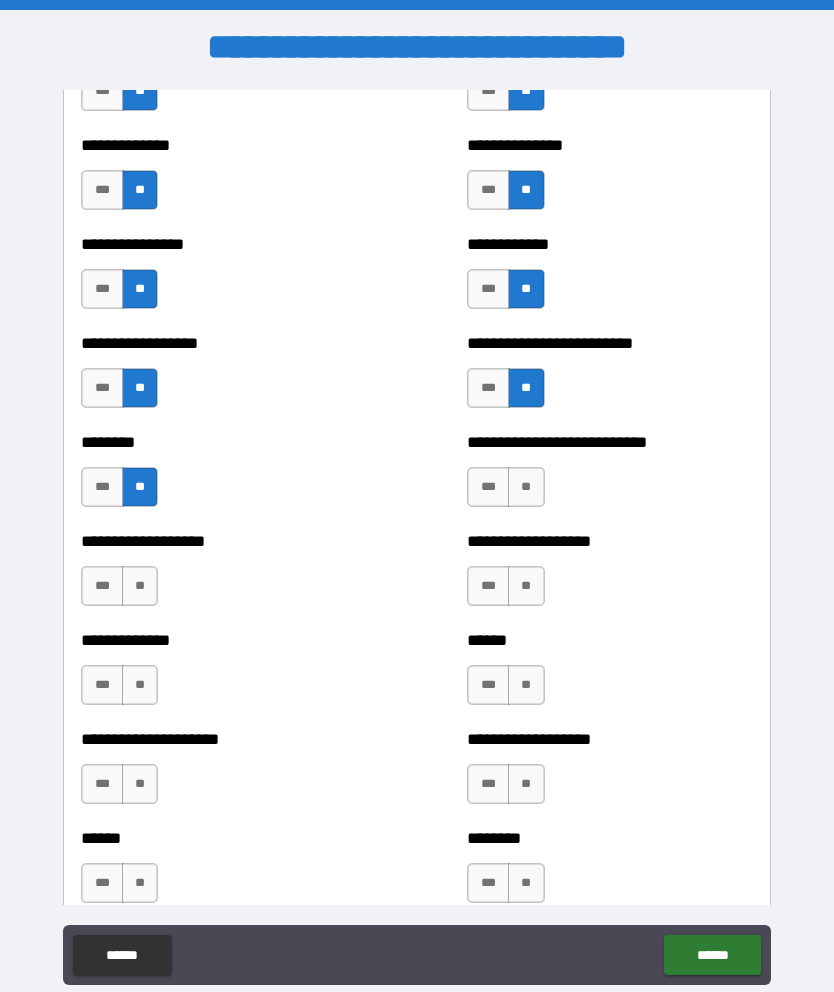 click on "**" at bounding box center [140, 586] 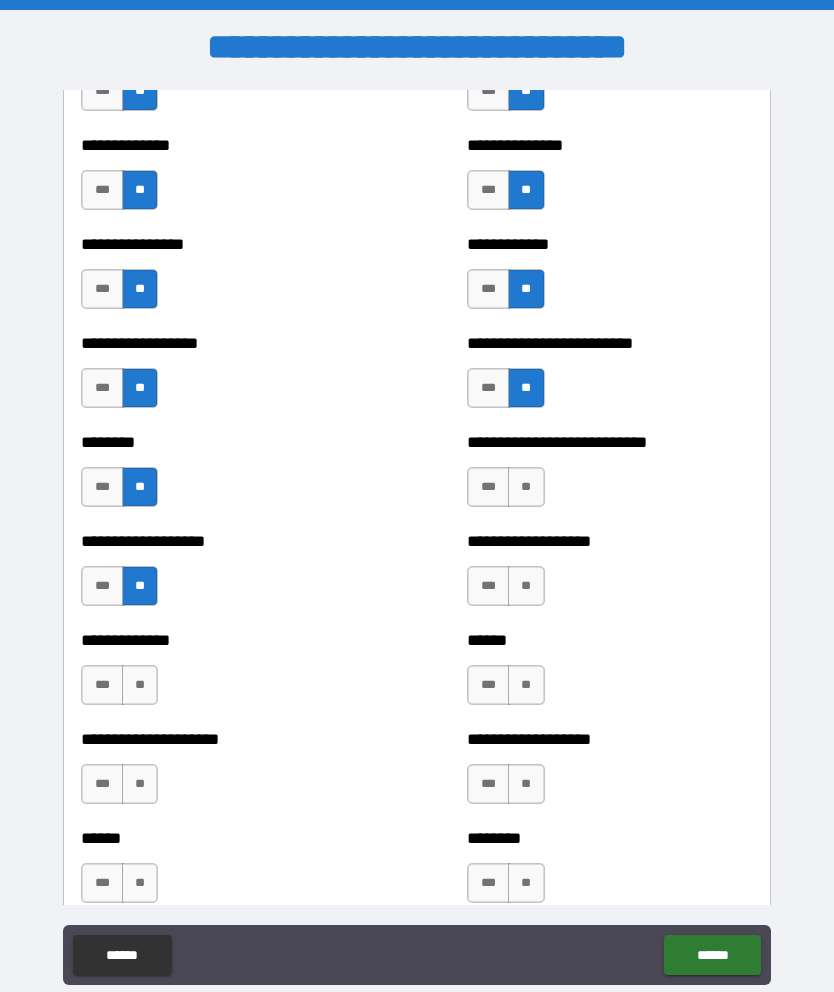 click on "**" at bounding box center (140, 685) 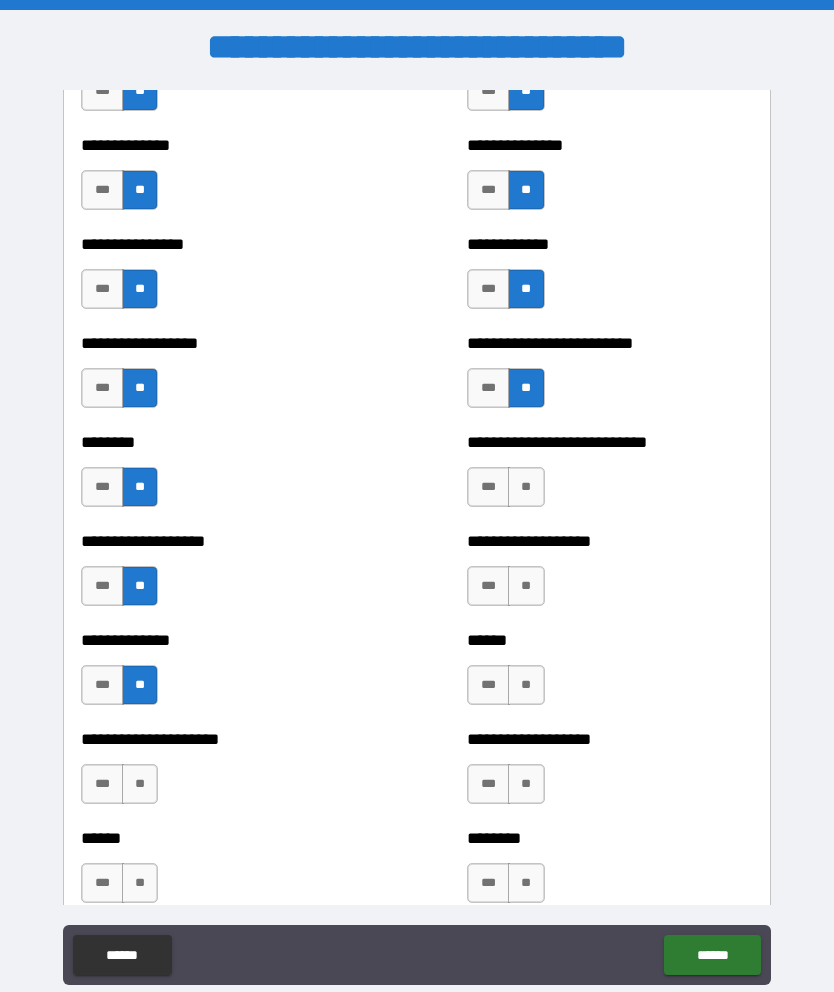 click on "**" at bounding box center [140, 784] 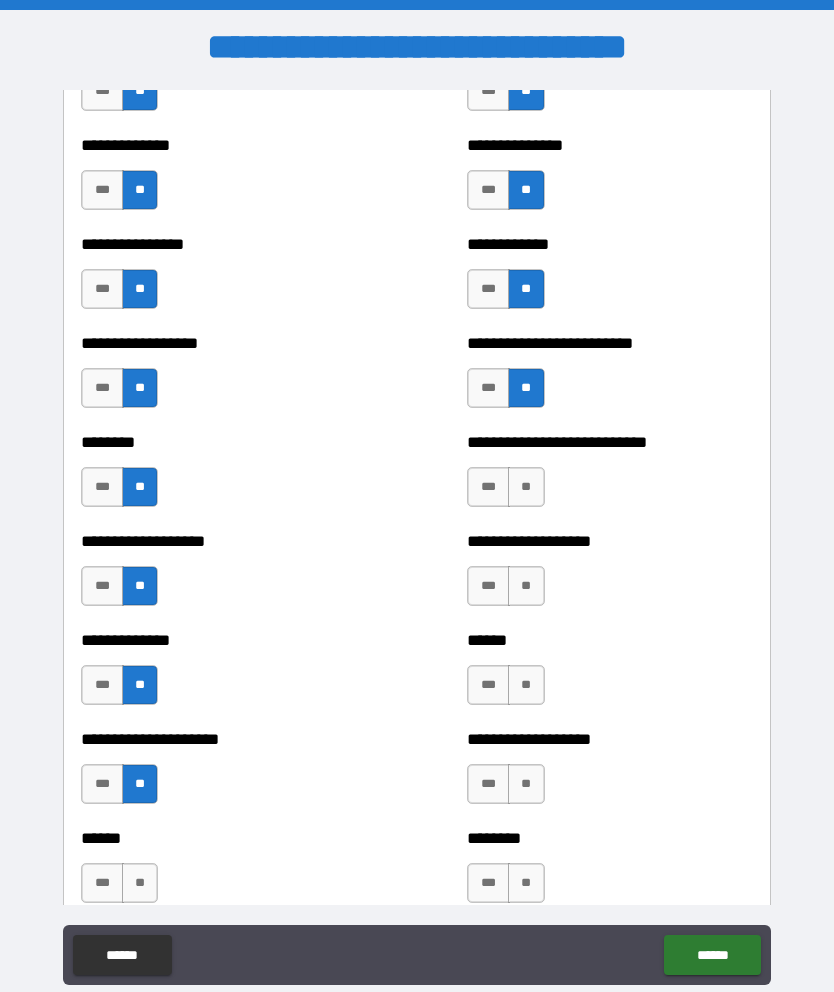 click on "**" at bounding box center [140, 883] 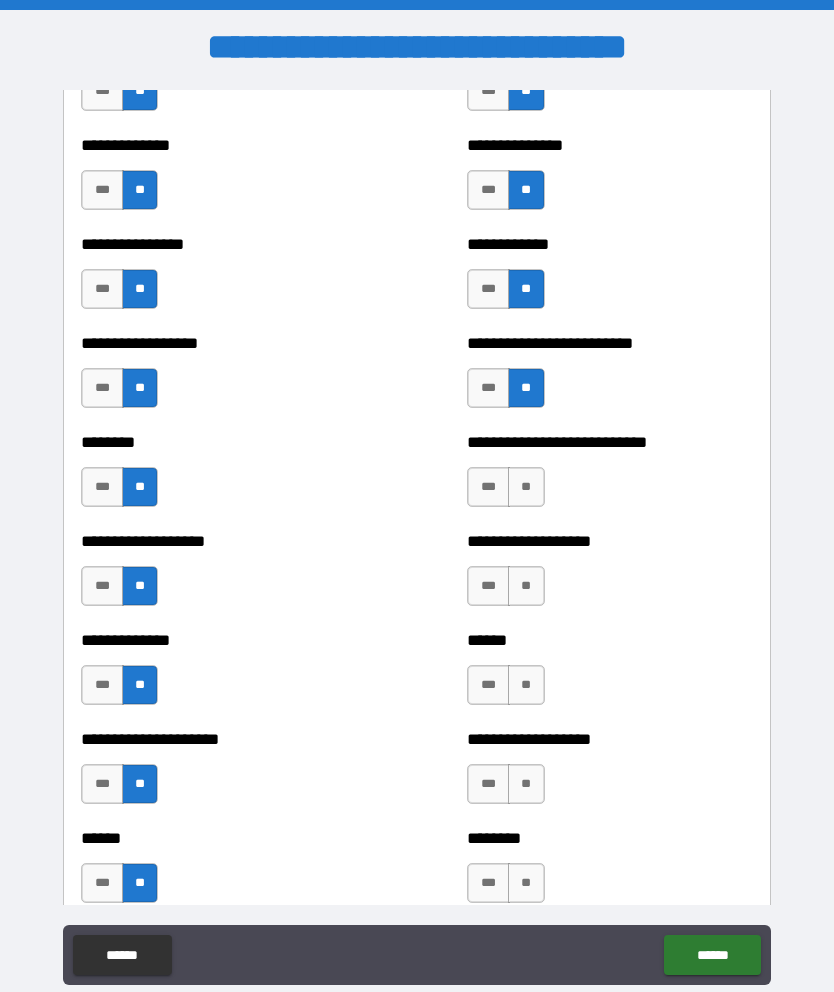 click on "**" at bounding box center (526, 487) 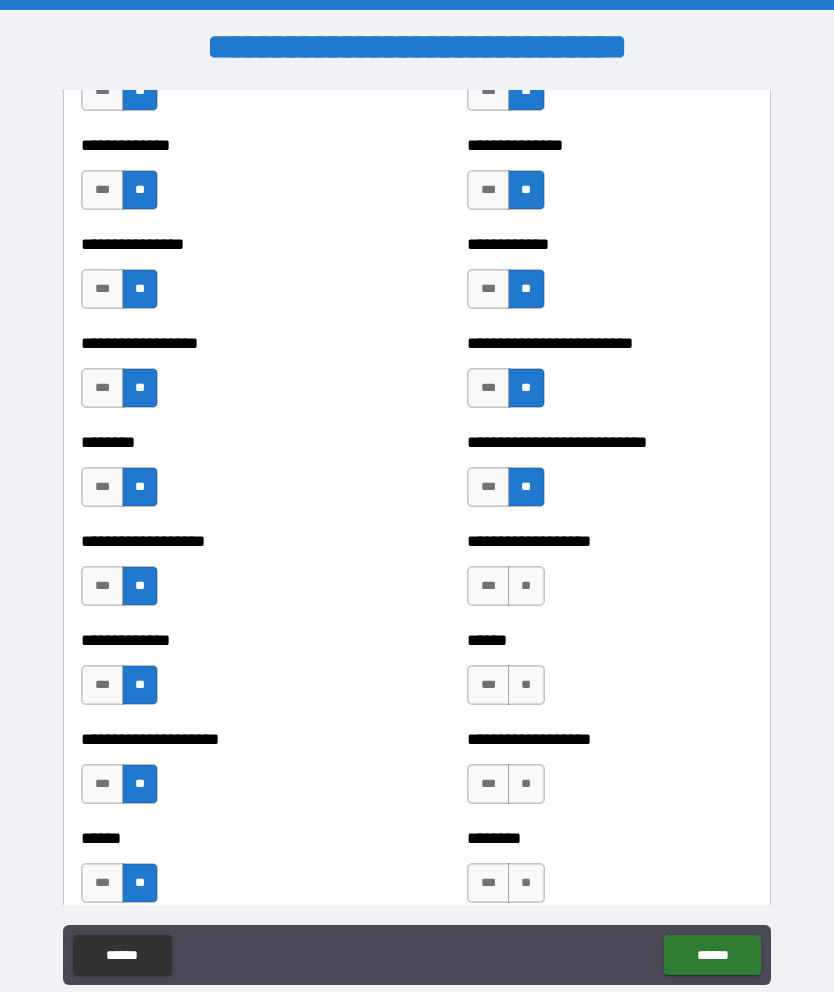 click on "**" at bounding box center [526, 586] 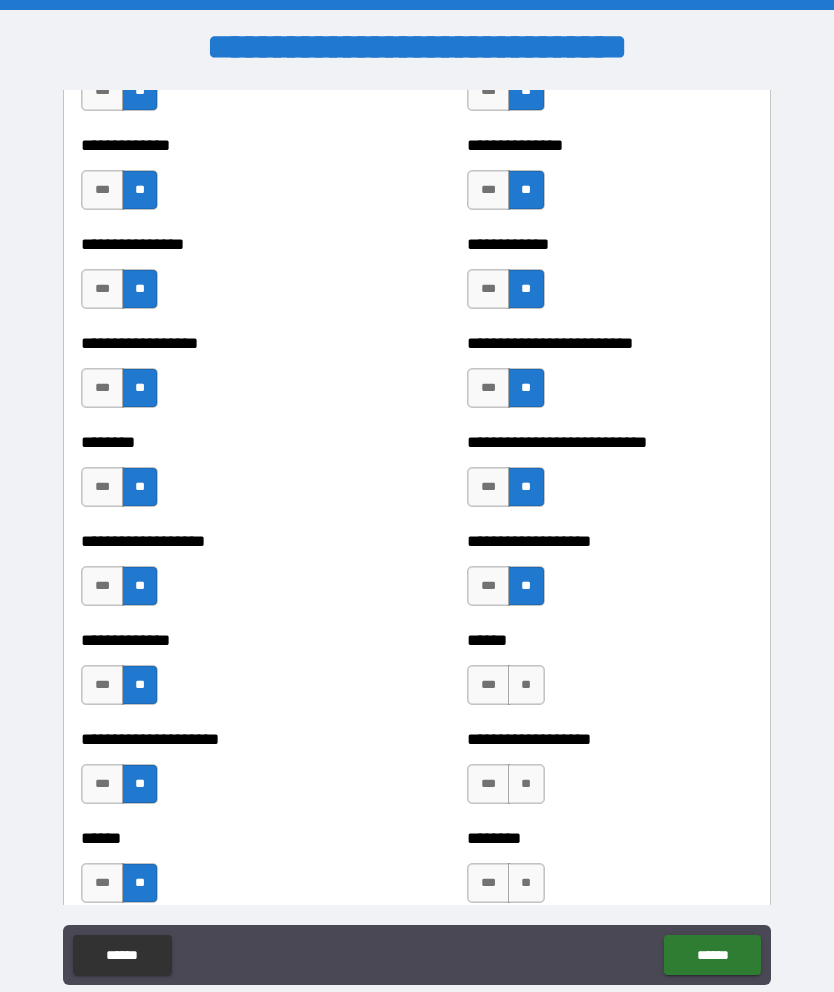 click on "**" at bounding box center [526, 685] 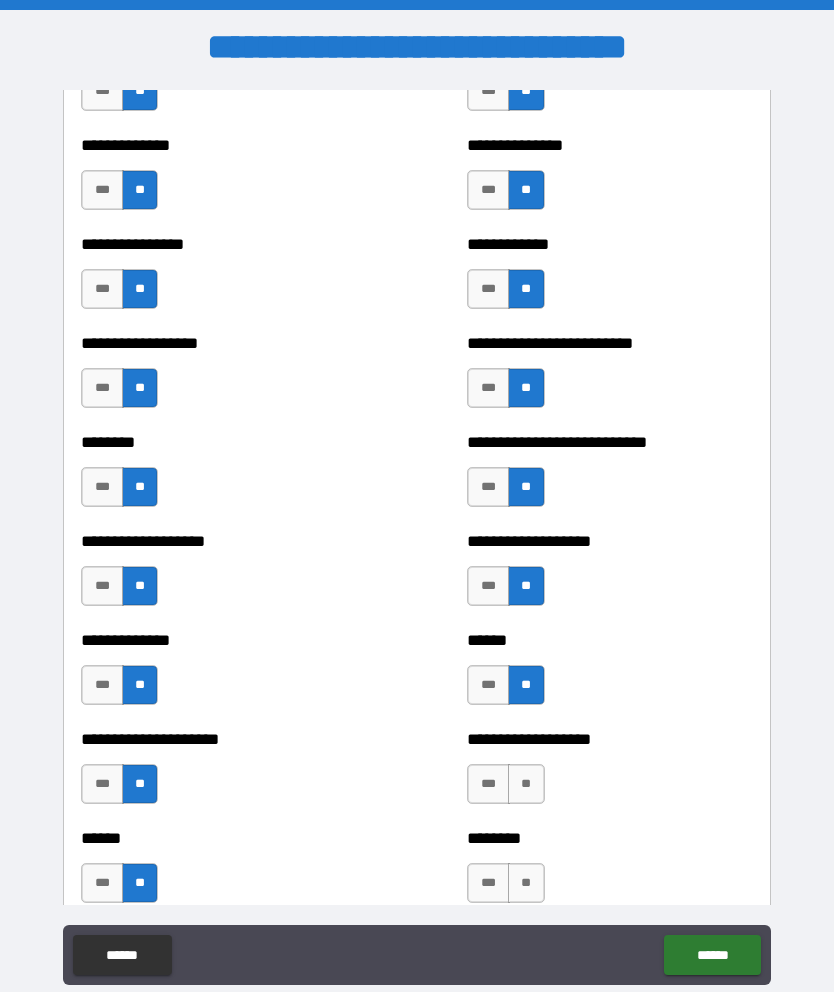 click on "**" at bounding box center (526, 784) 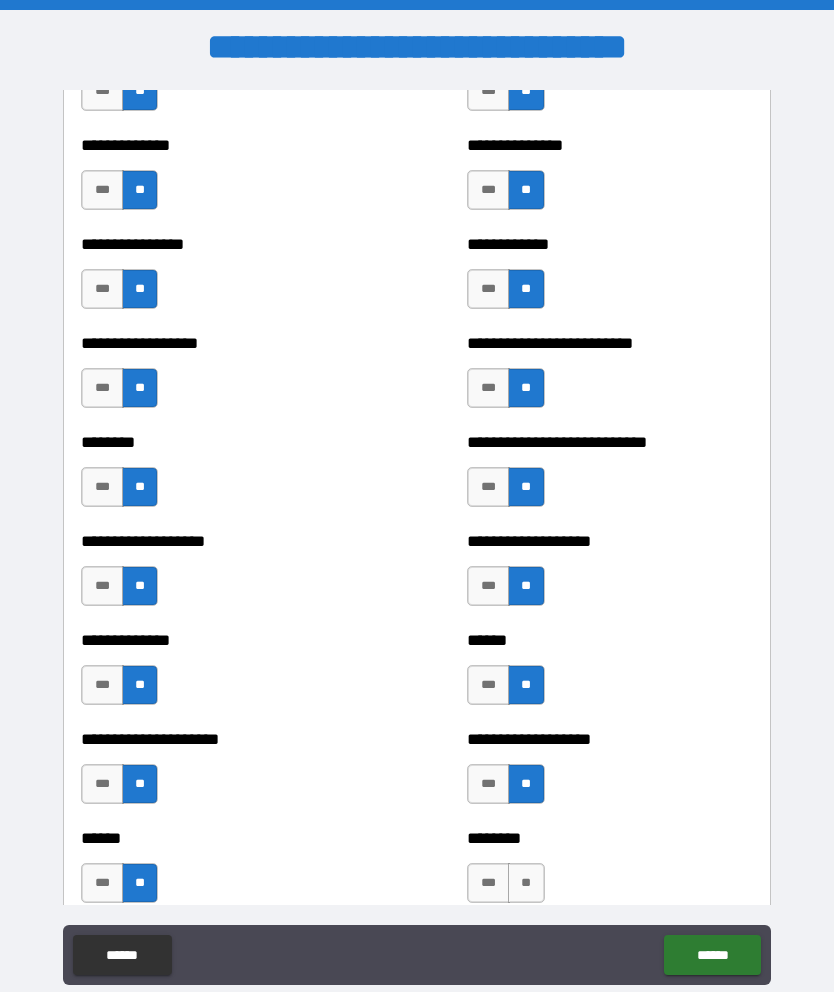 click on "**" at bounding box center (526, 883) 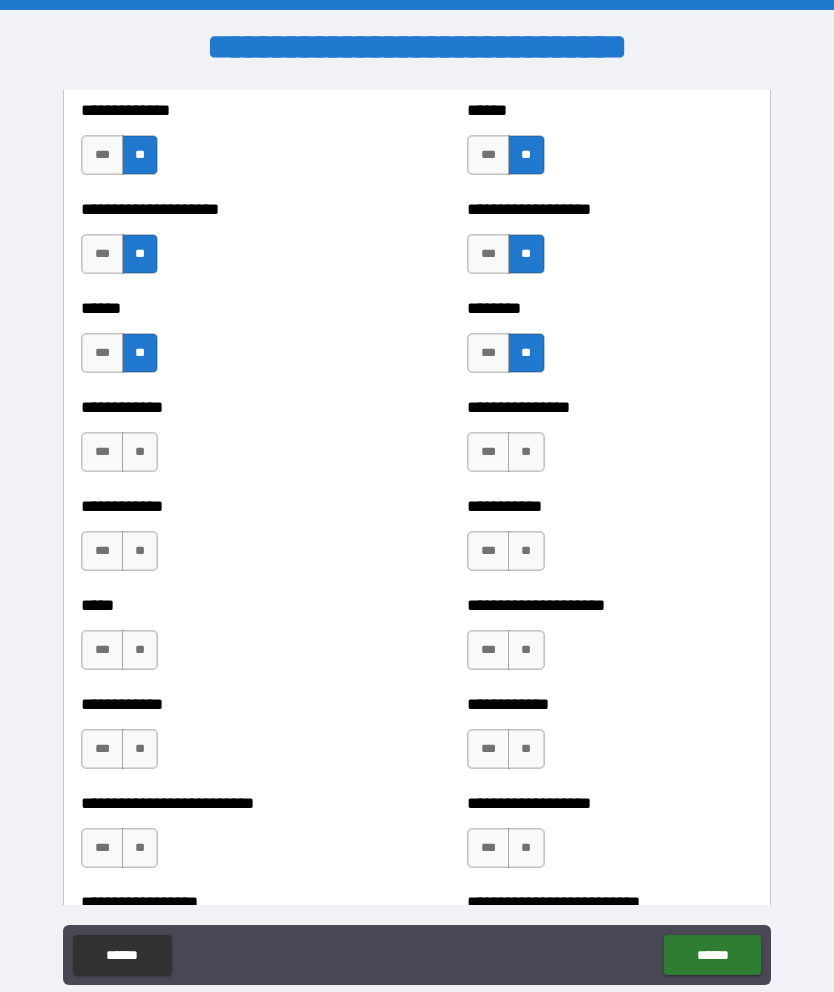 scroll, scrollTop: 4962, scrollLeft: 0, axis: vertical 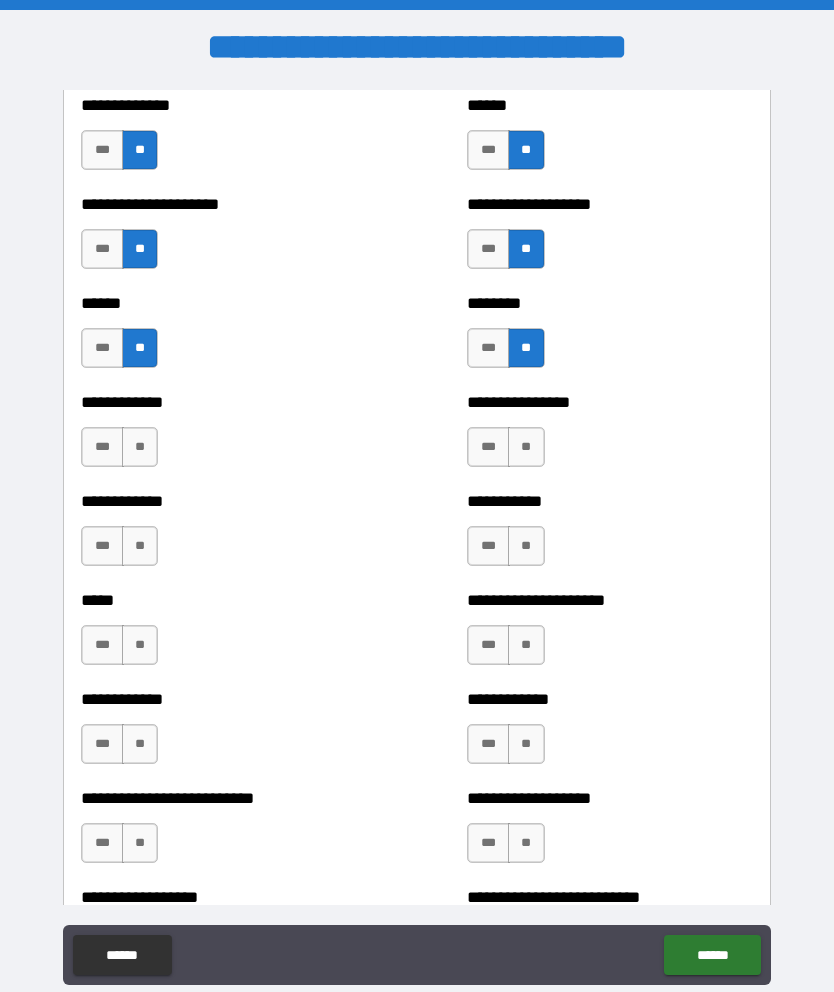 click on "**" at bounding box center (140, 447) 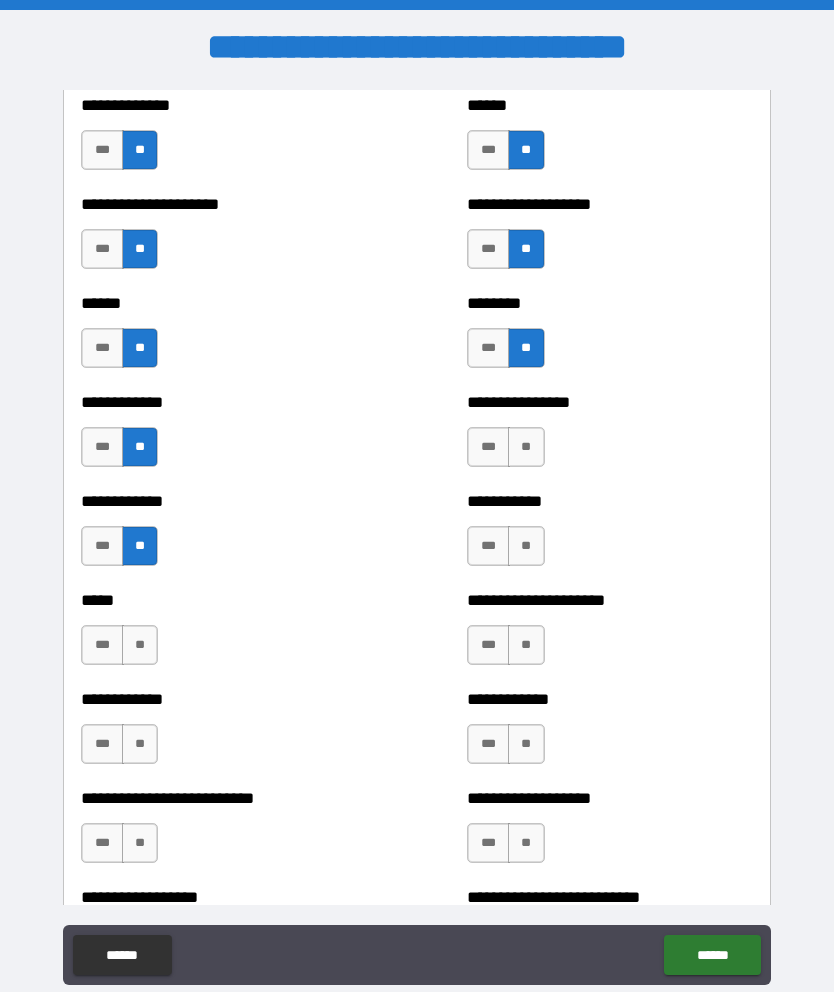 click on "**" at bounding box center (140, 645) 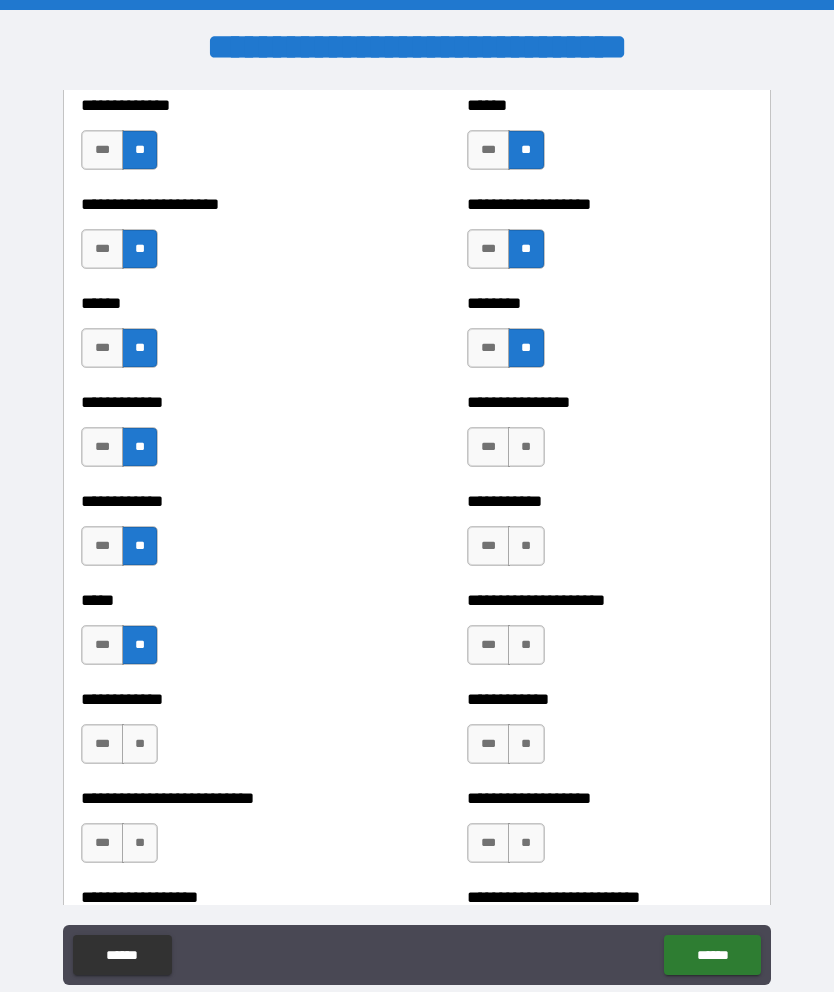 click on "**" at bounding box center [140, 744] 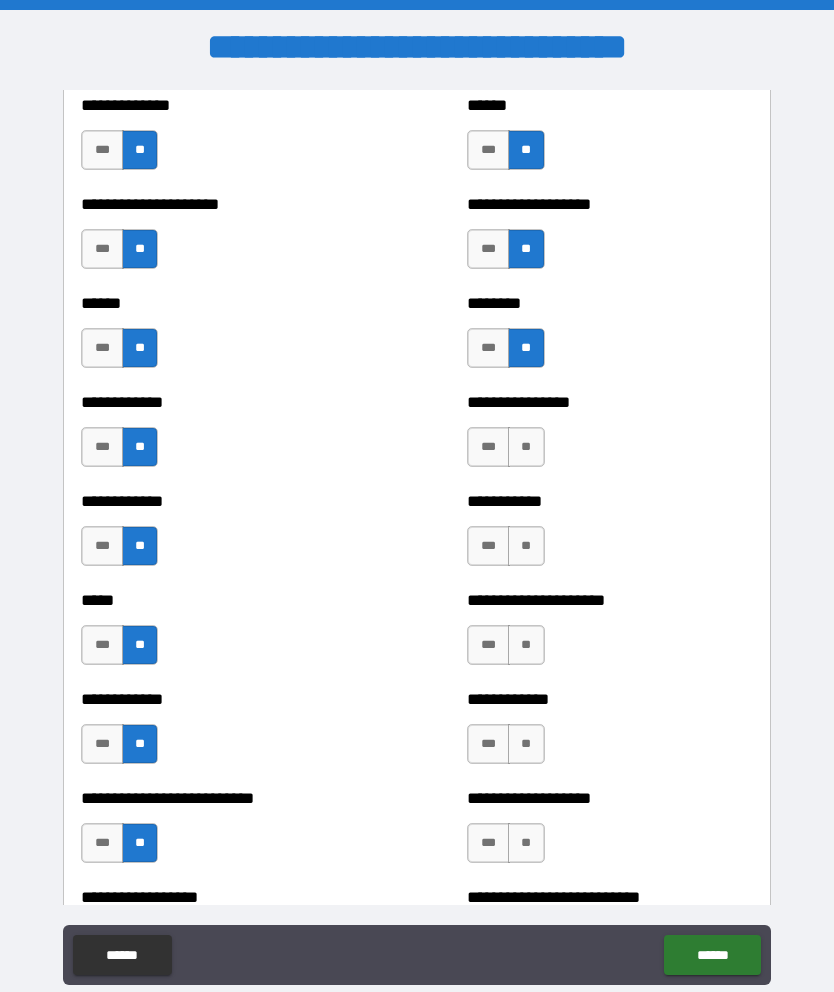 click on "**" at bounding box center (526, 447) 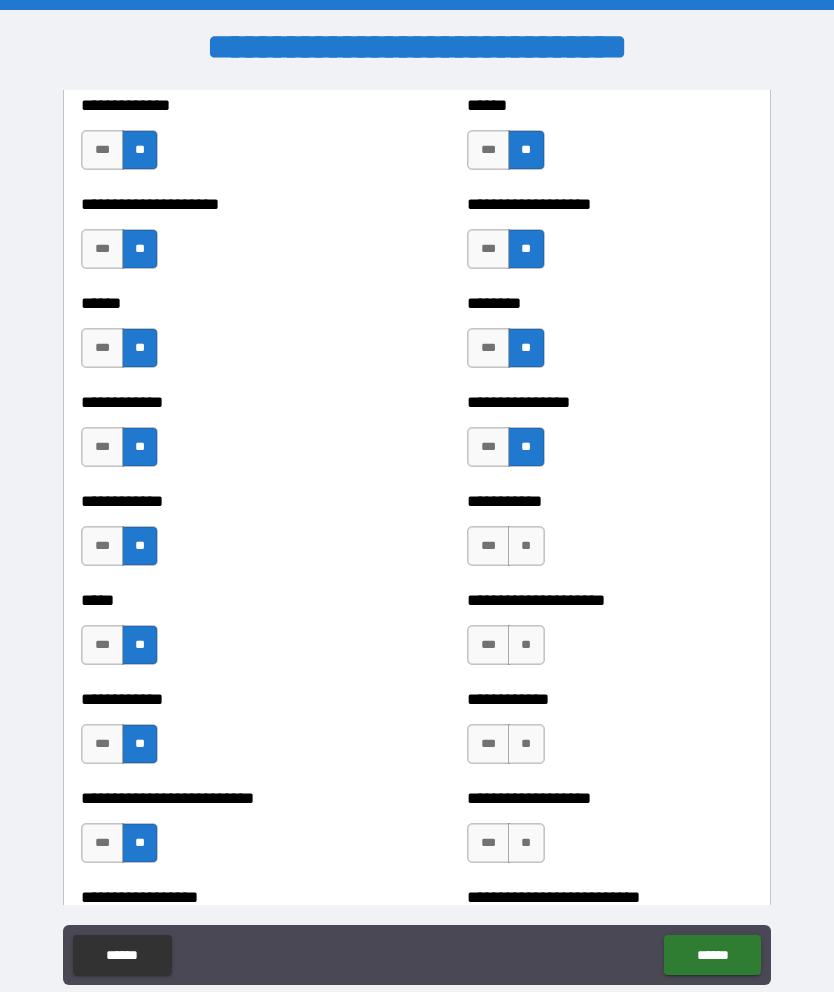 click on "**" at bounding box center (526, 546) 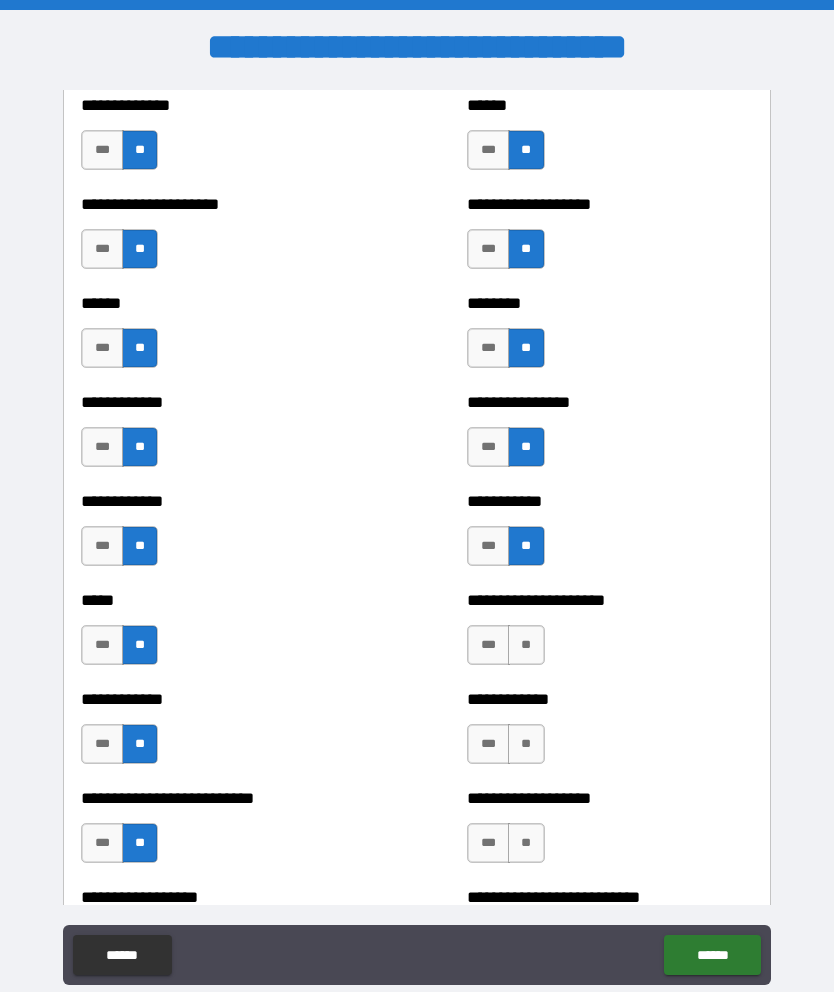 click on "**" at bounding box center (526, 645) 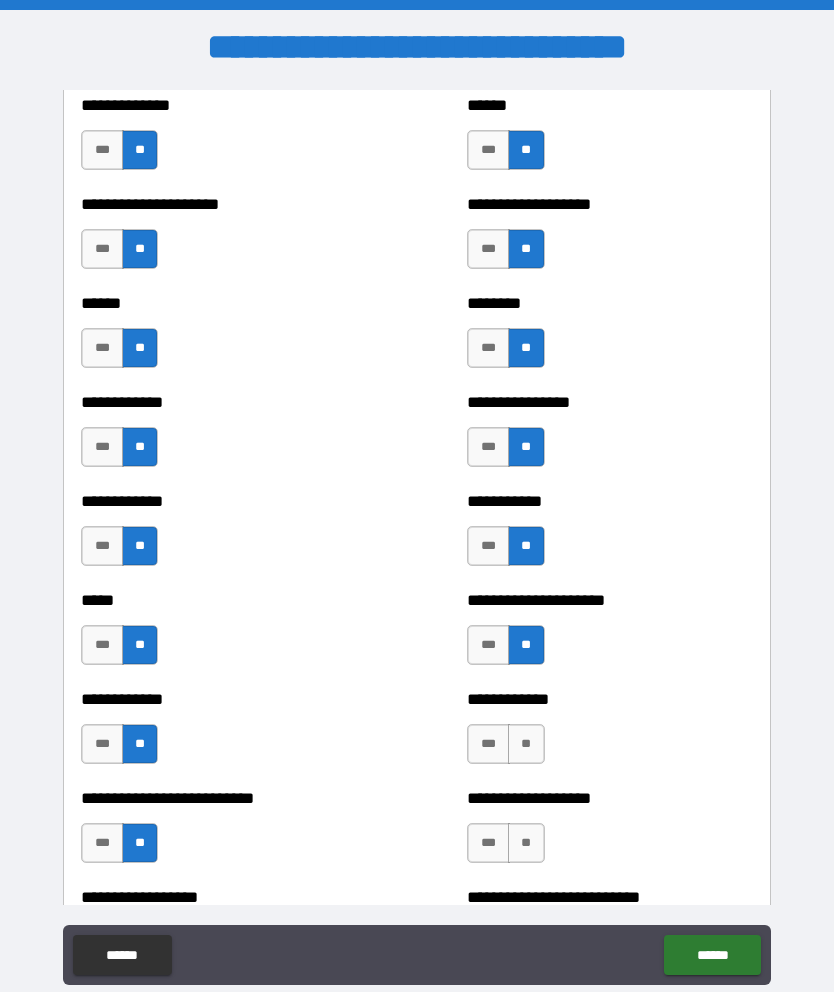 click on "**" at bounding box center [526, 744] 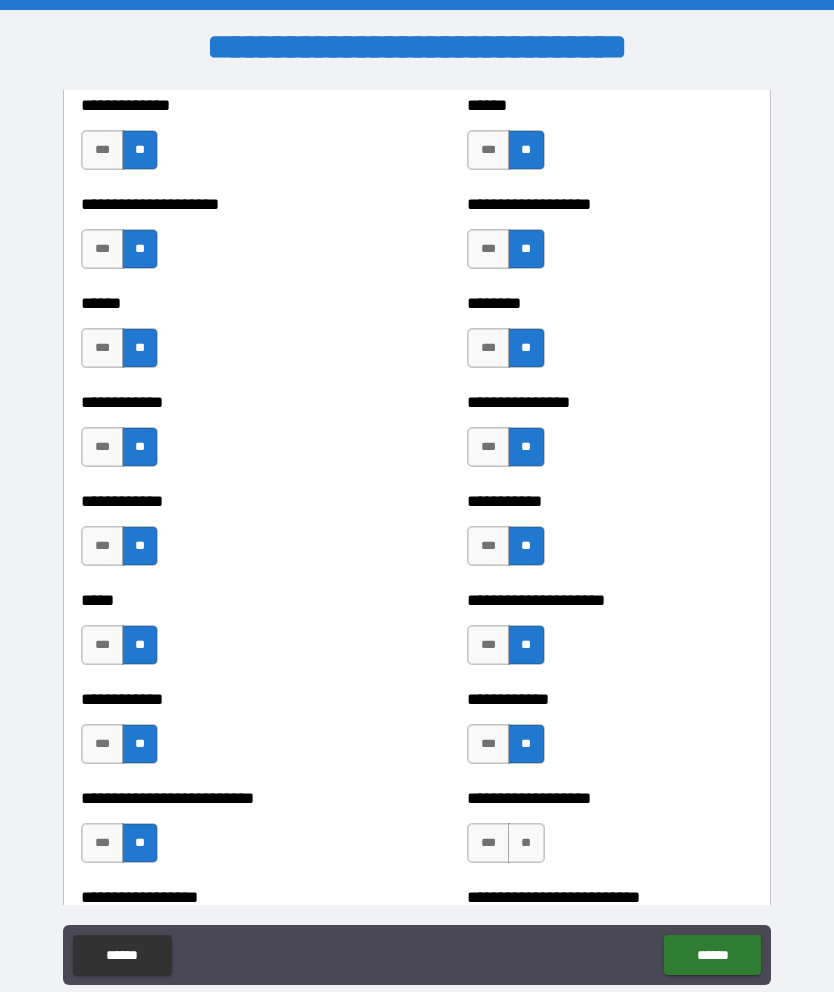 click on "**" at bounding box center (526, 843) 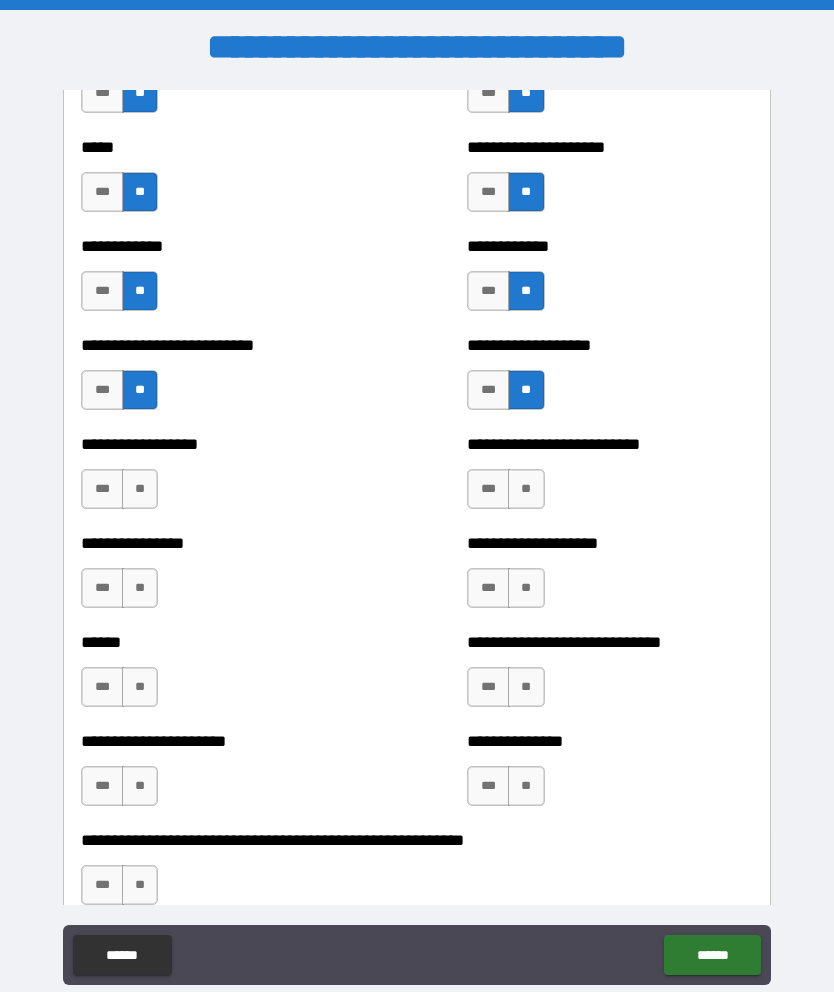 scroll, scrollTop: 5420, scrollLeft: 0, axis: vertical 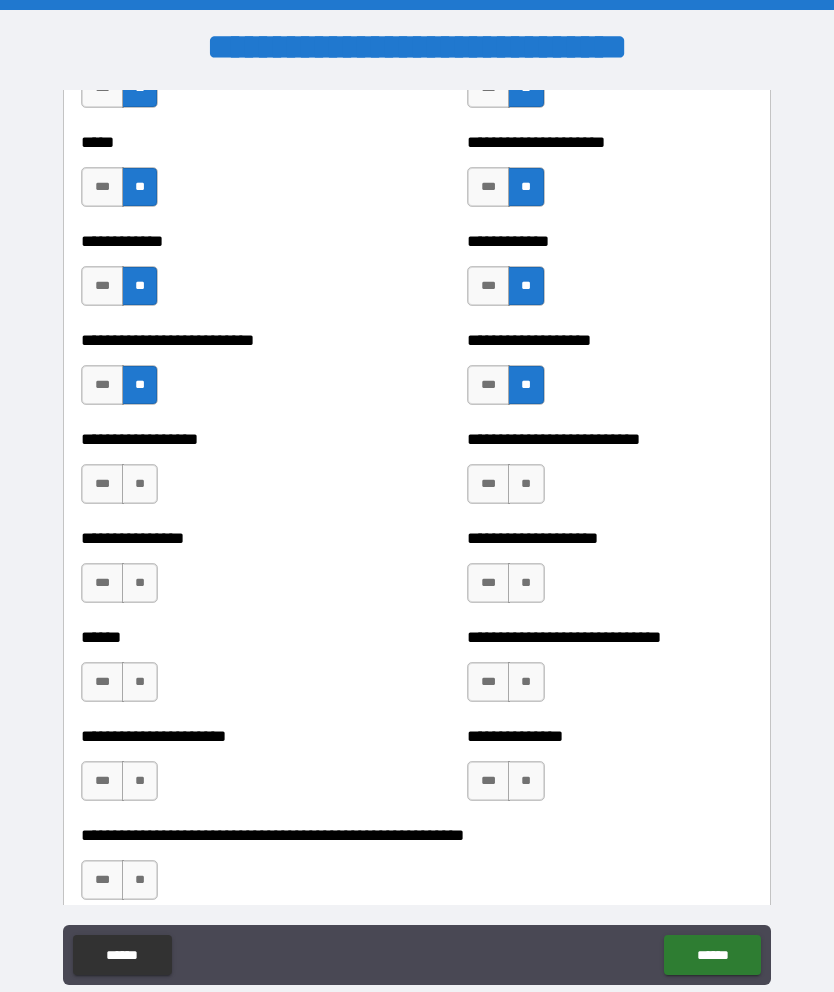 click on "**" at bounding box center [140, 484] 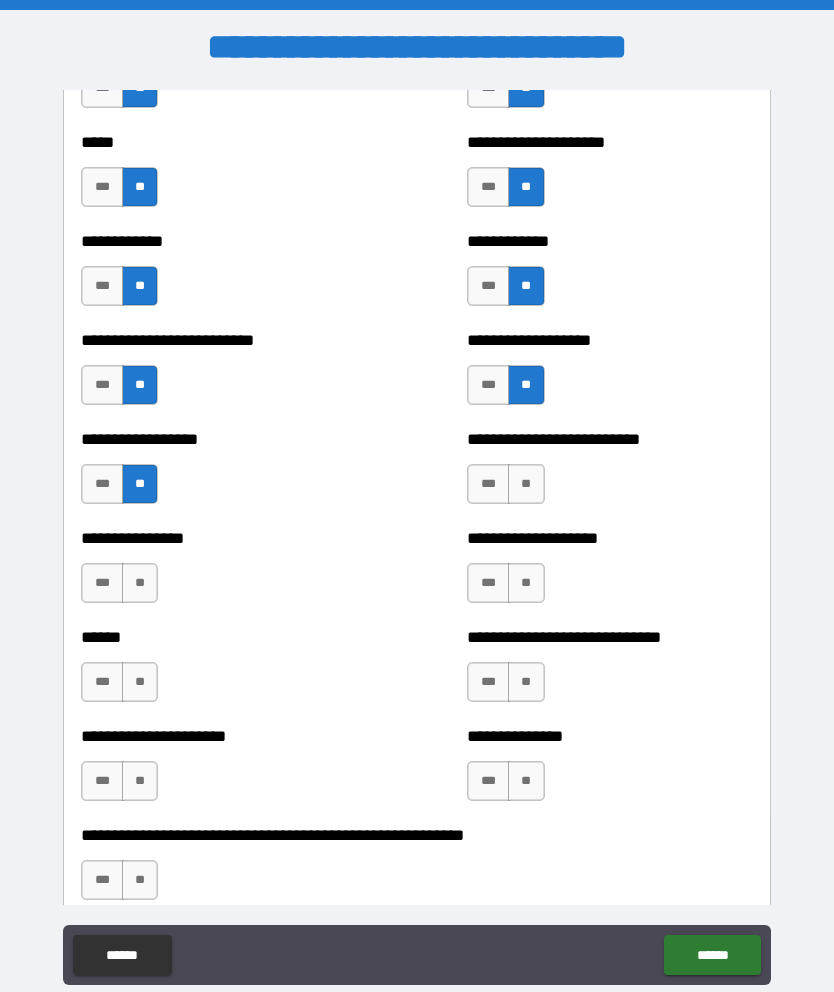 click on "**" at bounding box center (140, 583) 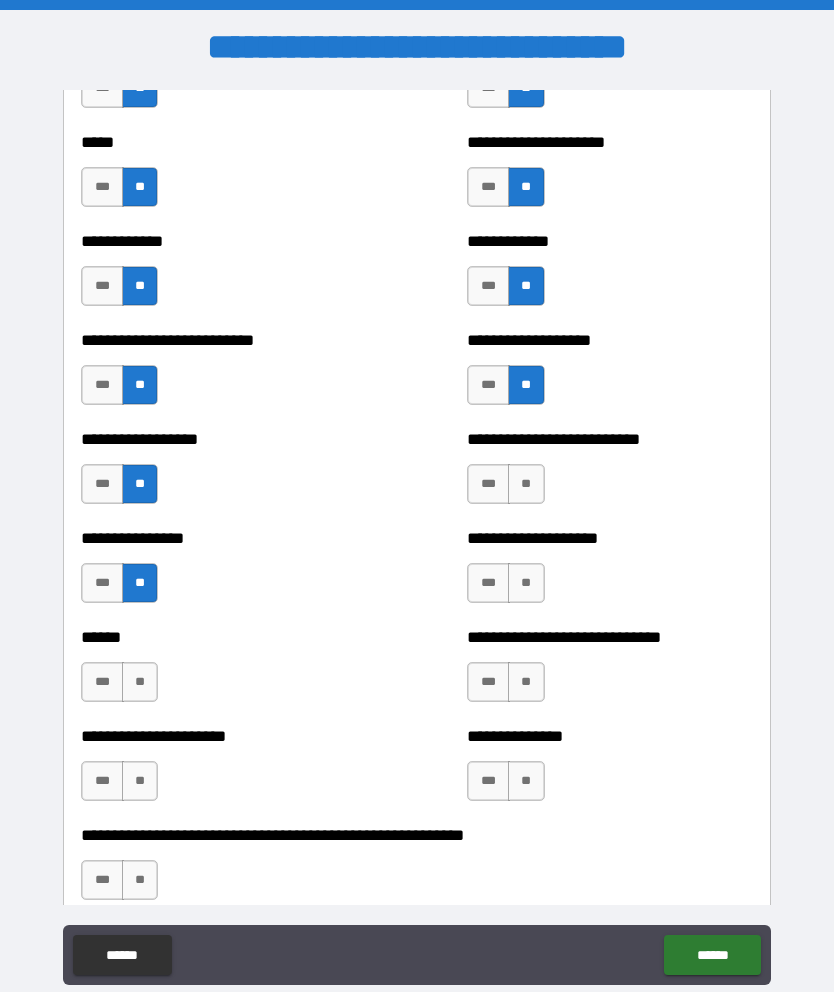 click on "**" at bounding box center (140, 682) 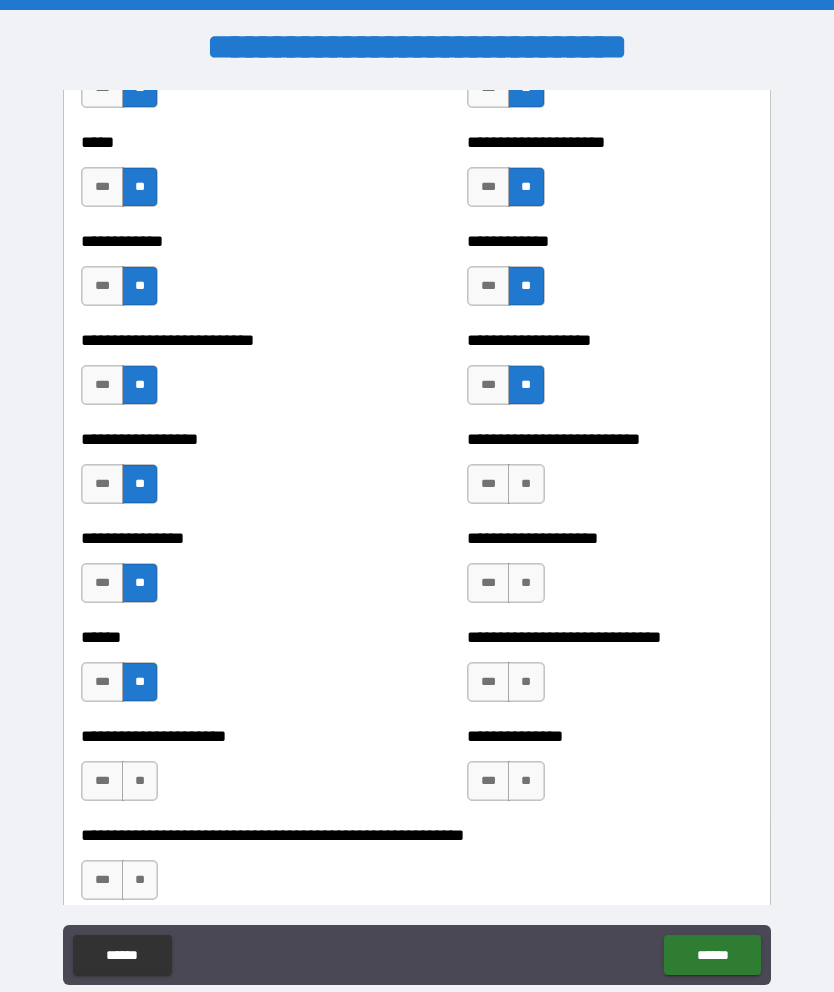 click on "**" at bounding box center [140, 781] 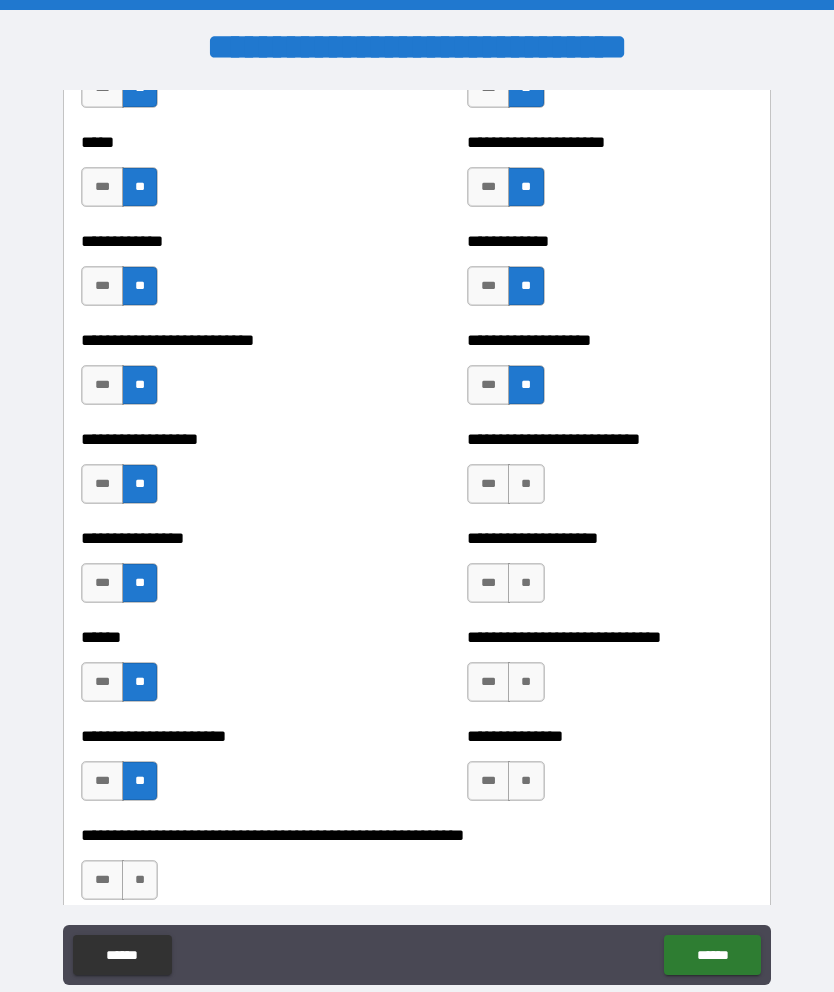 click on "**" at bounding box center (140, 880) 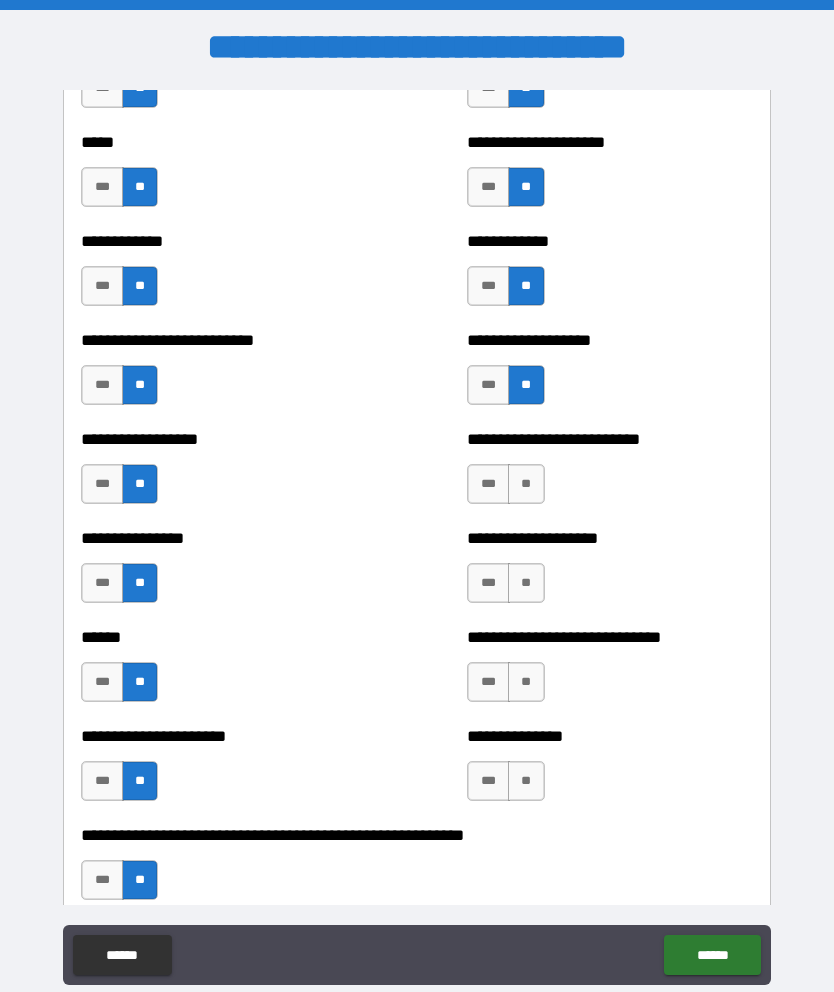 click on "**" at bounding box center [526, 484] 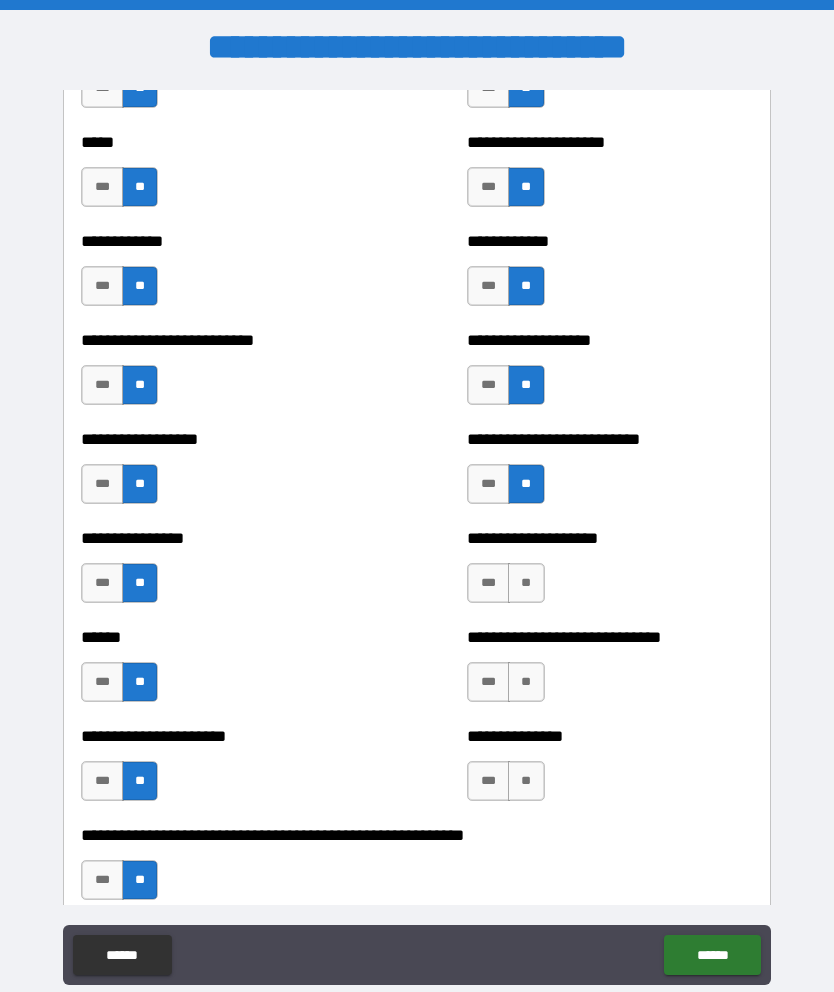 click on "**" at bounding box center (526, 583) 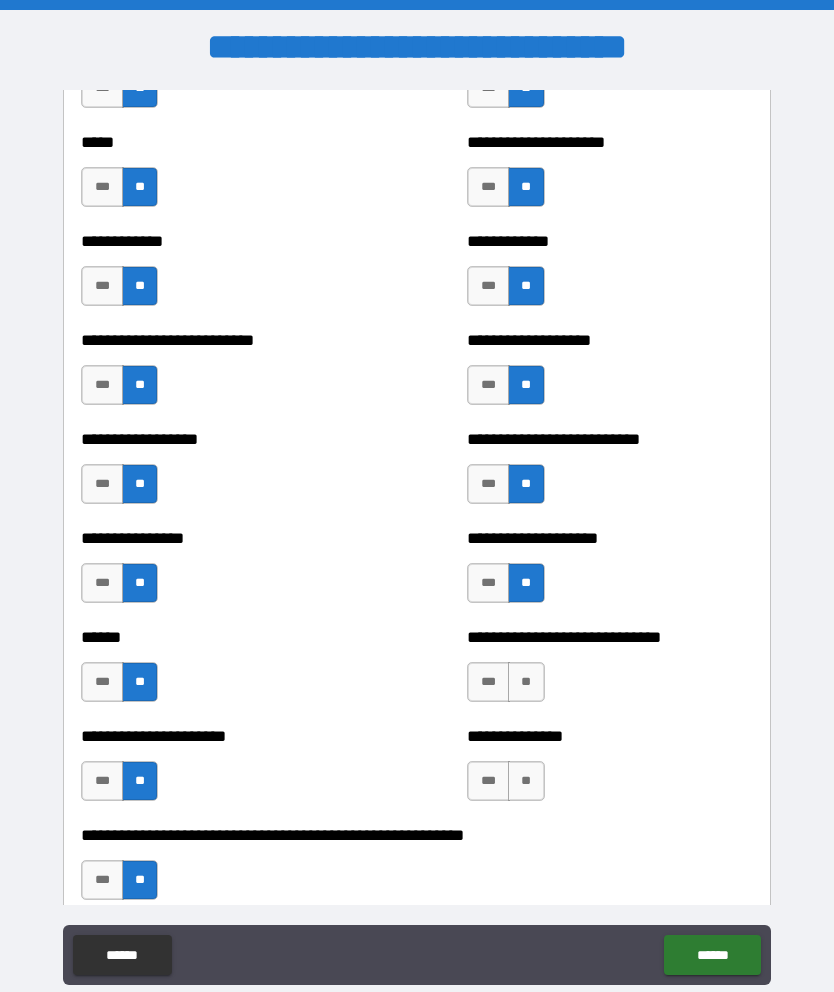 click on "**" at bounding box center (526, 682) 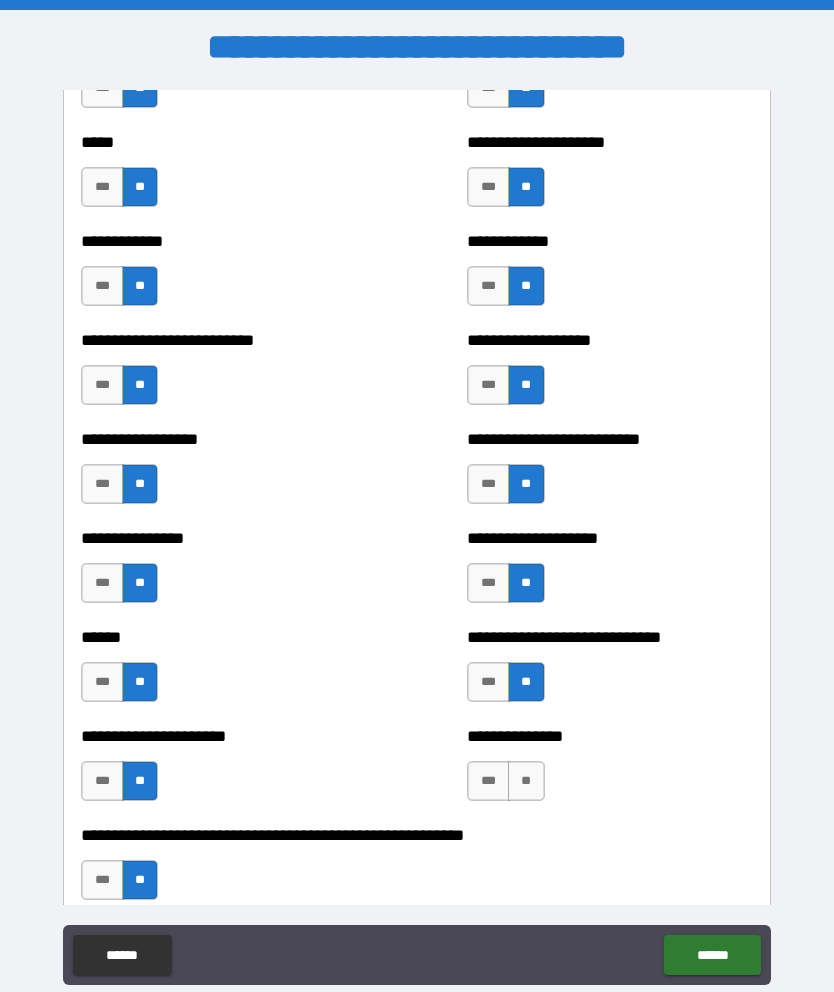 click on "**" at bounding box center (526, 781) 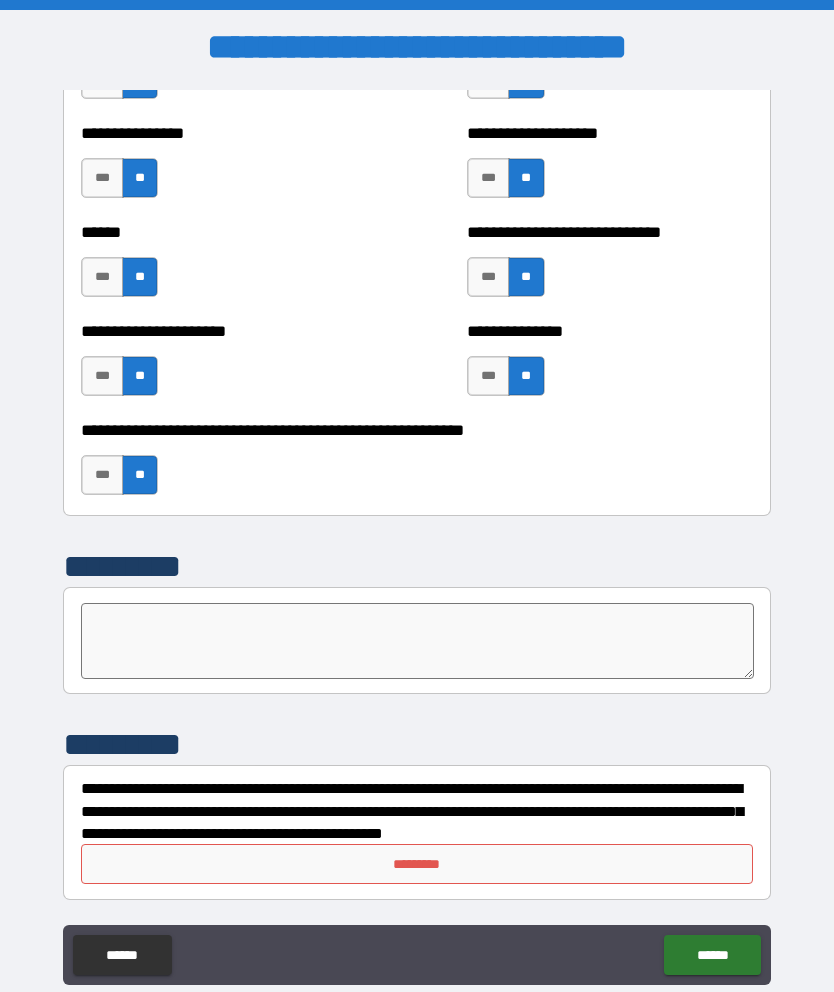 scroll, scrollTop: 5825, scrollLeft: 0, axis: vertical 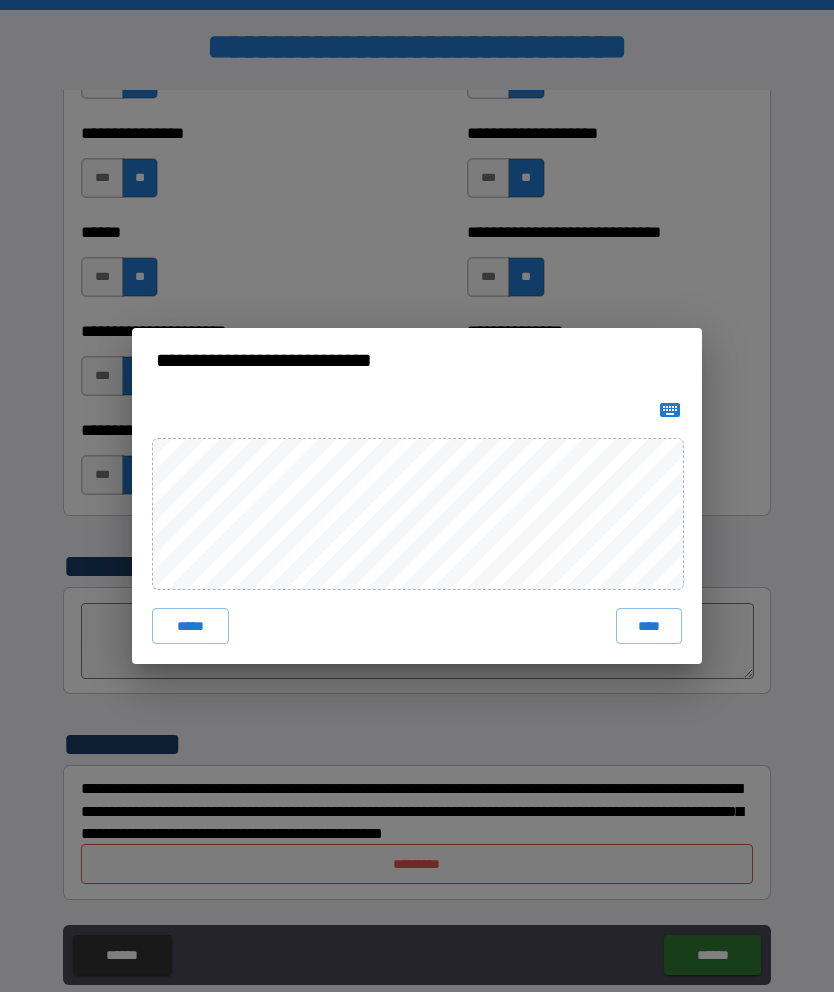 click on "****" at bounding box center (649, 626) 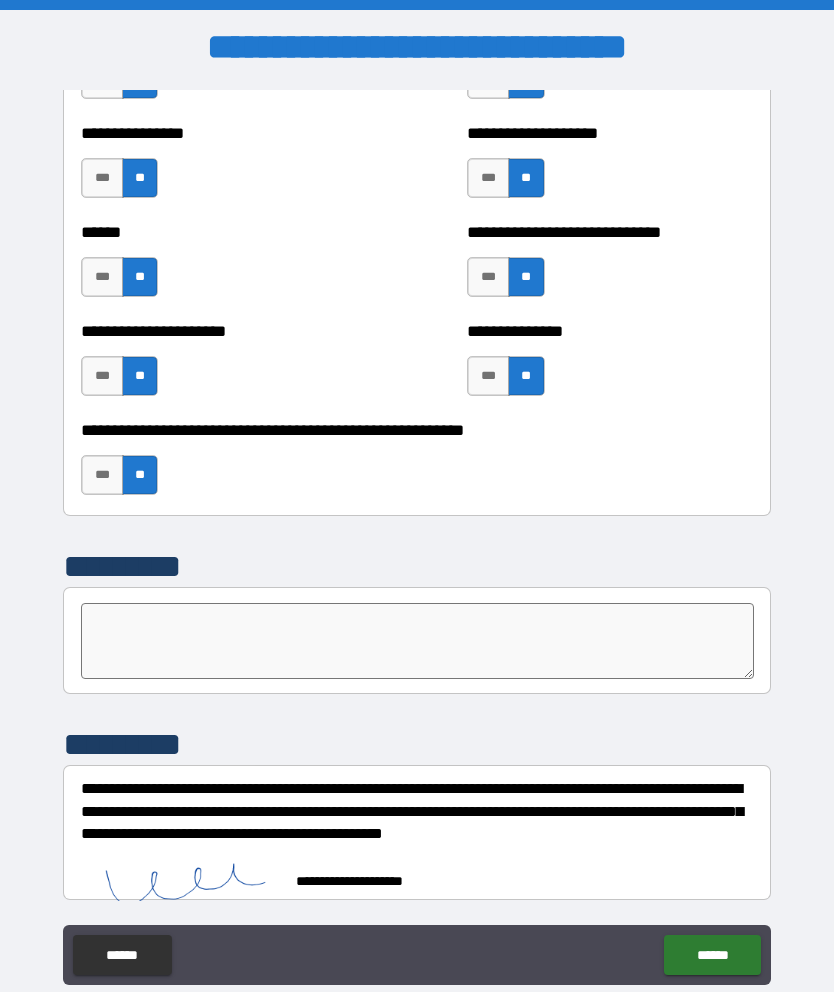 scroll, scrollTop: 5815, scrollLeft: 0, axis: vertical 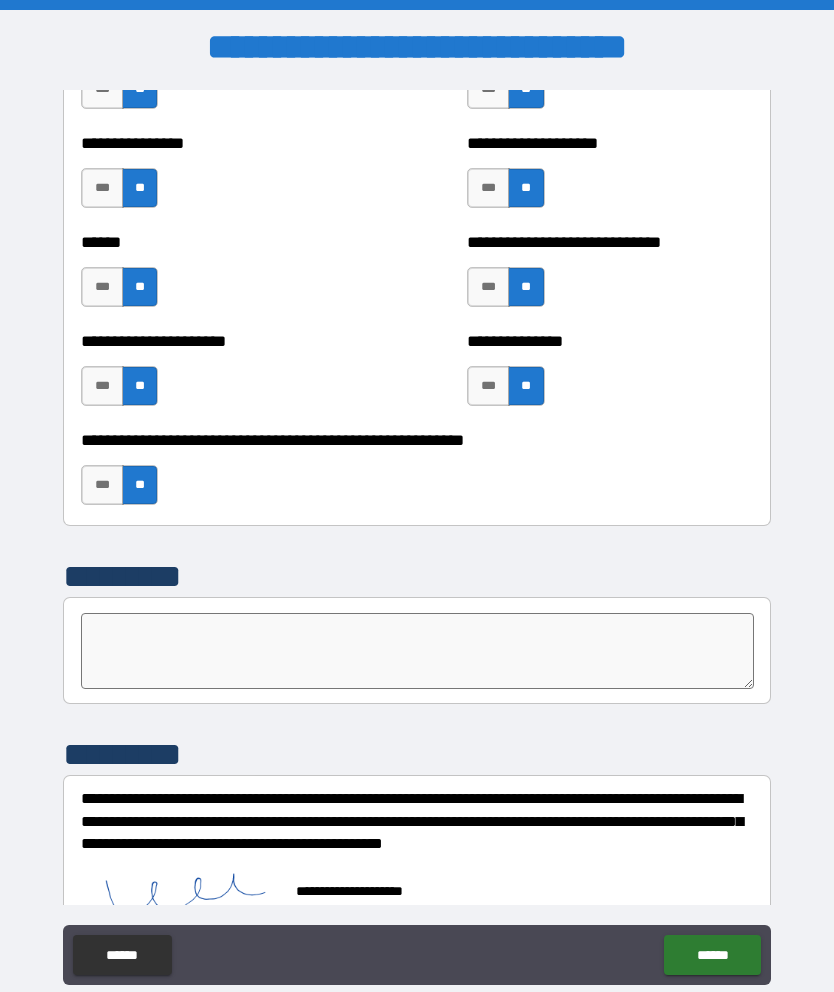 click on "******" at bounding box center [712, 955] 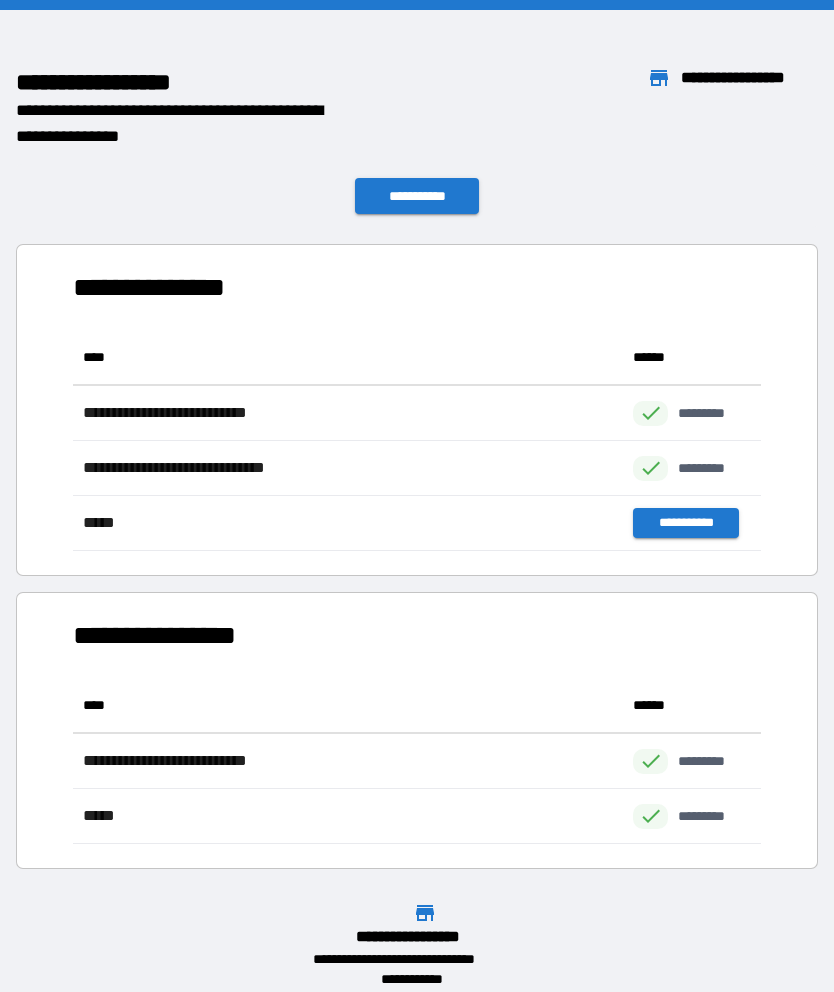 scroll, scrollTop: 1, scrollLeft: 1, axis: both 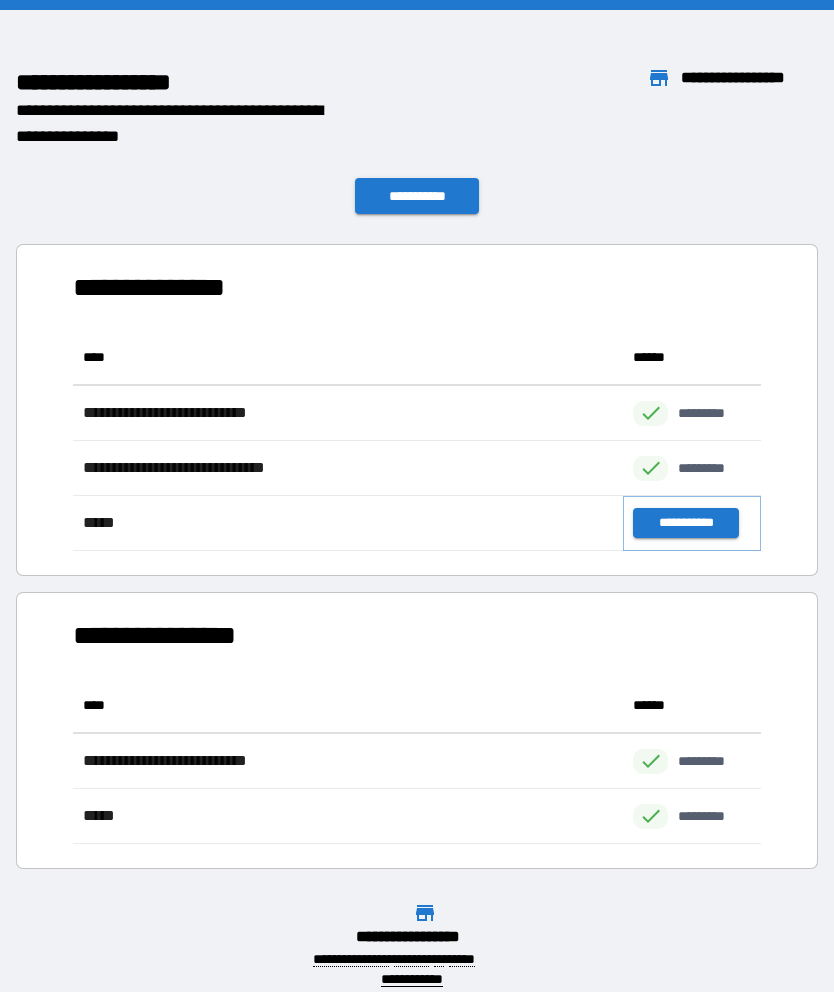 click on "**********" at bounding box center [685, 523] 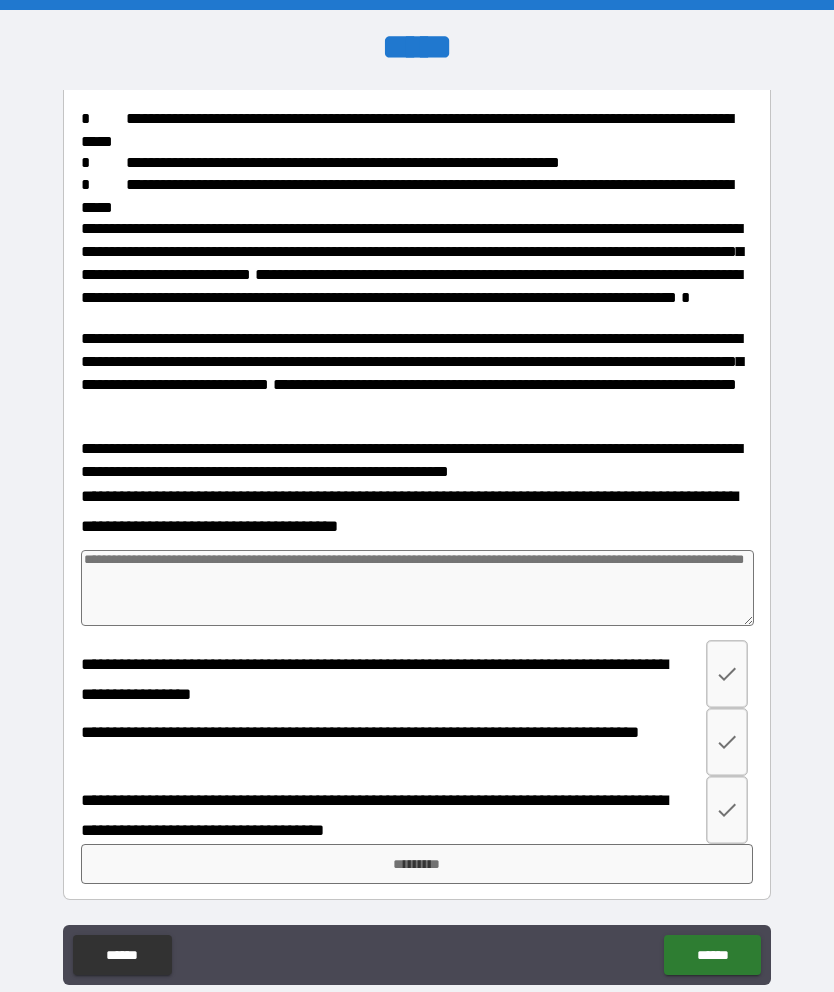 scroll, scrollTop: 522, scrollLeft: 0, axis: vertical 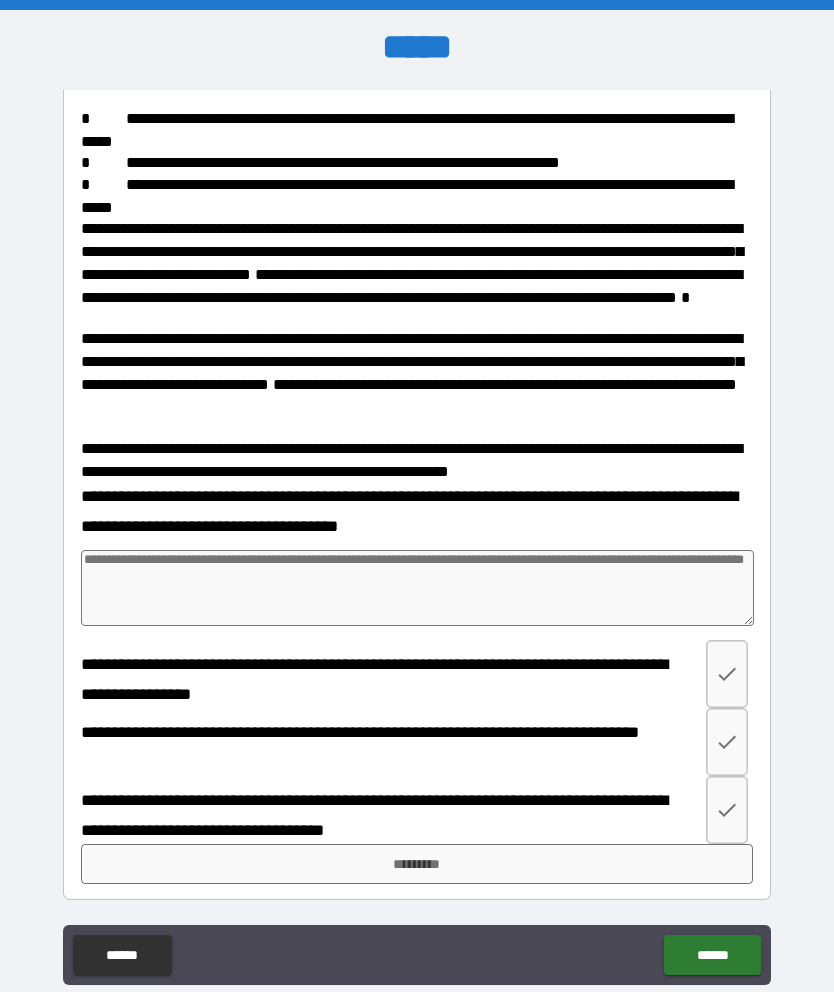 click at bounding box center (727, 674) 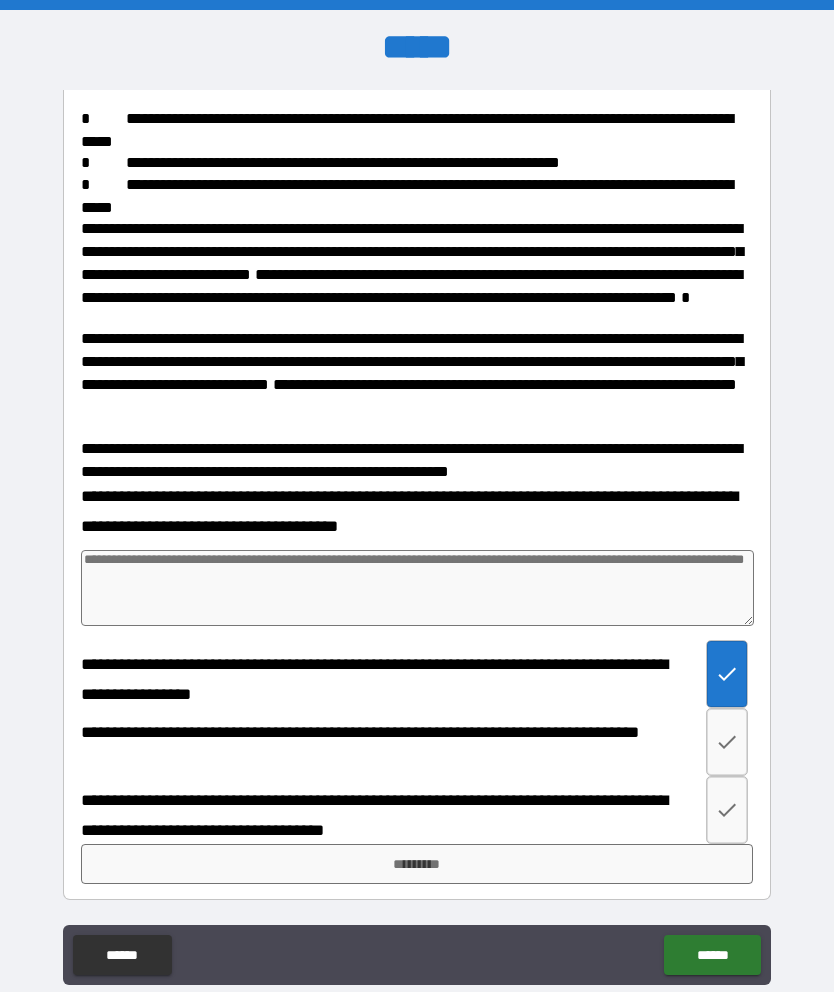 click 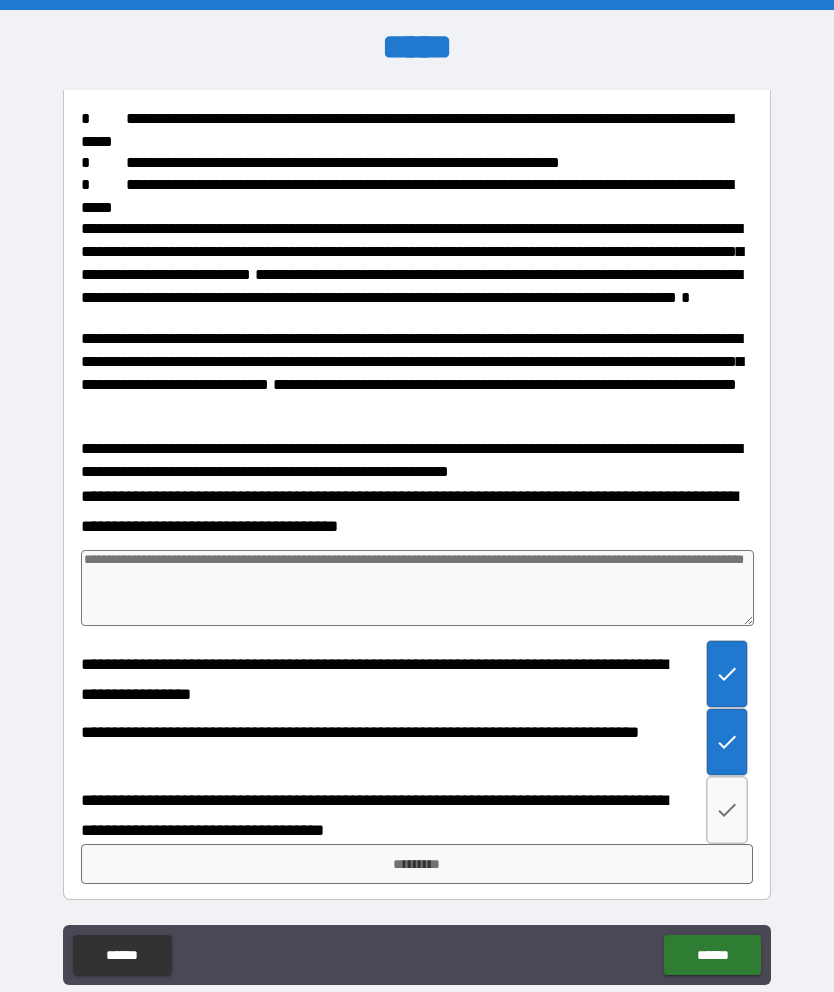 click 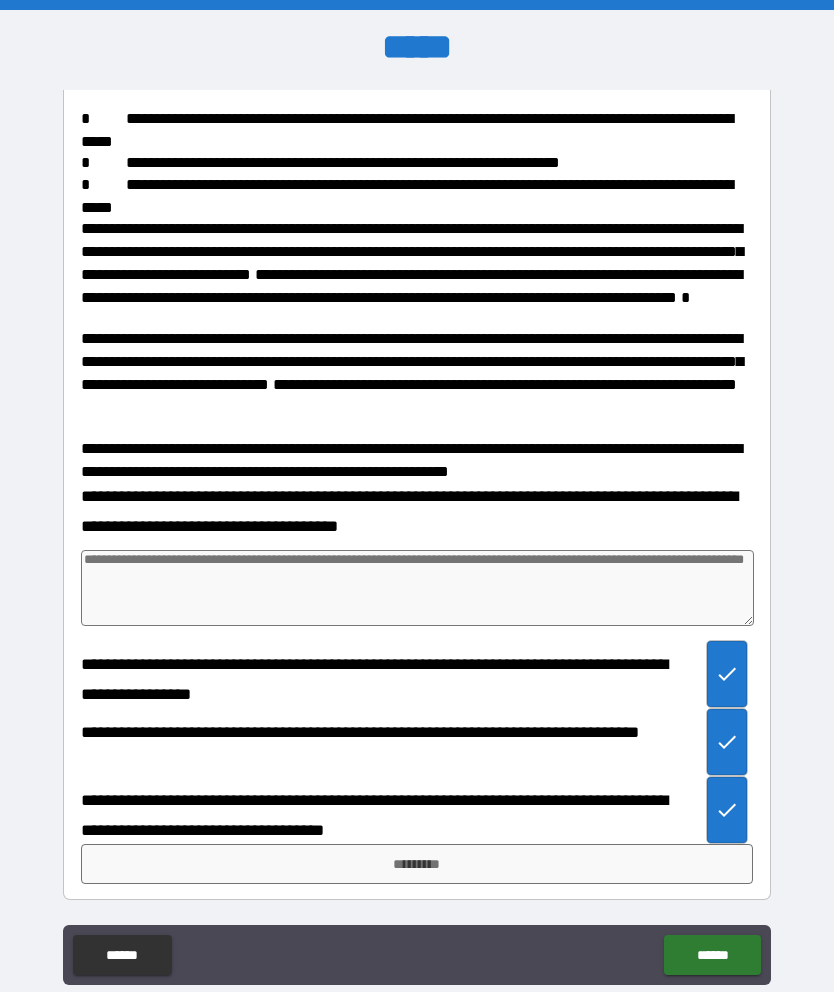 click on "*********" at bounding box center (417, 864) 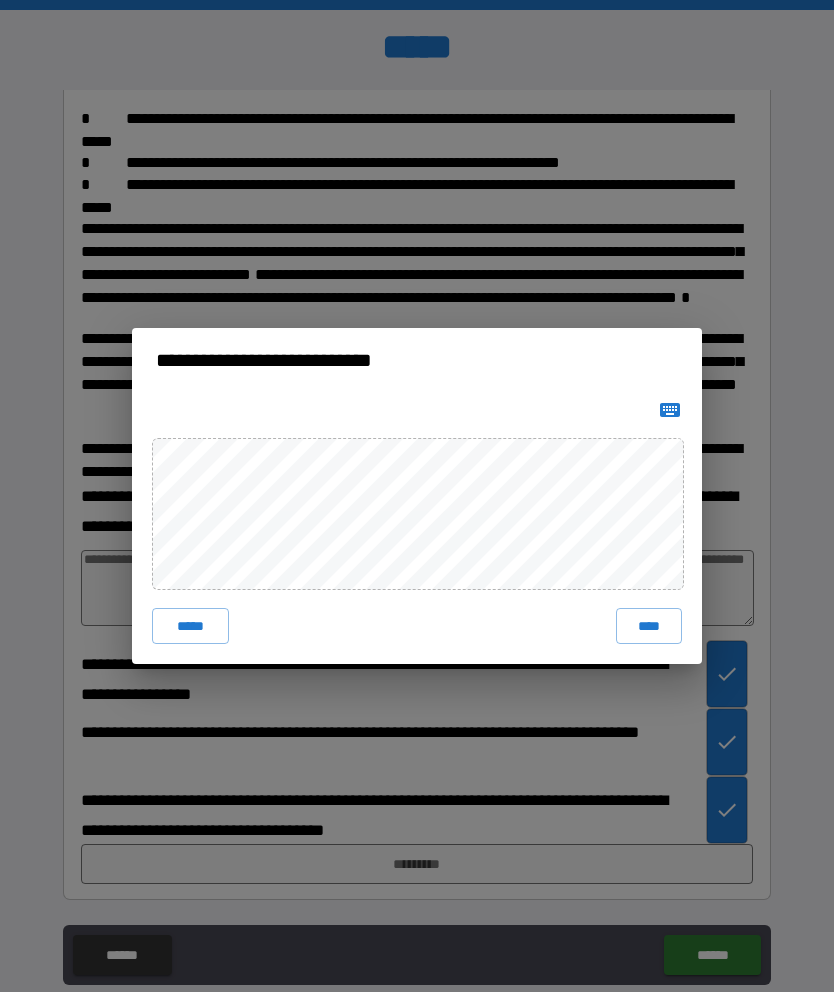 click on "****" at bounding box center [649, 626] 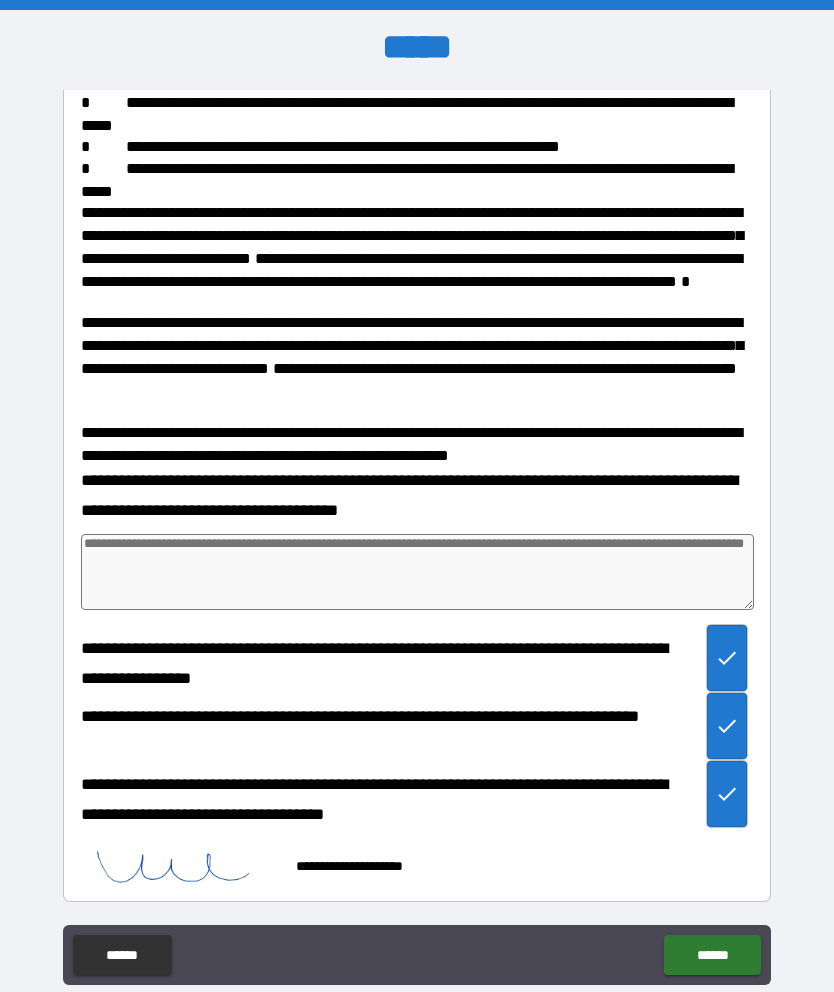 scroll, scrollTop: 512, scrollLeft: 0, axis: vertical 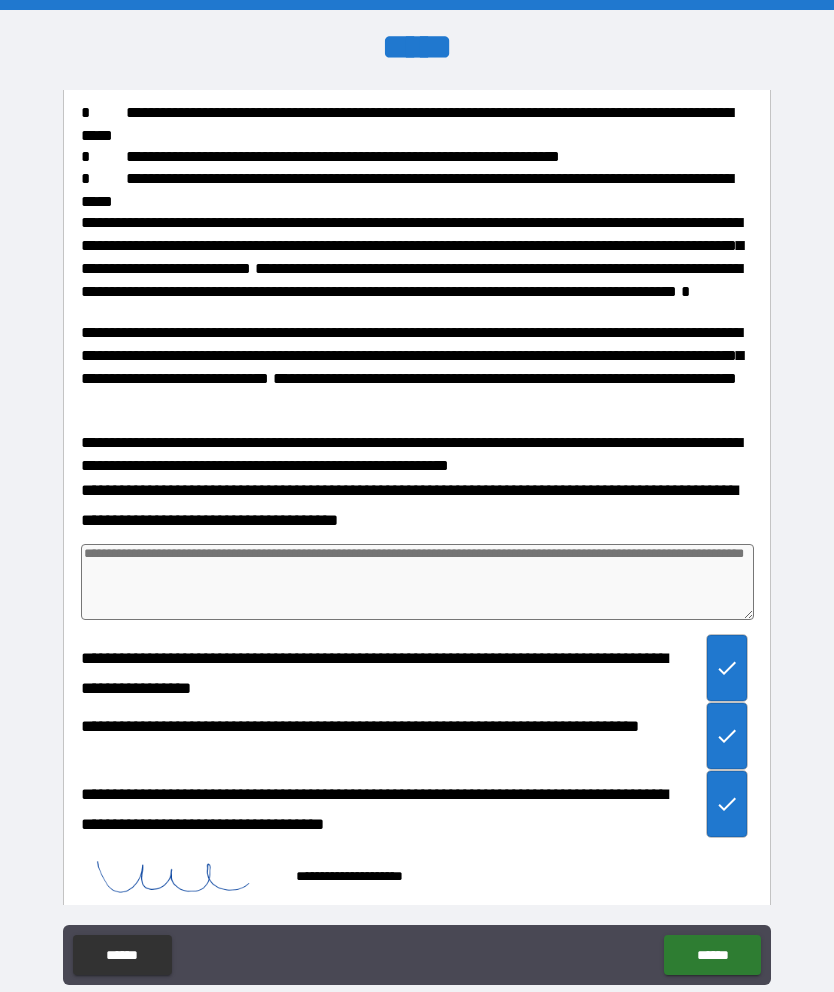 click on "******" at bounding box center [712, 955] 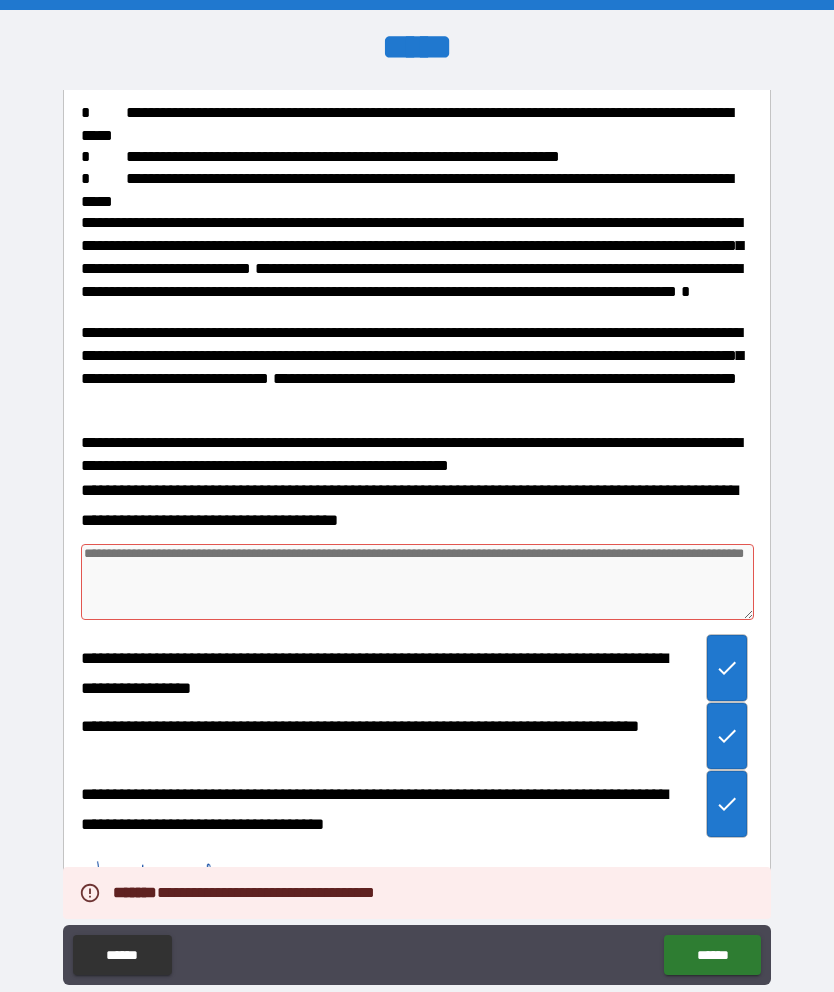 type on "*" 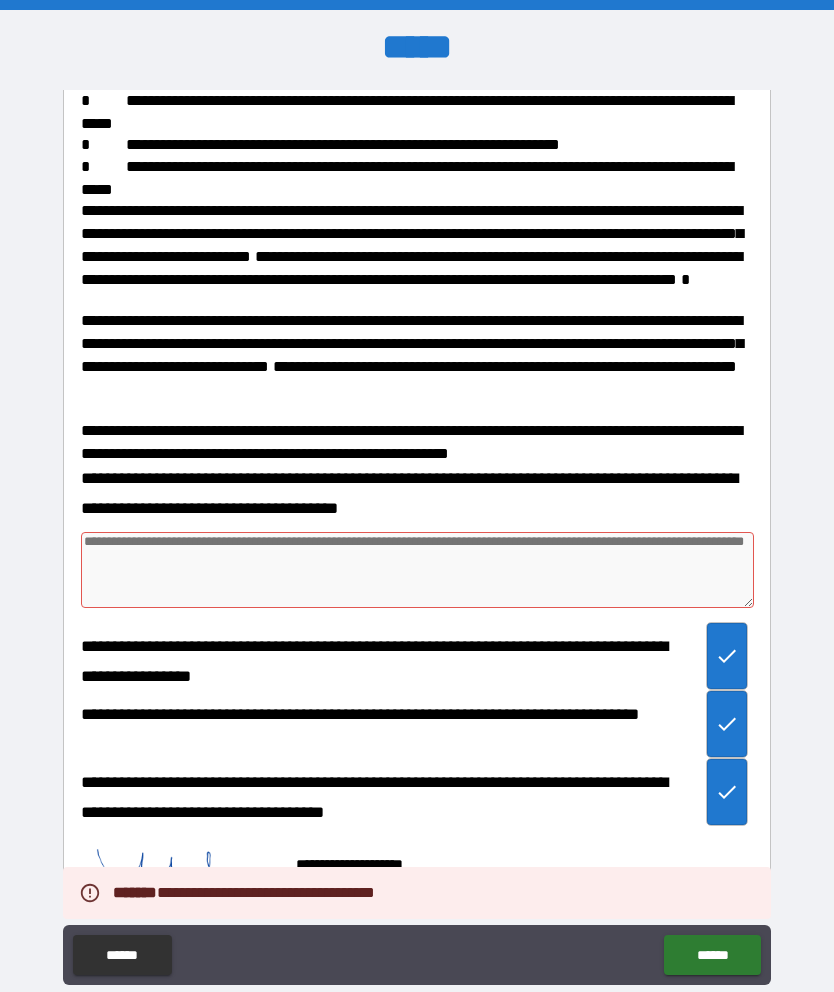 scroll, scrollTop: 535, scrollLeft: 0, axis: vertical 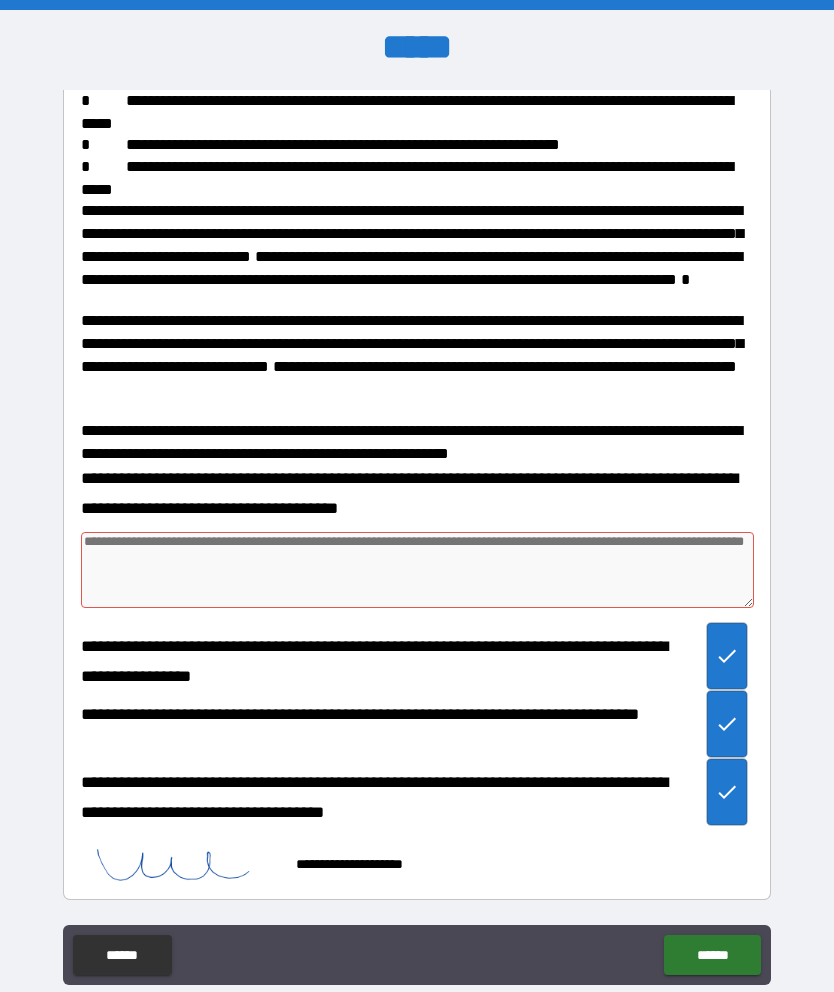 click at bounding box center (417, 570) 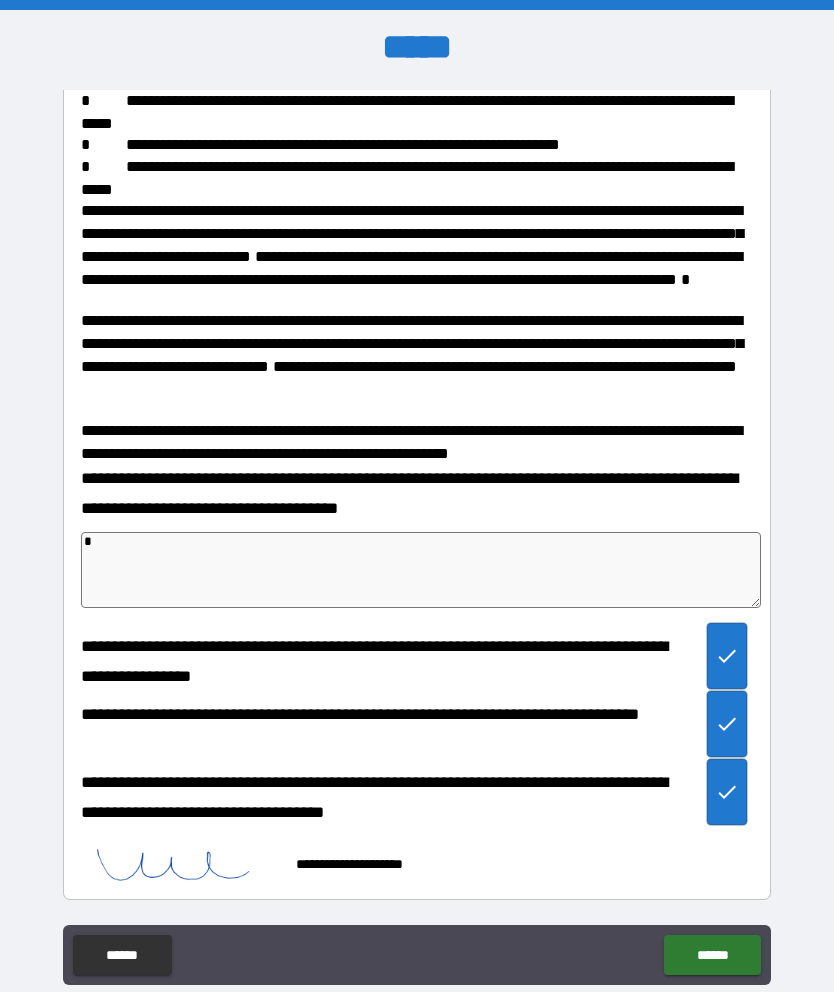 type on "*" 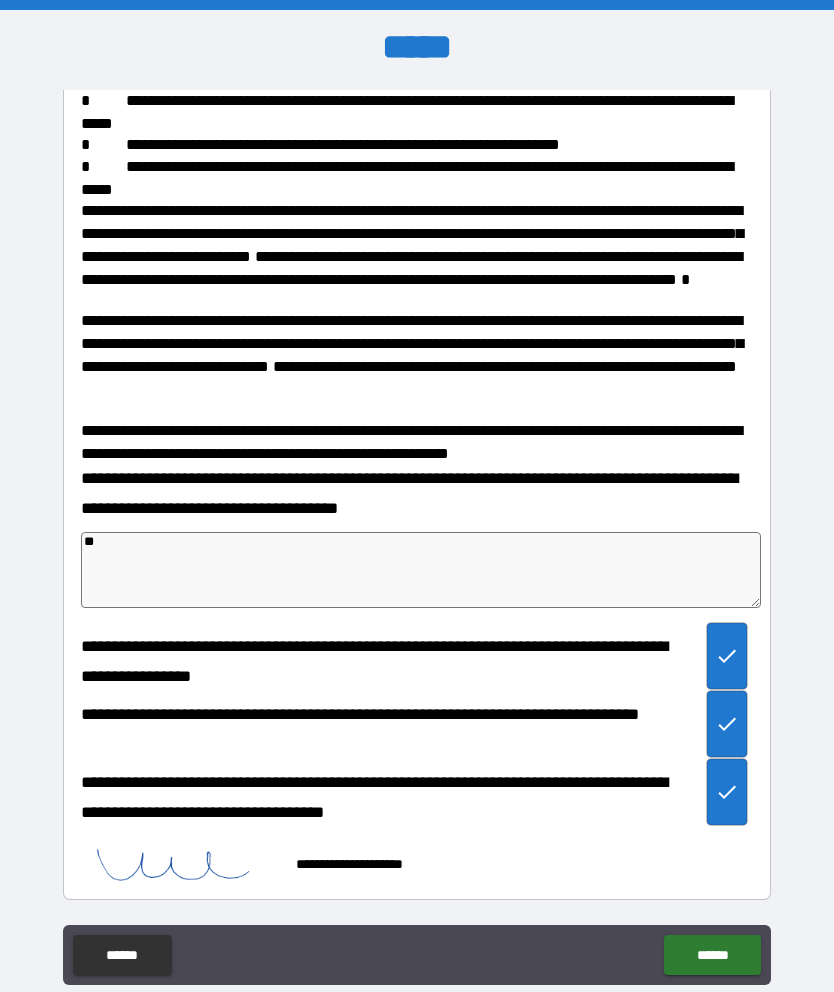 type on "*" 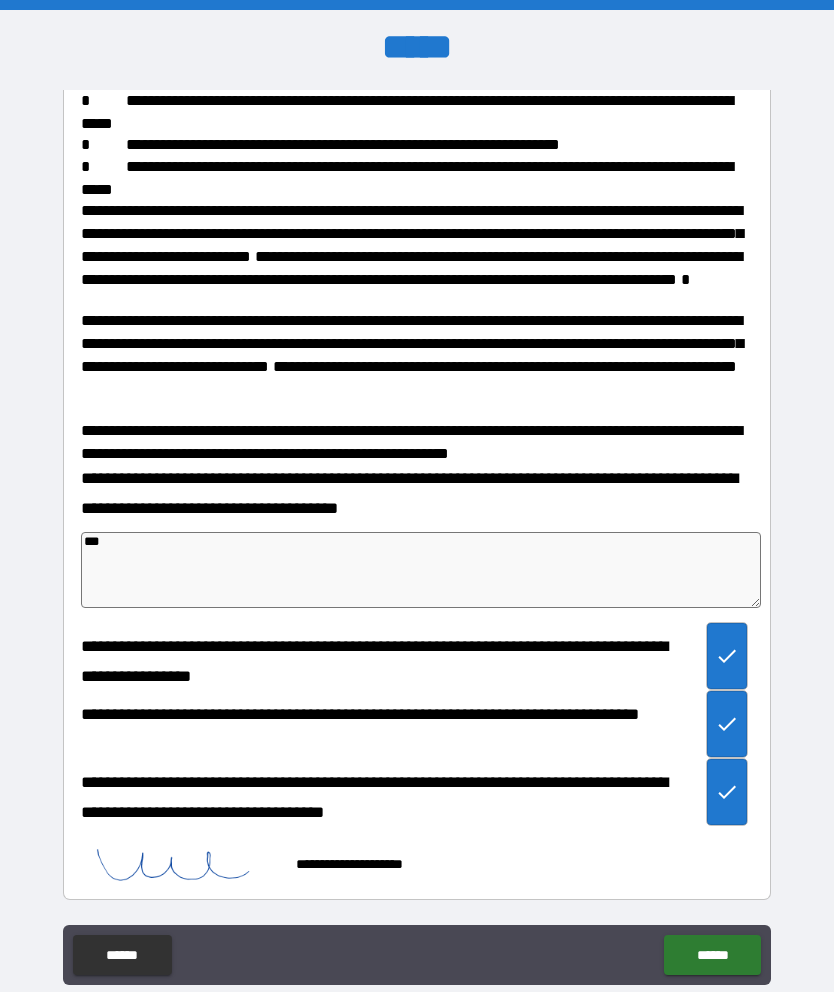 type on "*" 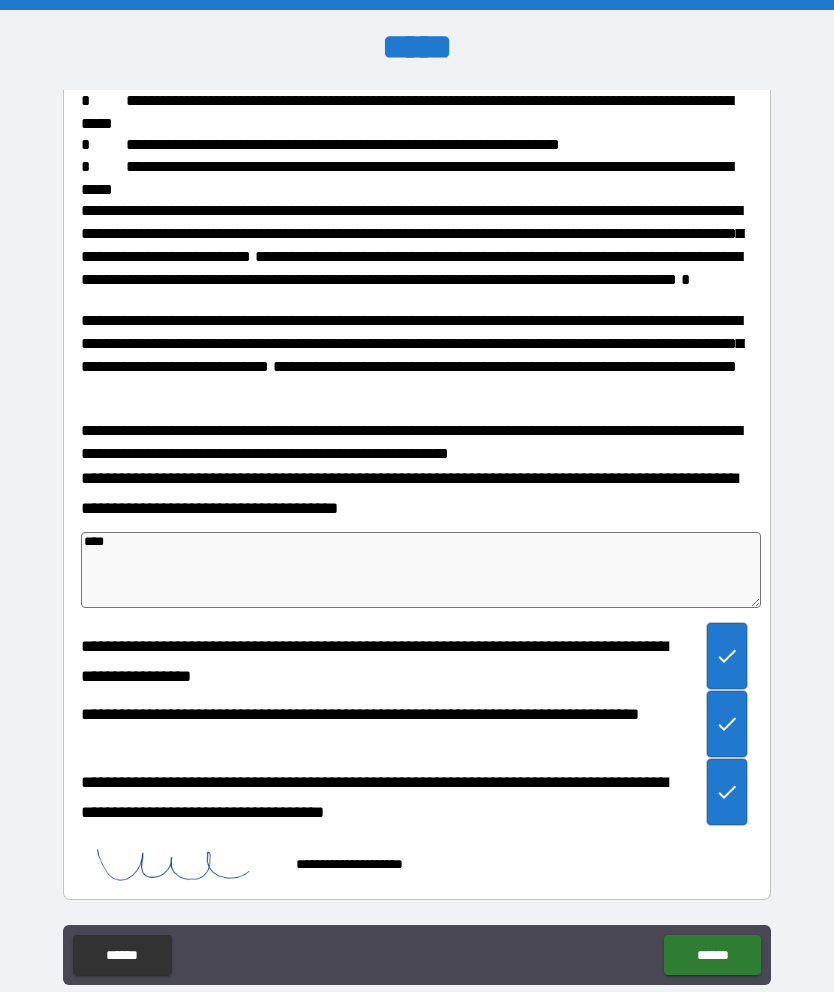 type on "*****" 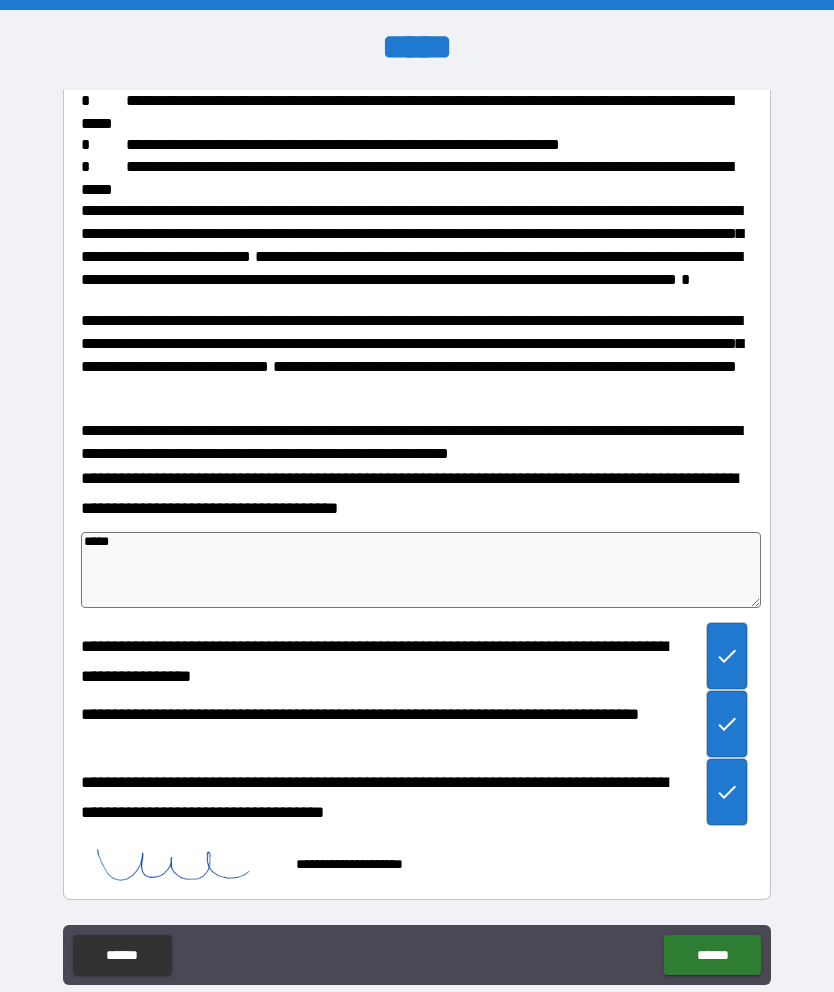 type on "*" 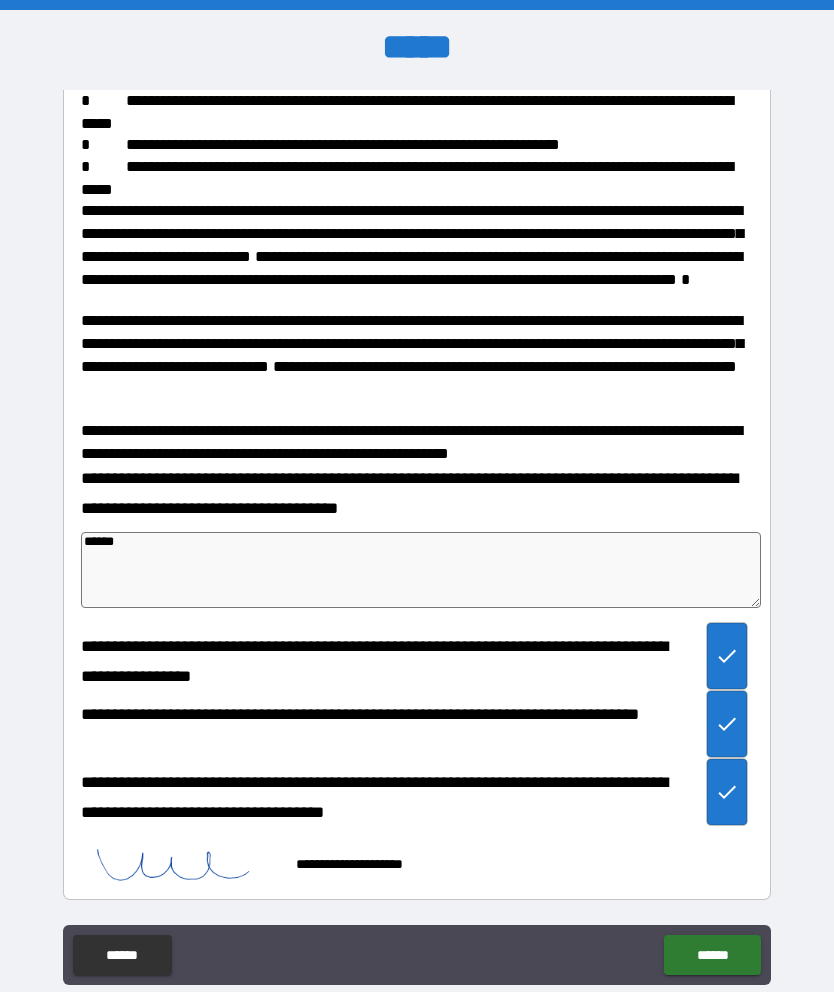 type on "*" 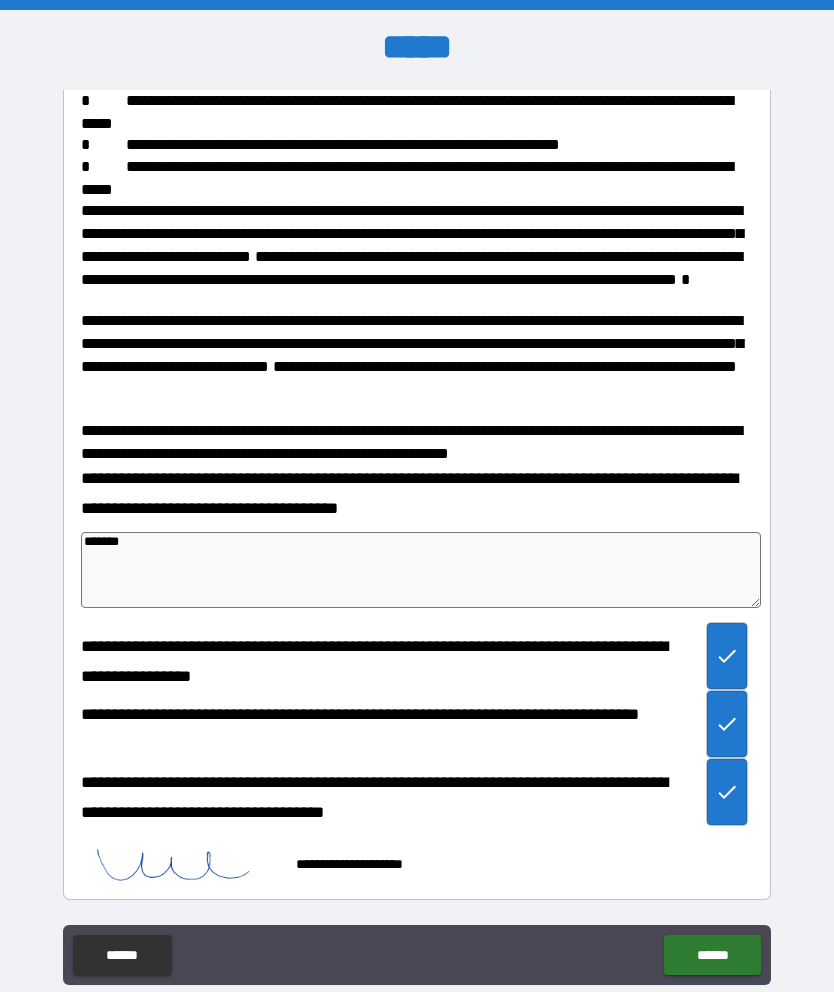 type on "*" 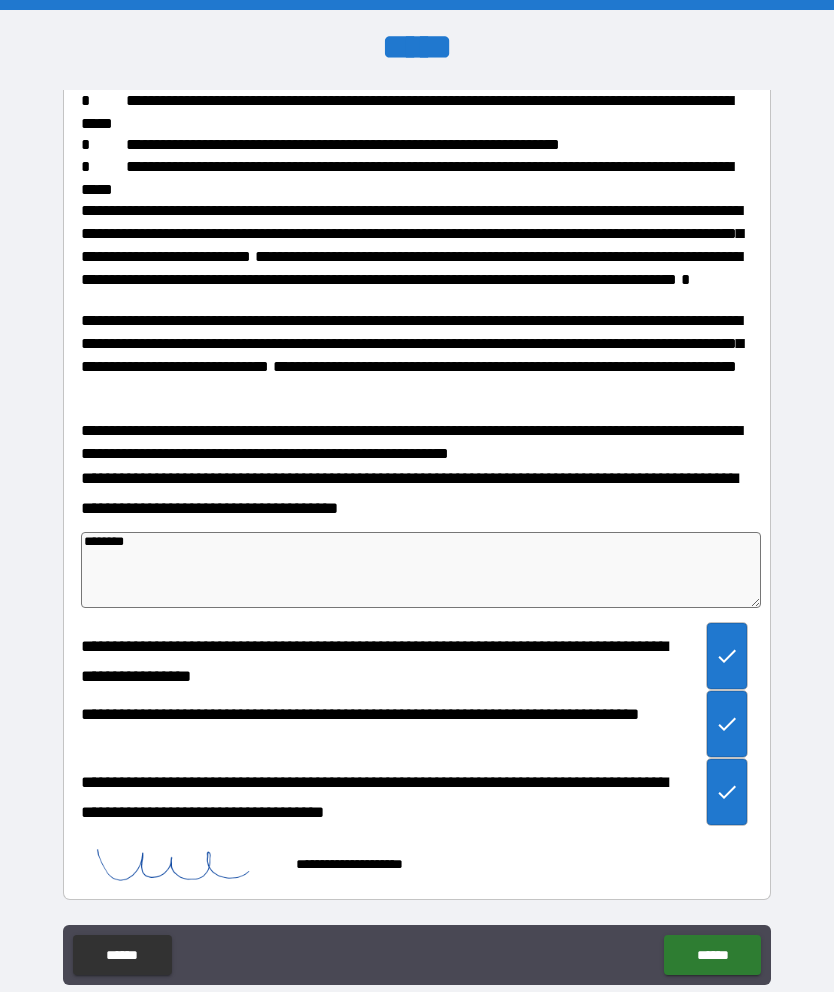 type on "*" 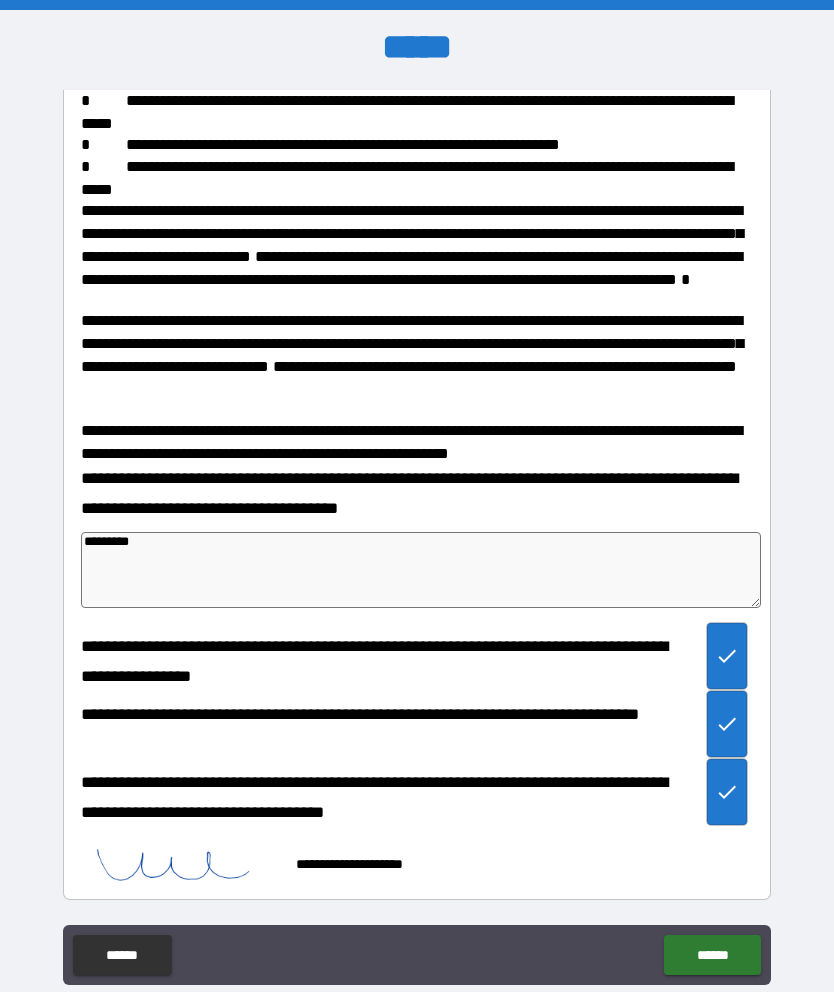 type on "*" 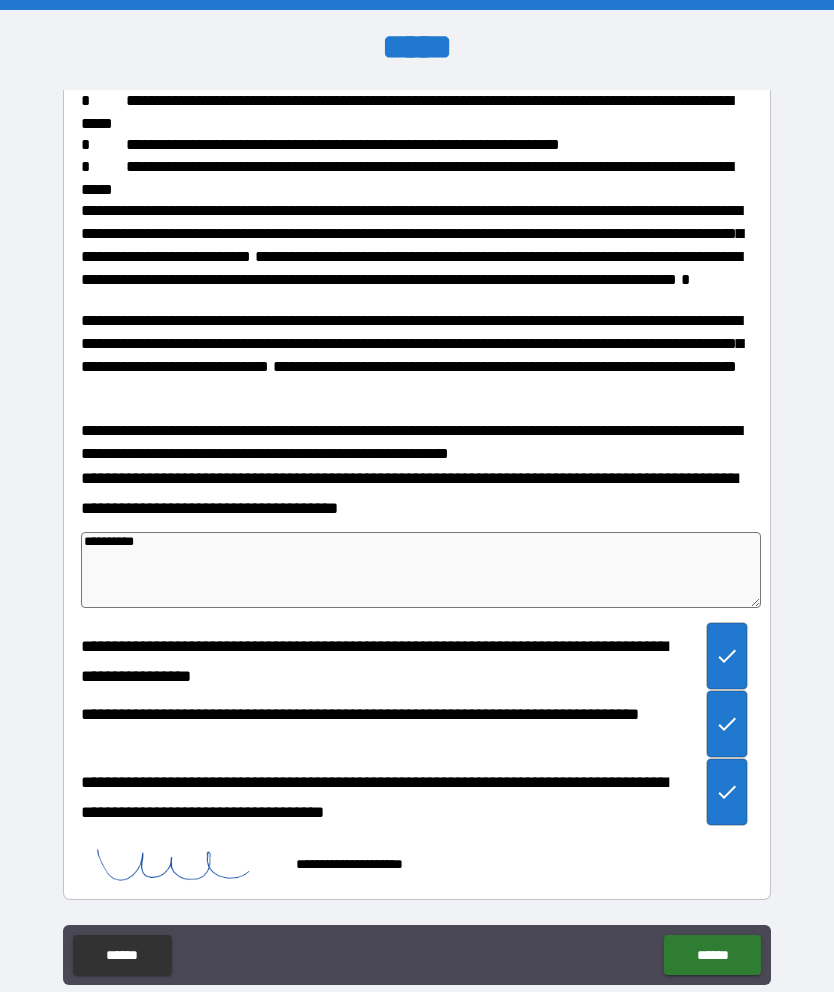 type on "*" 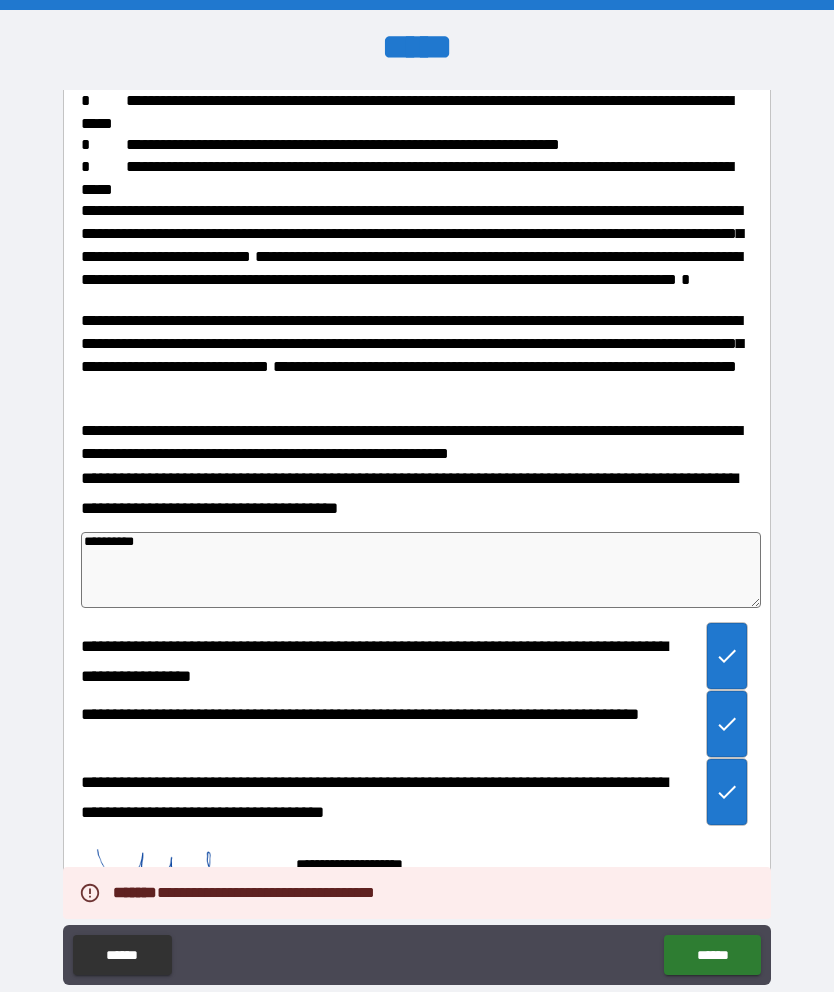 type on "*" 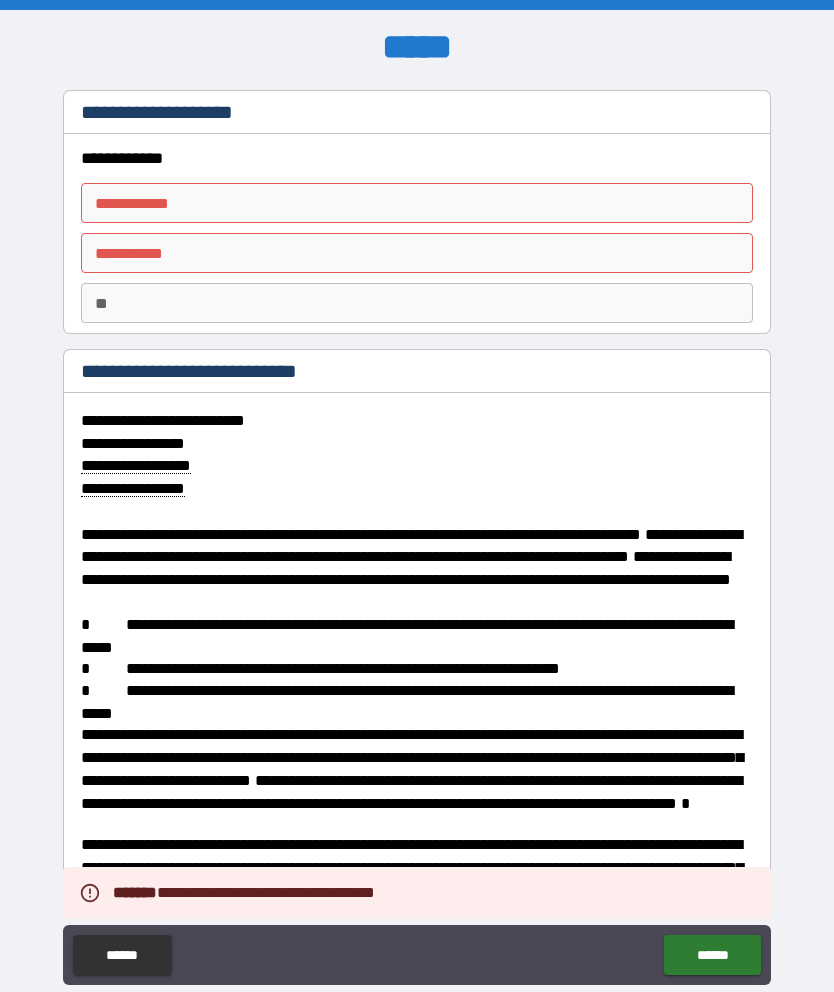 scroll, scrollTop: 0, scrollLeft: 0, axis: both 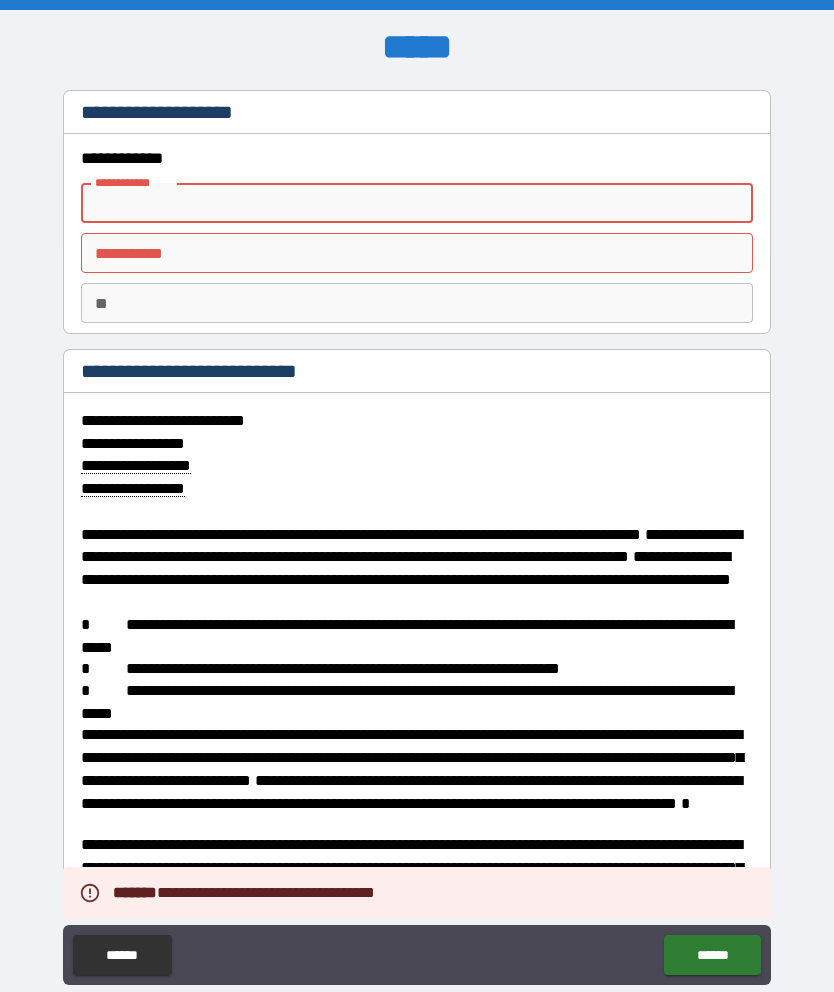 type on "*" 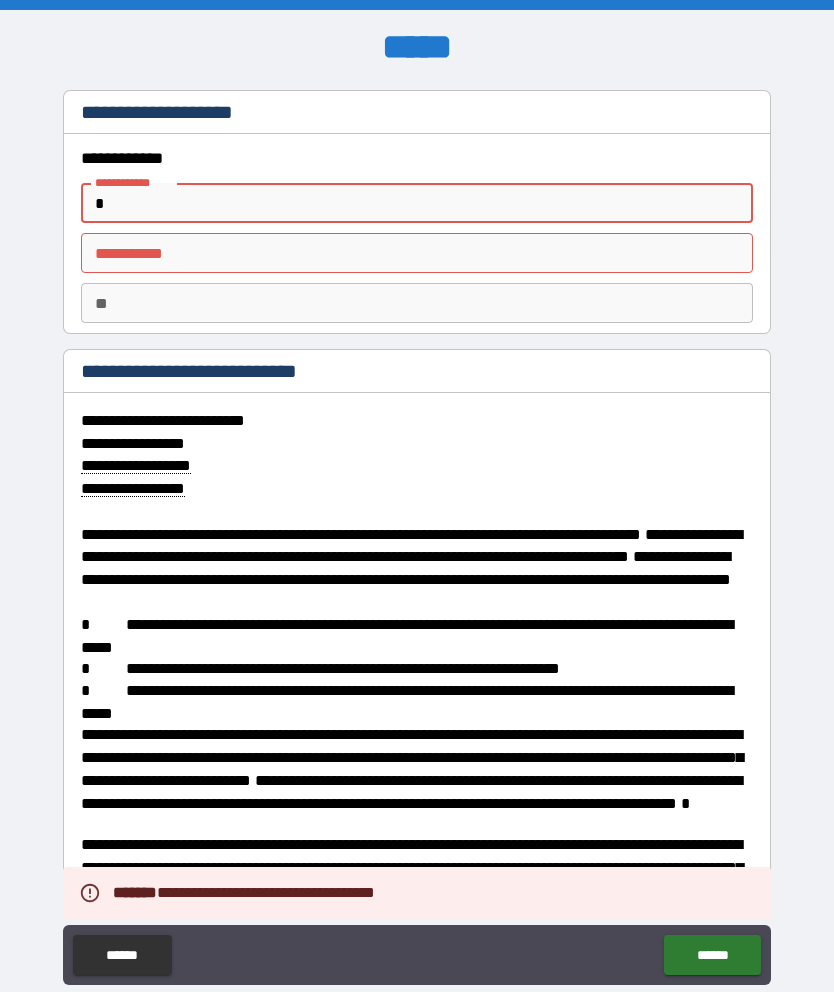 type on "*" 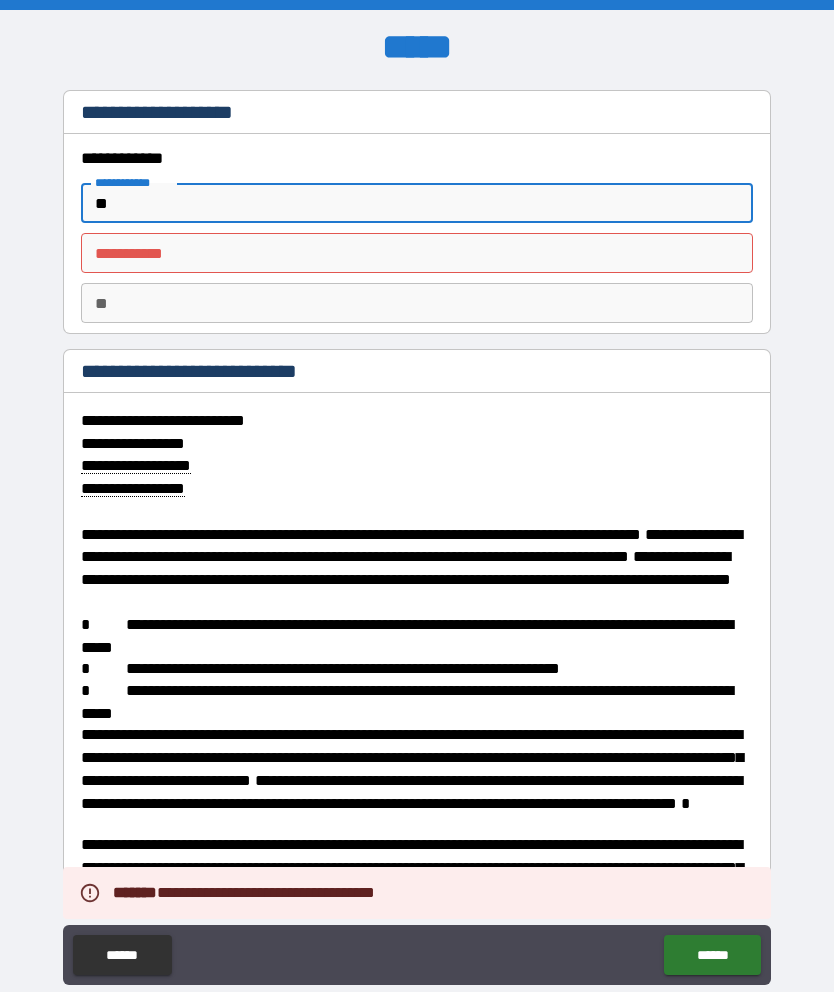 type on "*" 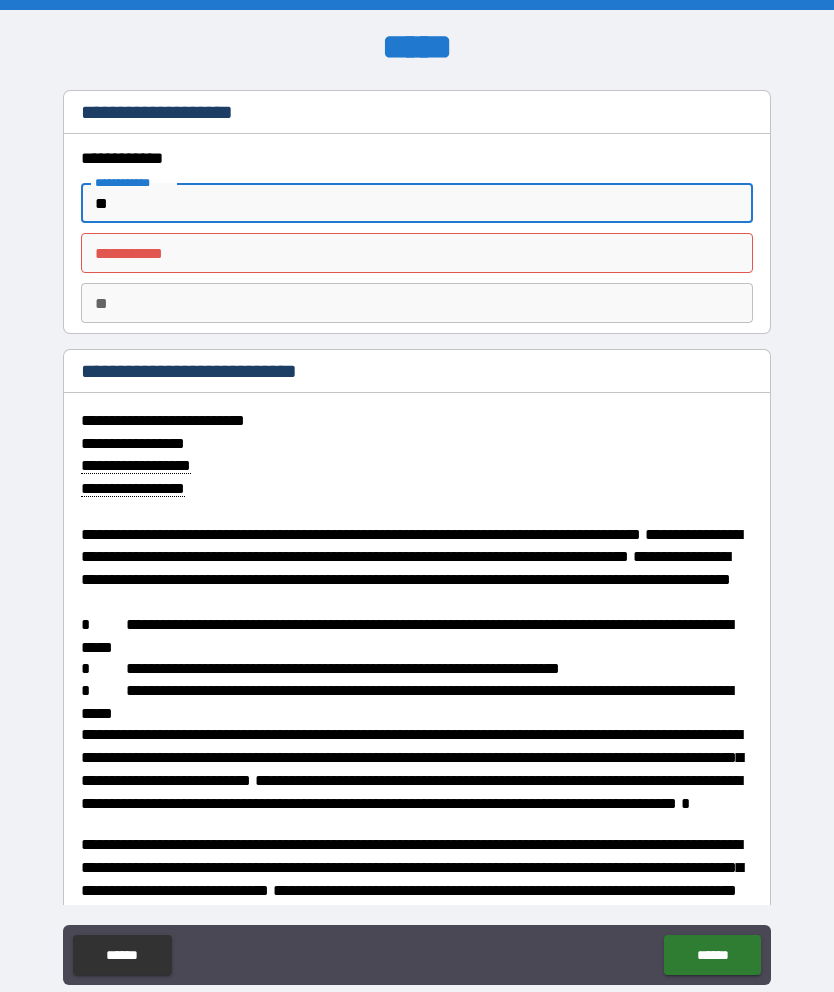 type on "***" 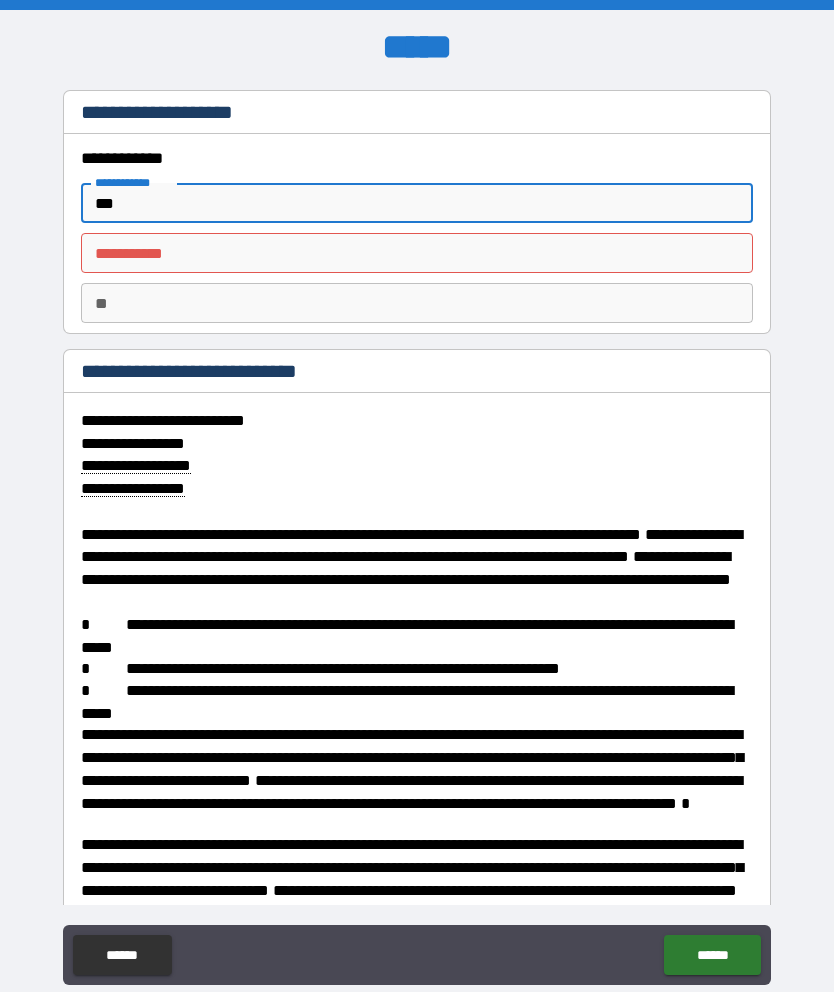 type on "*" 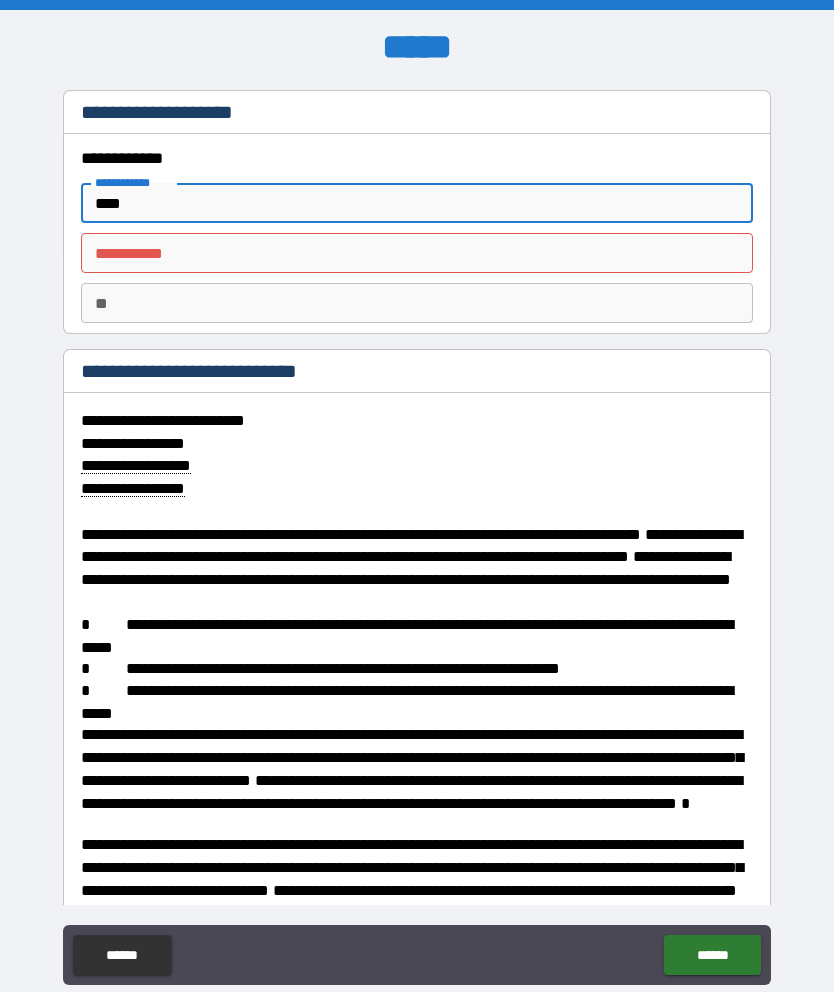 type on "*" 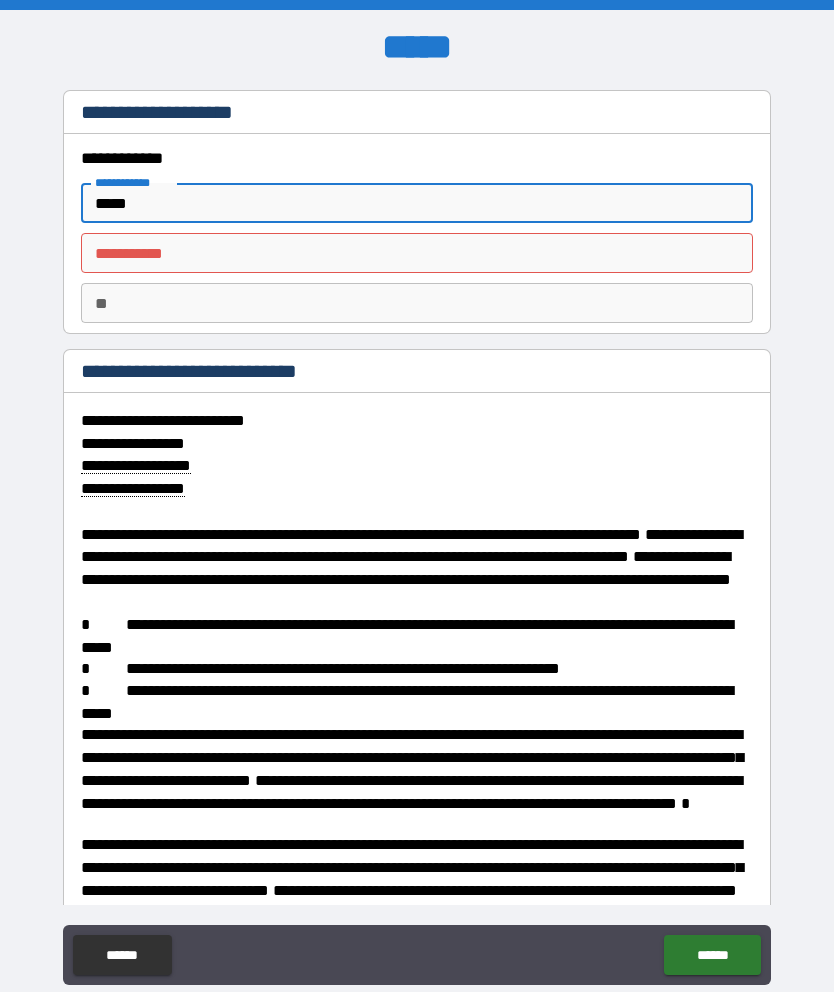 type on "*" 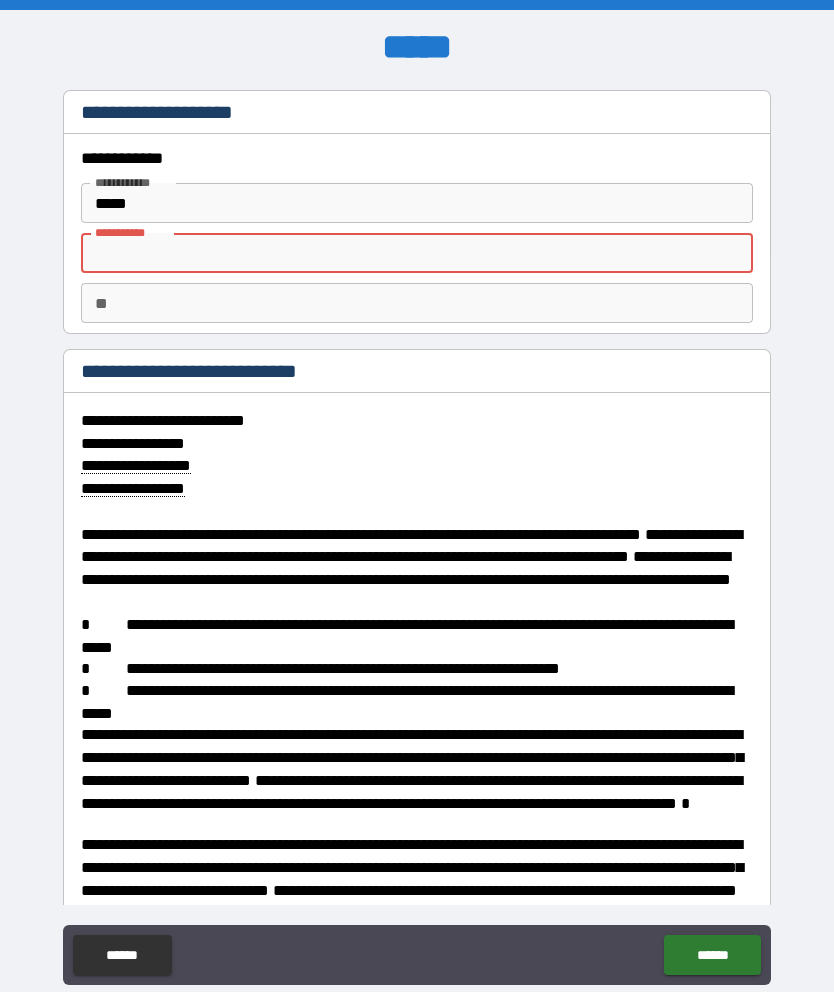 type on "*" 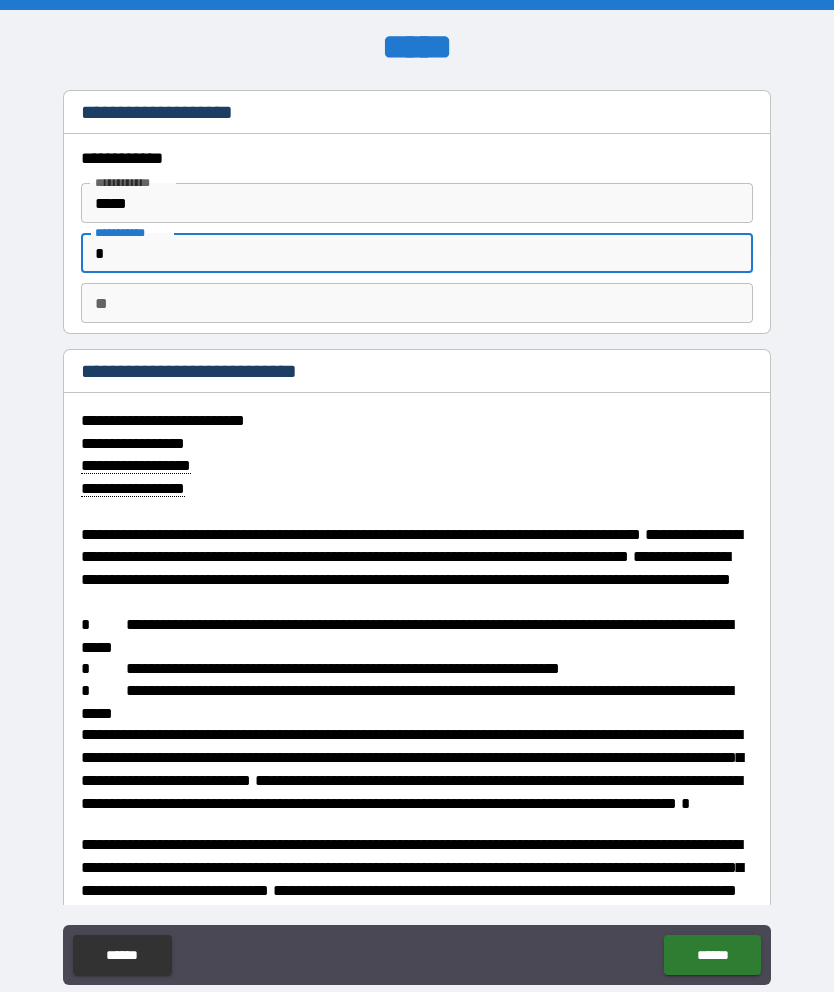 type on "*" 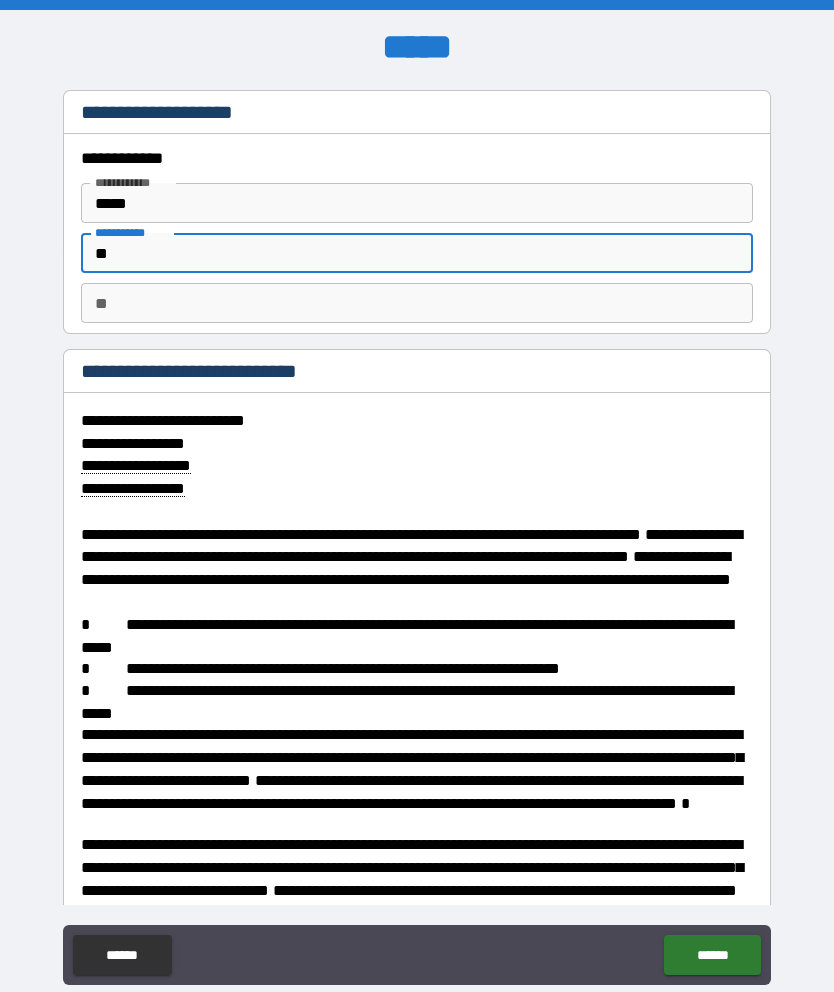 type on "*" 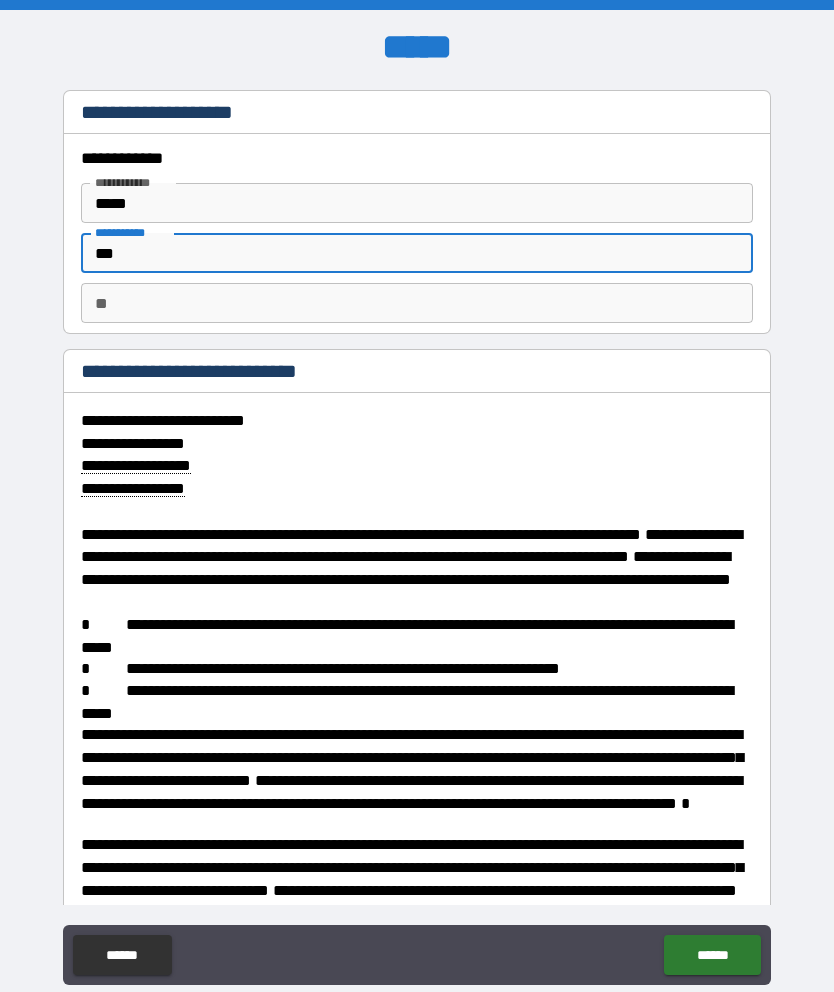 type on "*" 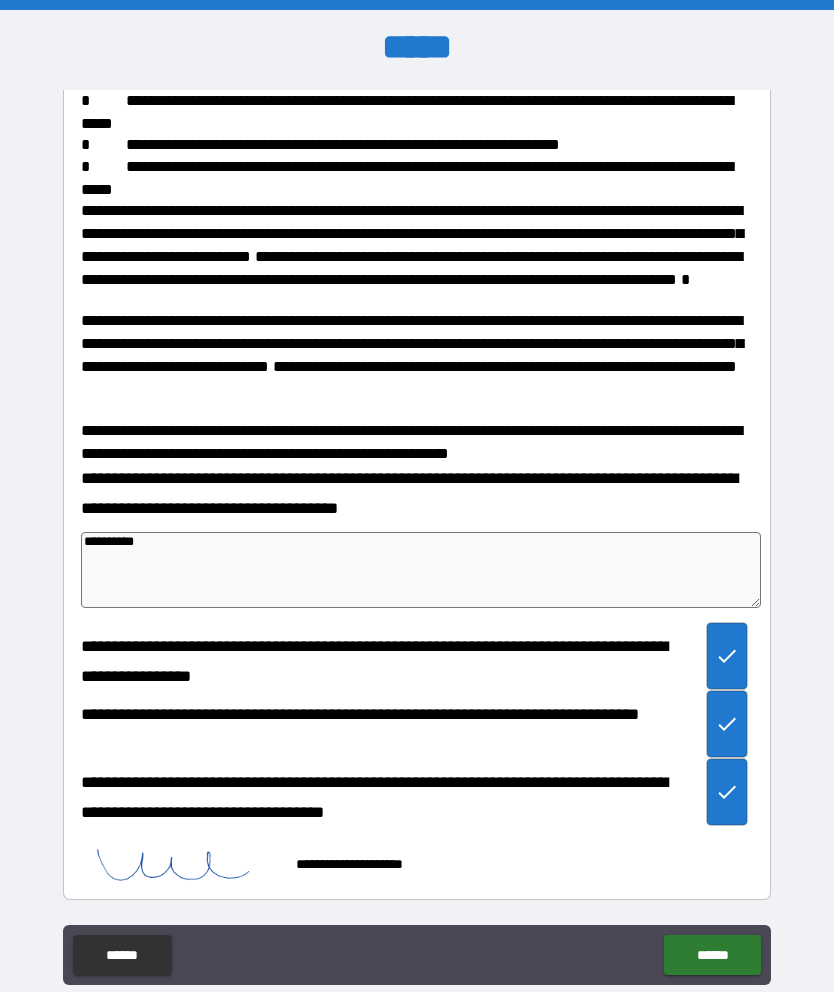 scroll, scrollTop: 539, scrollLeft: 0, axis: vertical 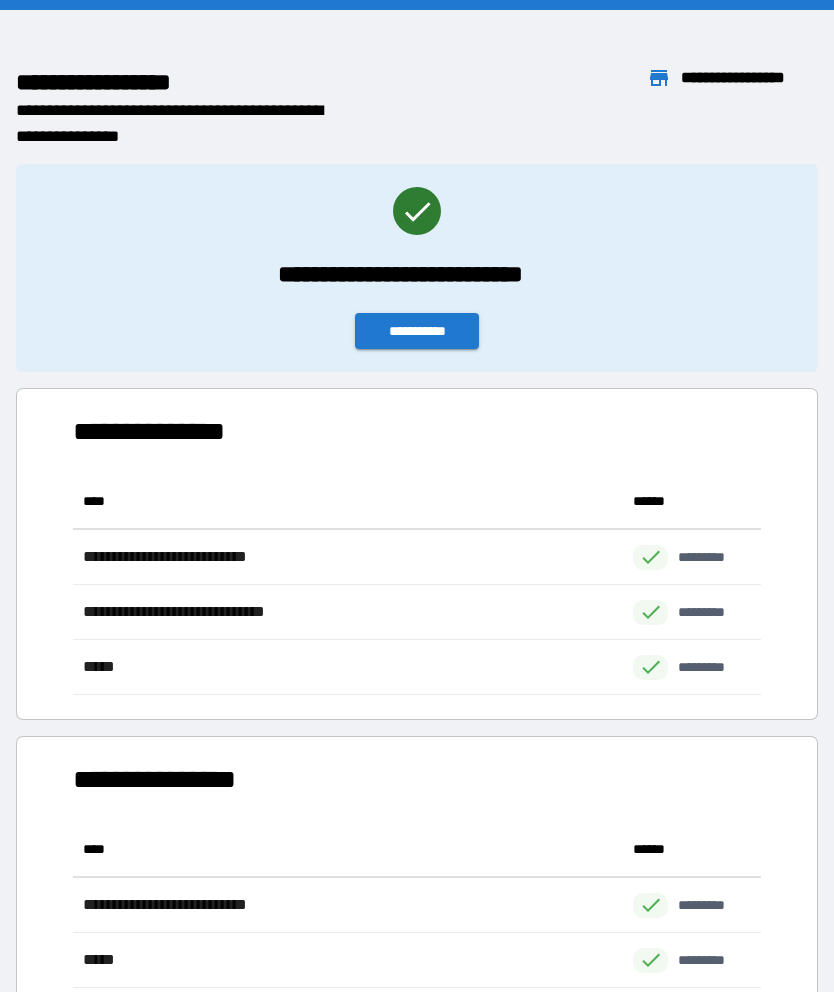 click on "**********" at bounding box center [417, 331] 